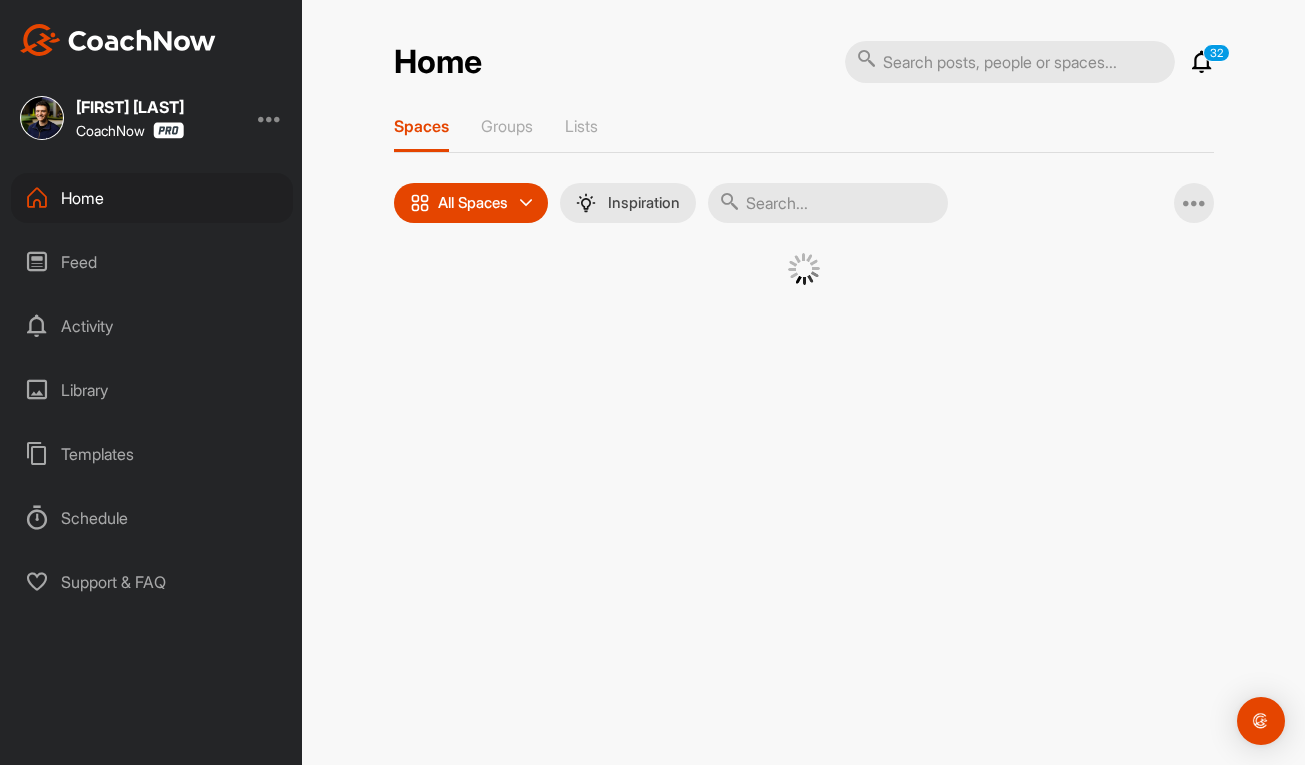 scroll, scrollTop: 0, scrollLeft: 0, axis: both 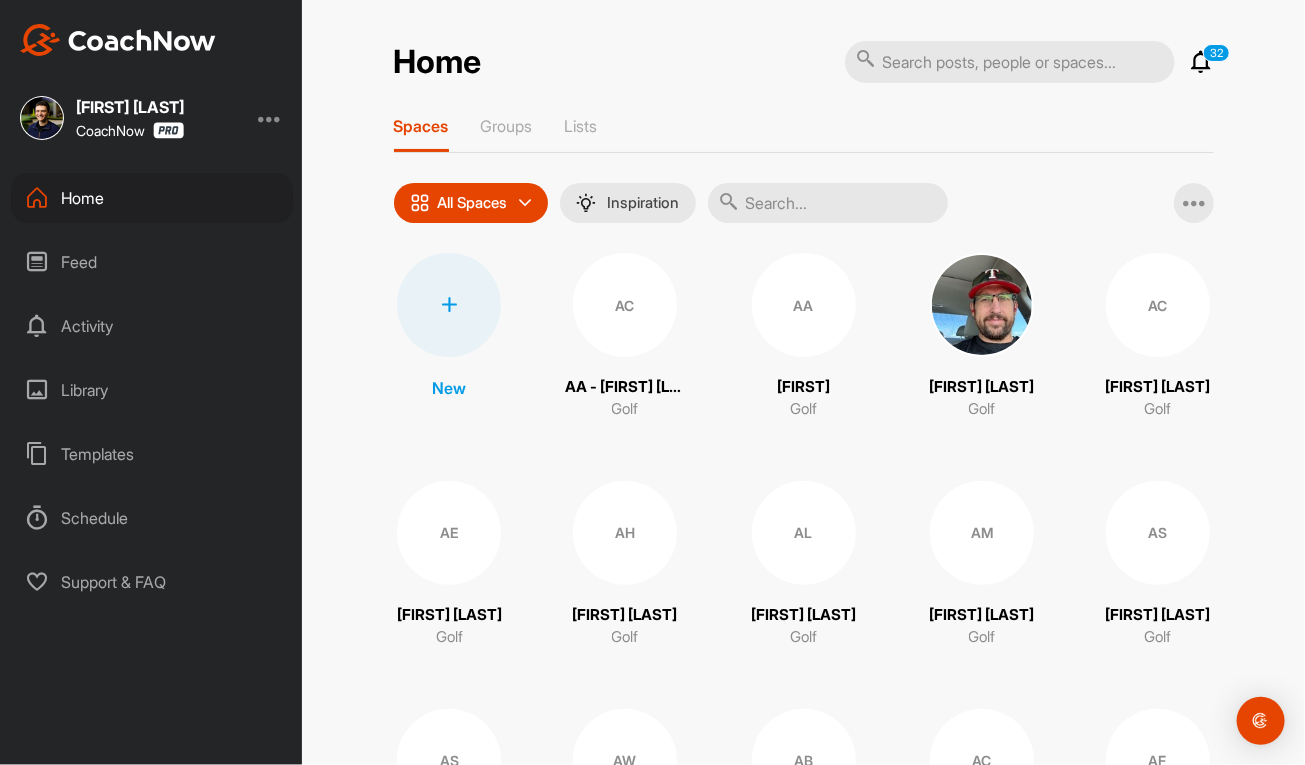 click at bounding box center [449, 305] 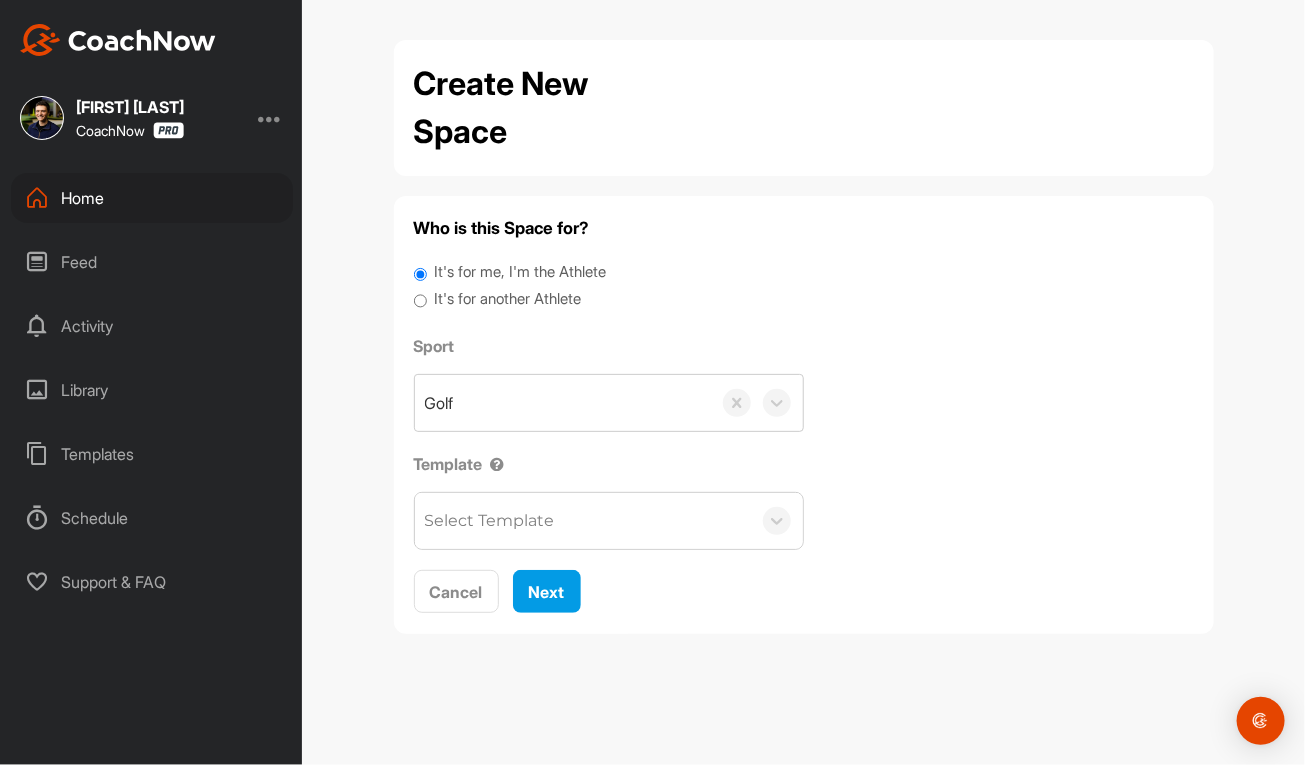 click on "It's for another Athlete" at bounding box center (507, 299) 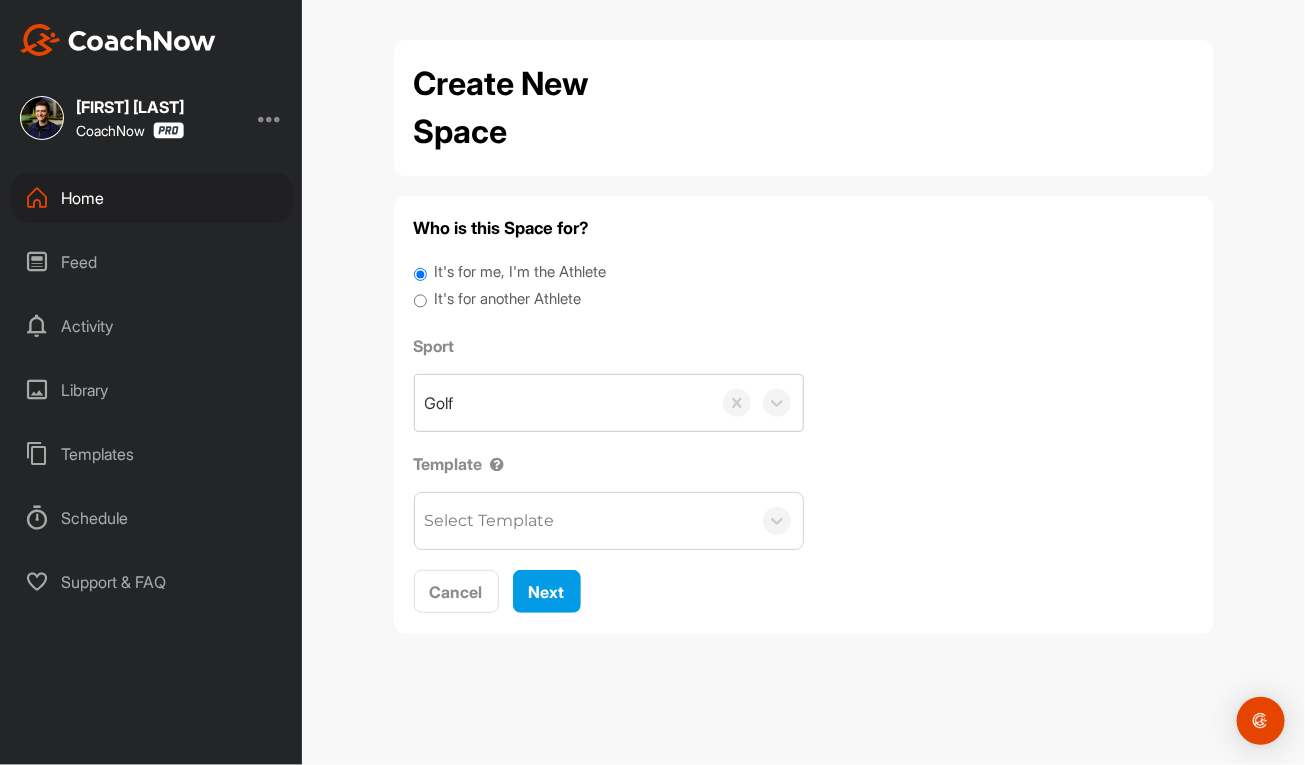 click on "It's for another Athlete" at bounding box center (507, 299) 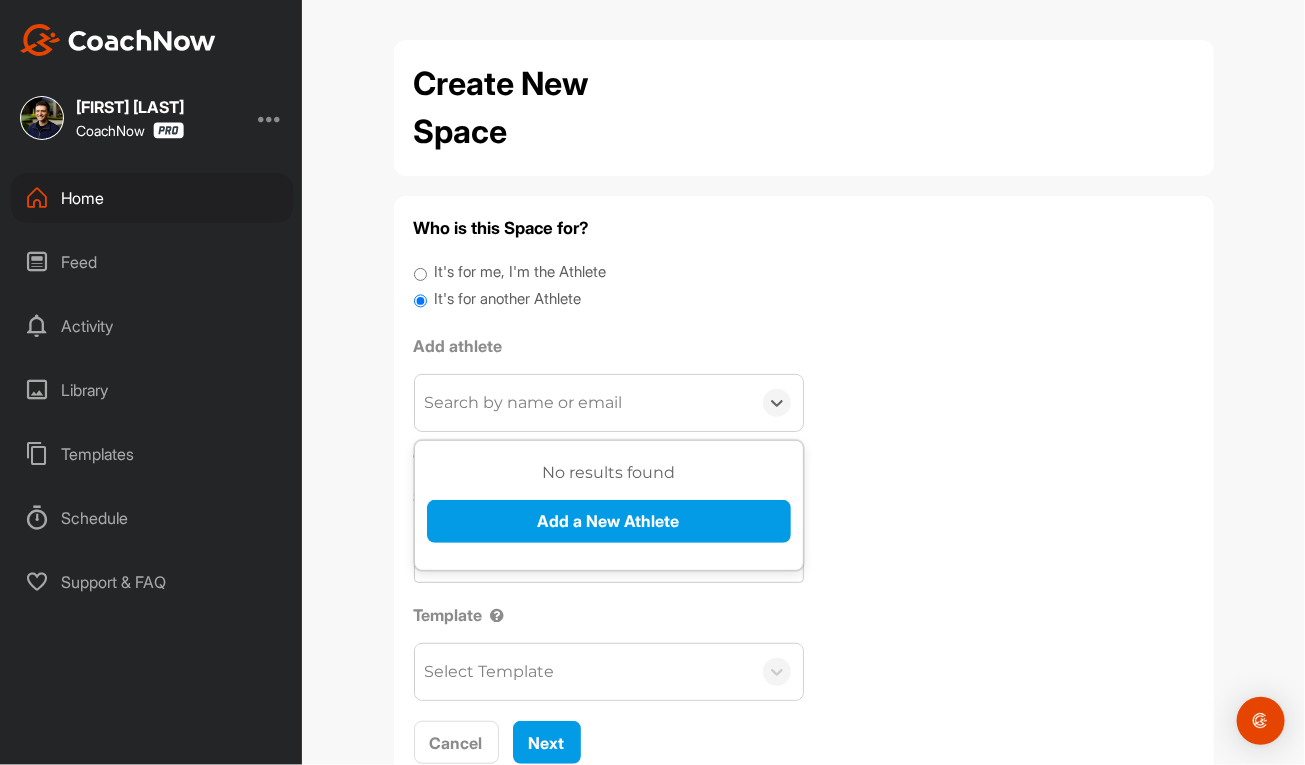 click on "Search by name or email" at bounding box center [524, 403] 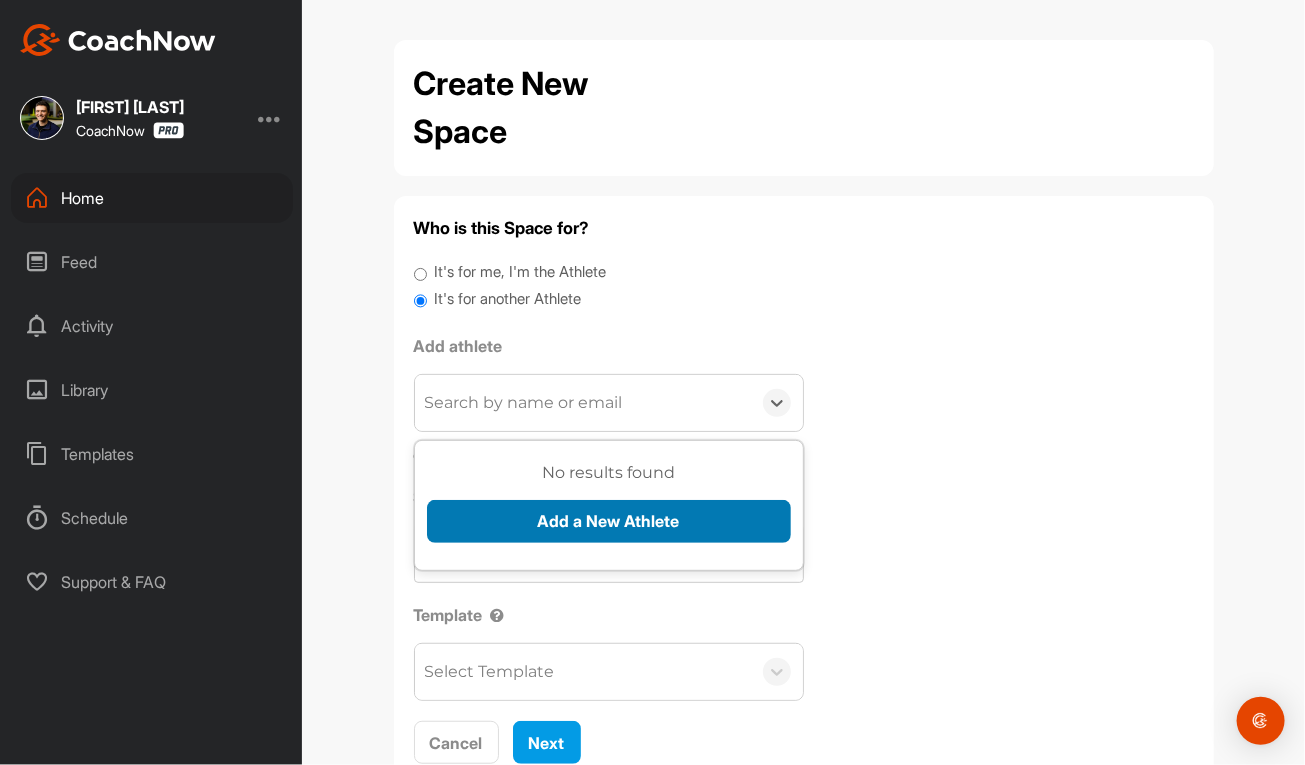 paste on "[EMAIL]" 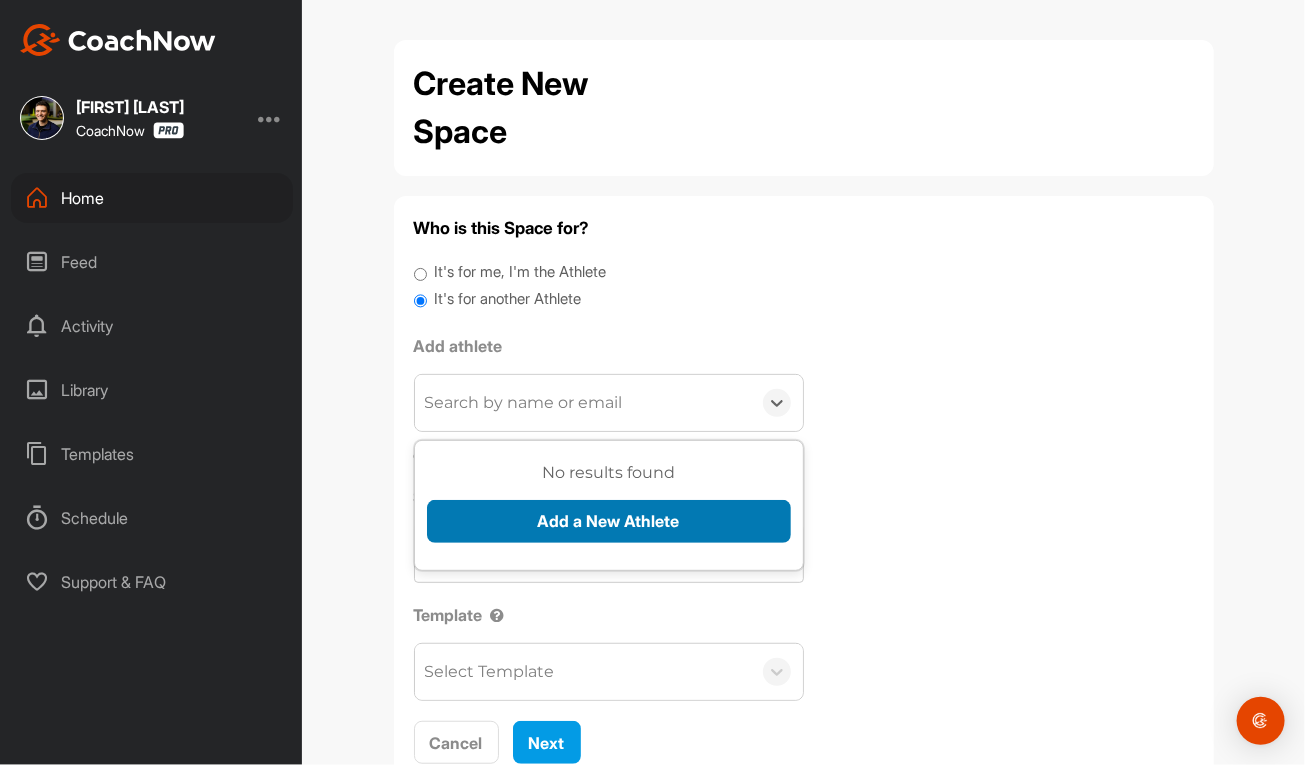 type on "[EMAIL]" 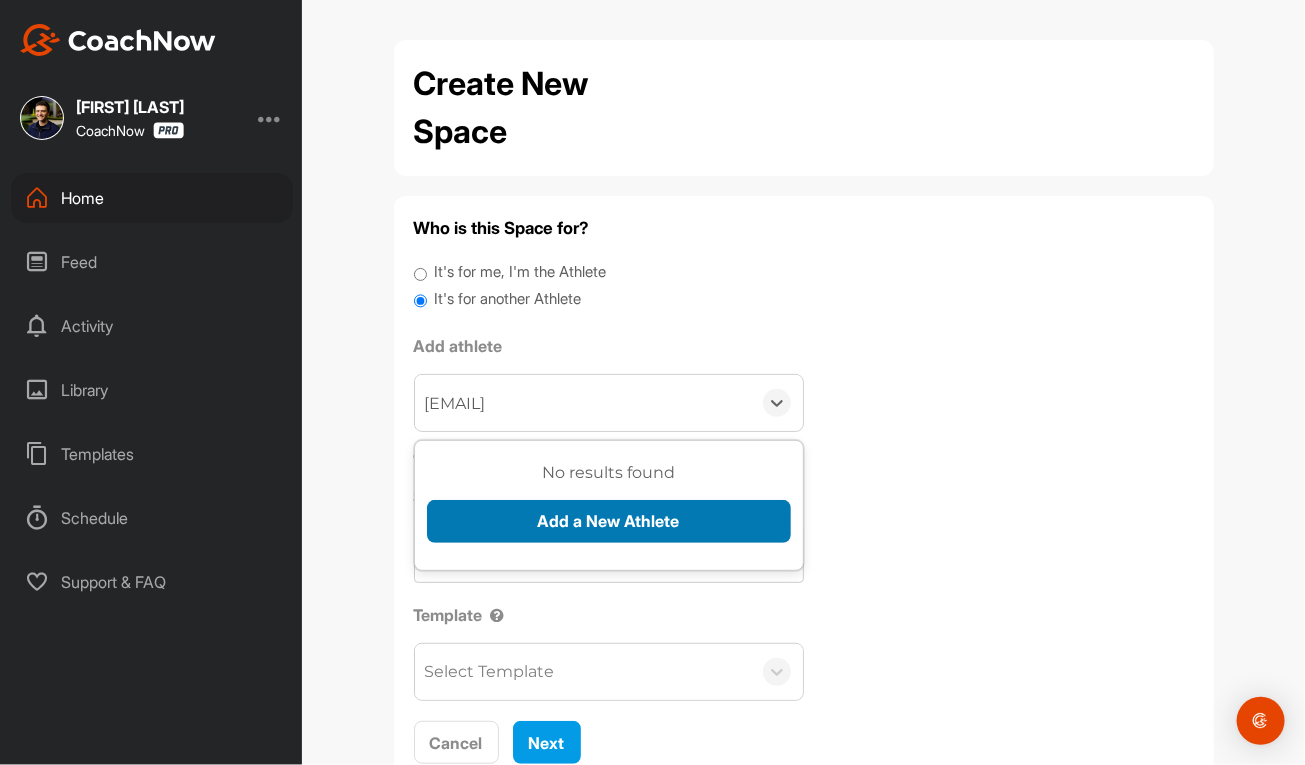 click on "Add a New Athlete" at bounding box center [609, 521] 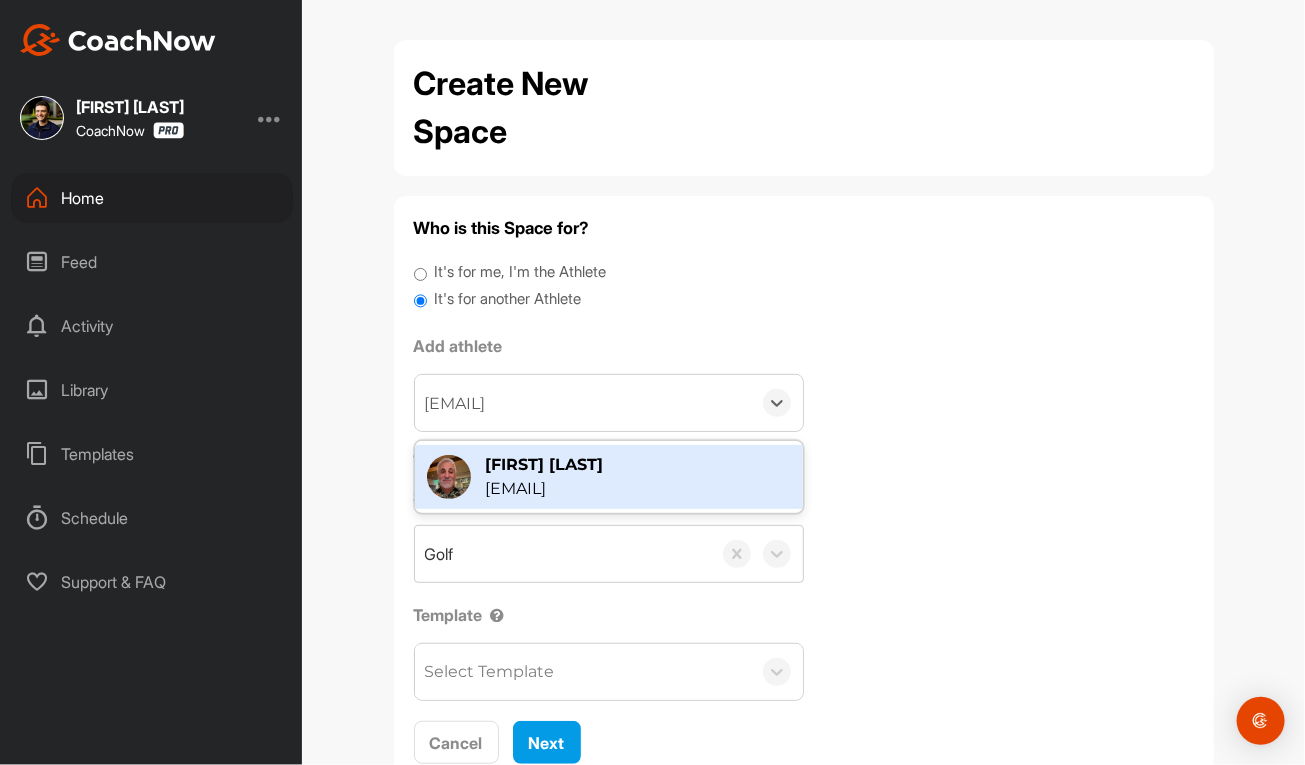 drag, startPoint x: 467, startPoint y: 458, endPoint x: 629, endPoint y: 448, distance: 162.30835 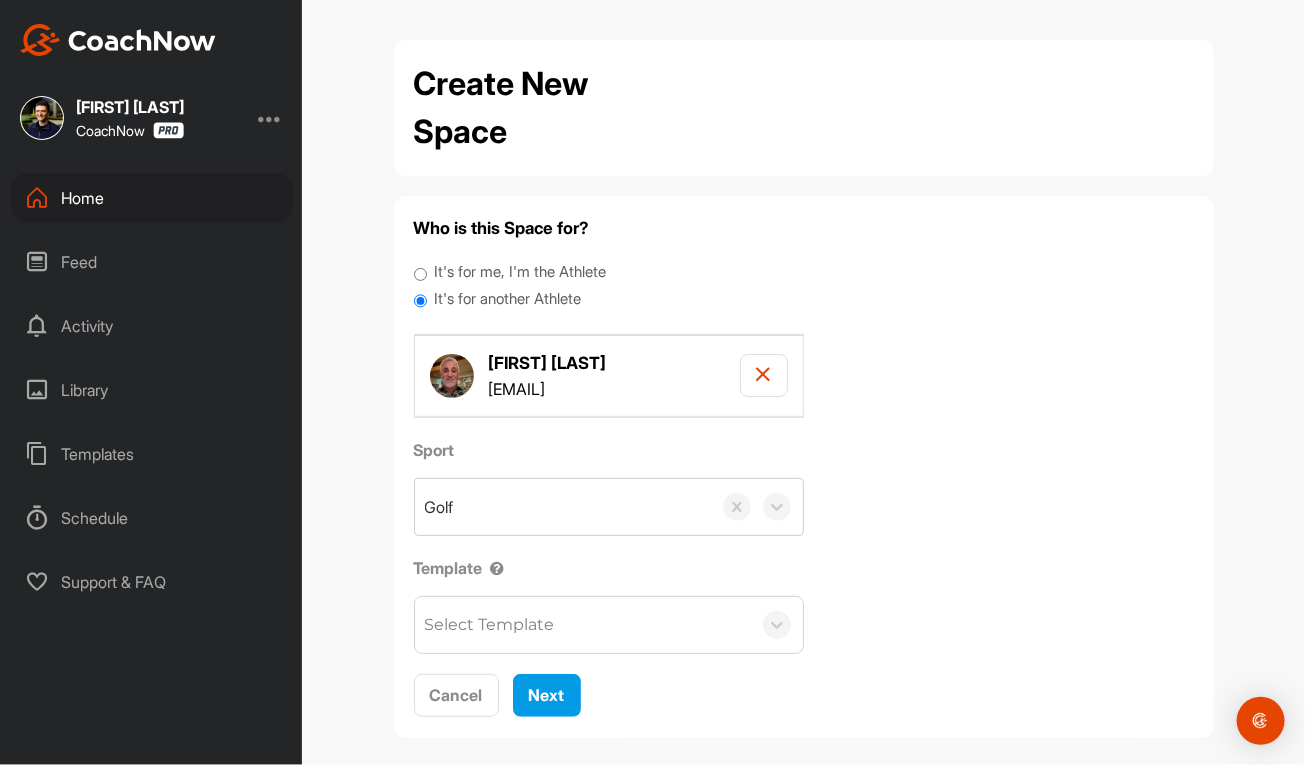 click on "[FIRST] [LAST]" at bounding box center (548, 363) 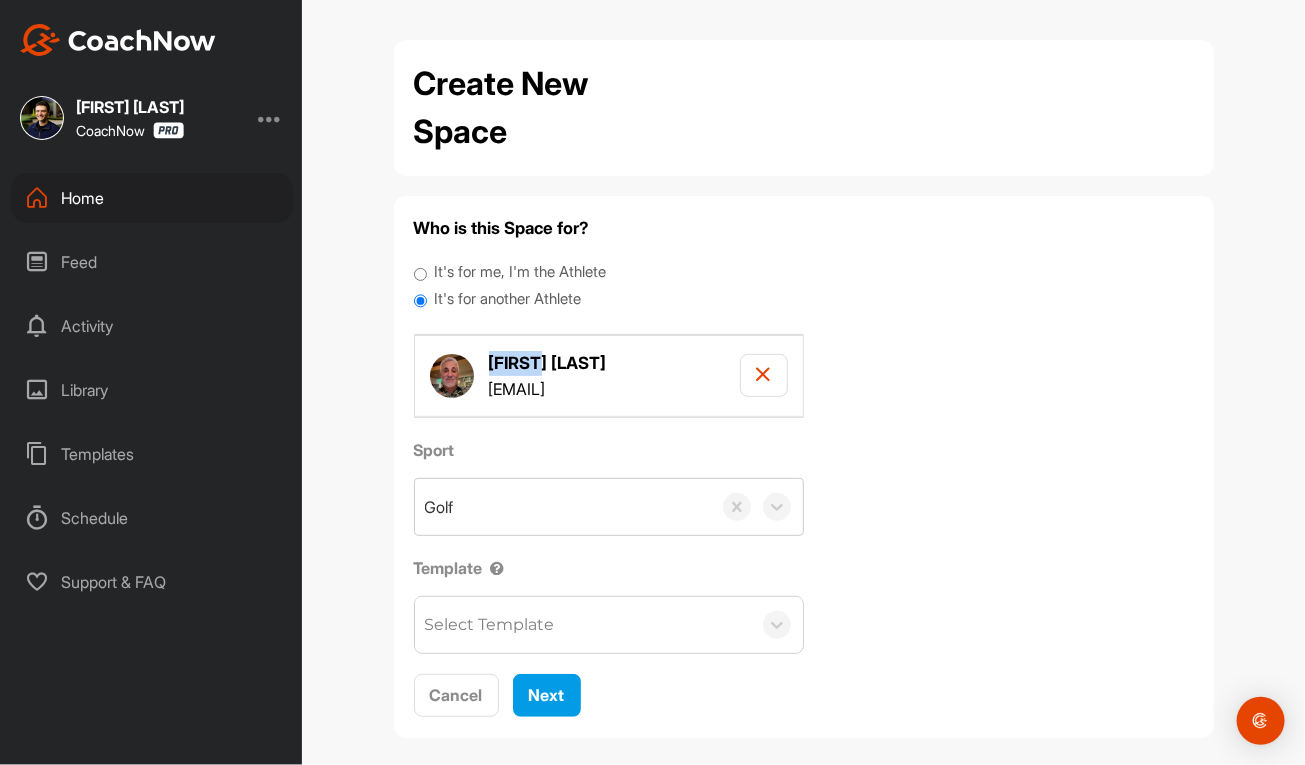 click on "[FIRST] [LAST]" at bounding box center (548, 363) 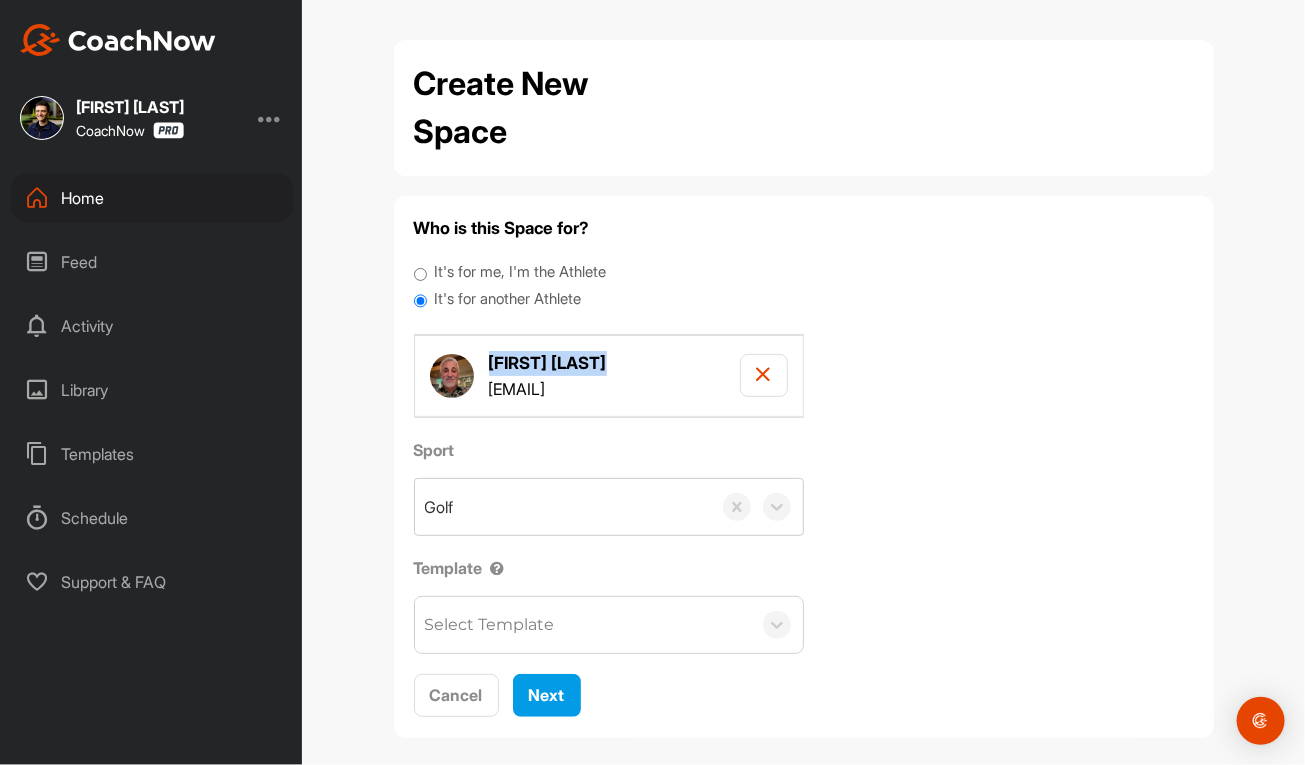 click on "[FIRST] [LAST]" at bounding box center (548, 363) 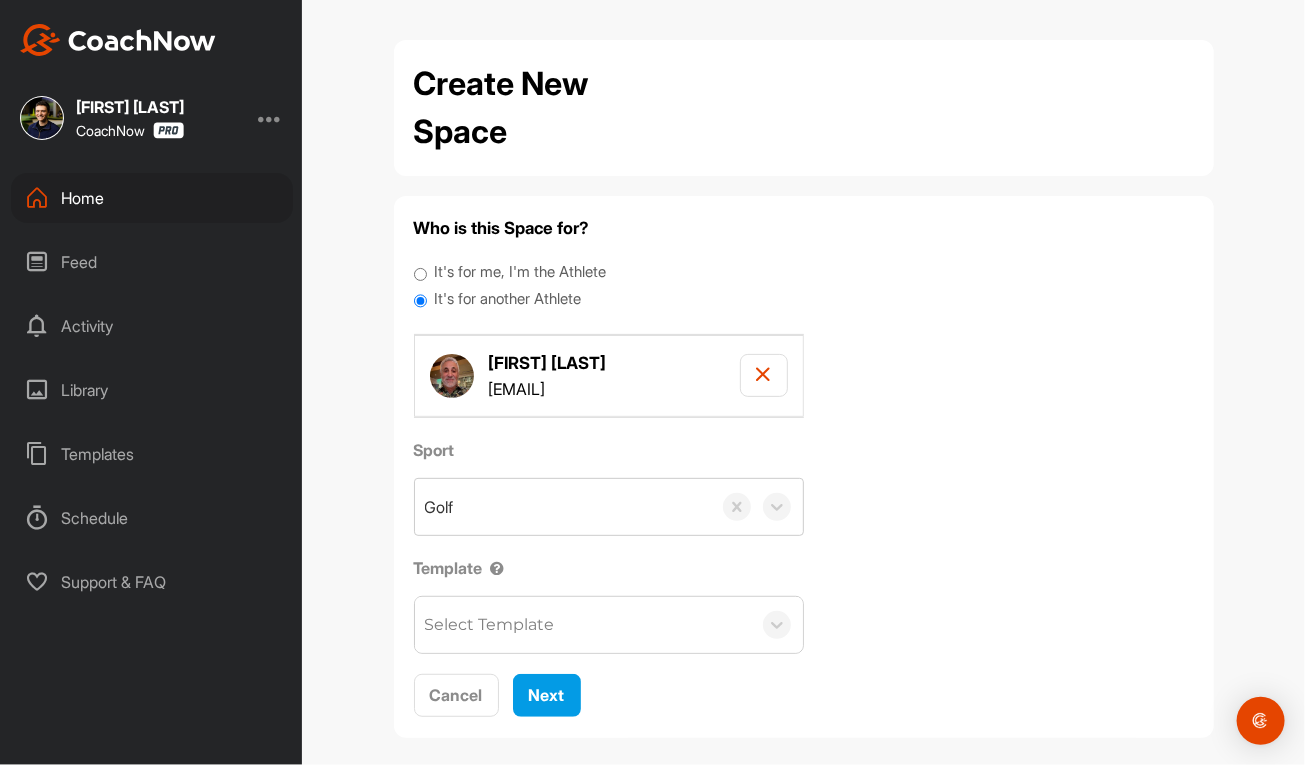 click on "Home" at bounding box center (152, 198) 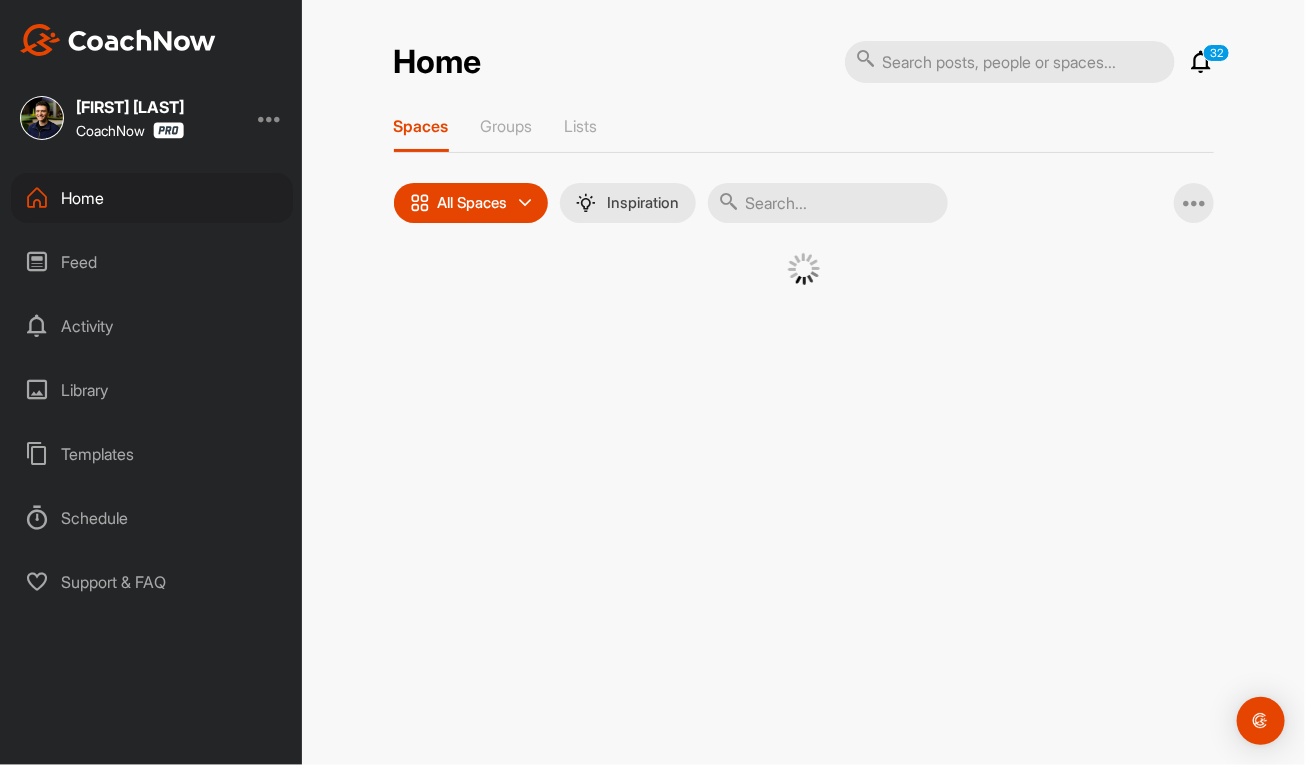 click at bounding box center (828, 203) 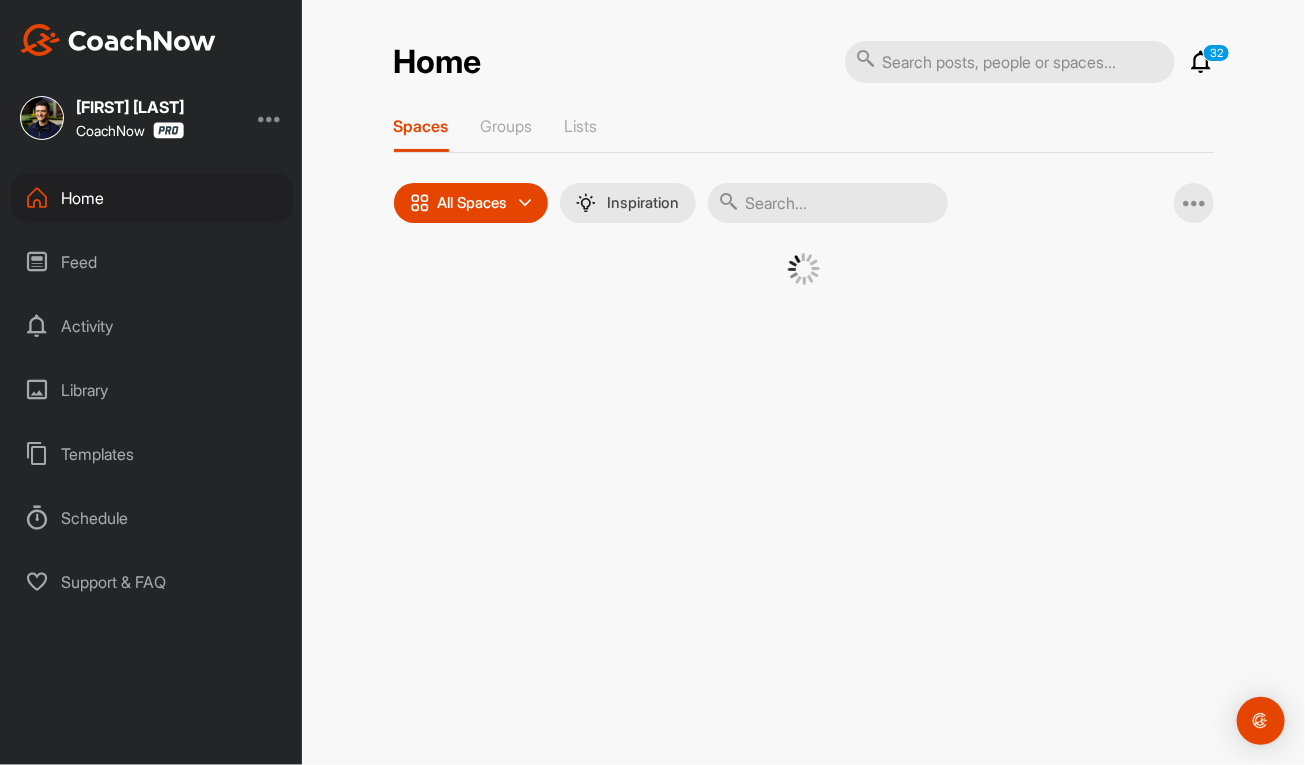 paste on "[FIRST] [LAST]" 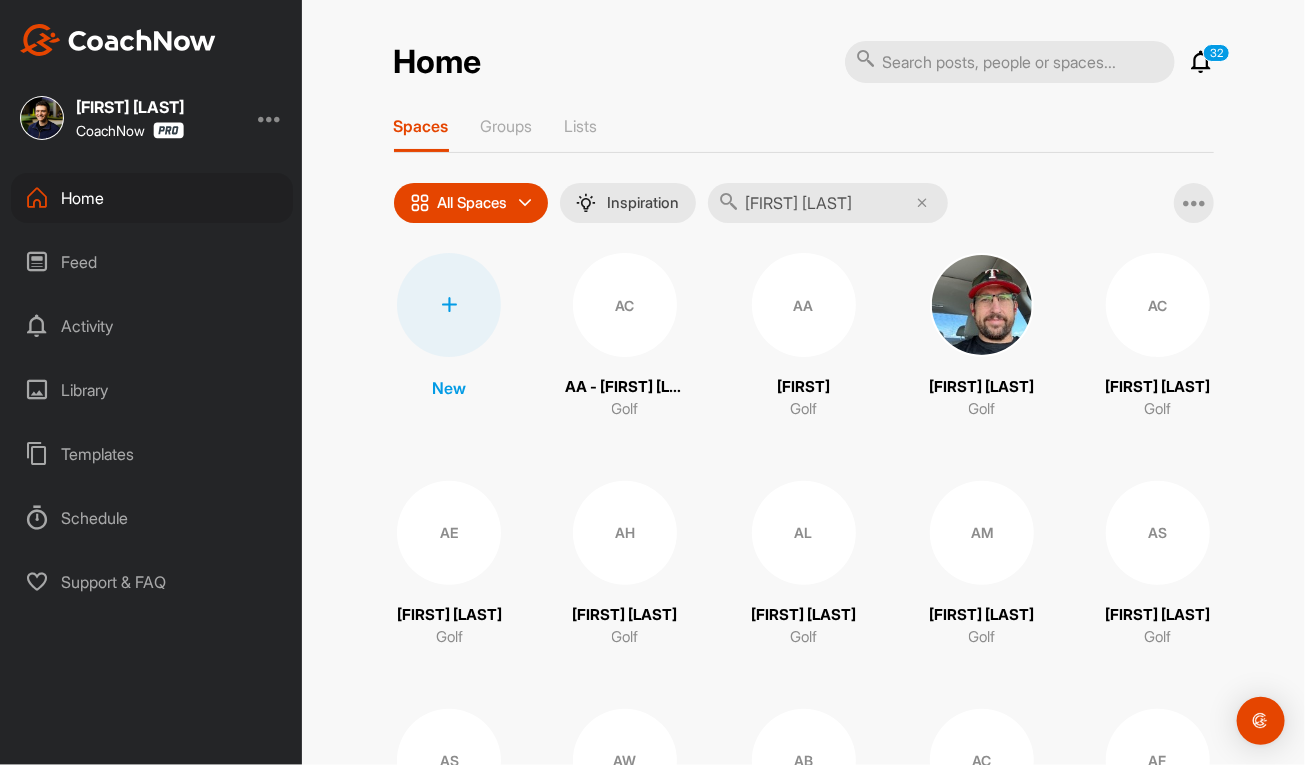 type on "[FIRST] [LAST]" 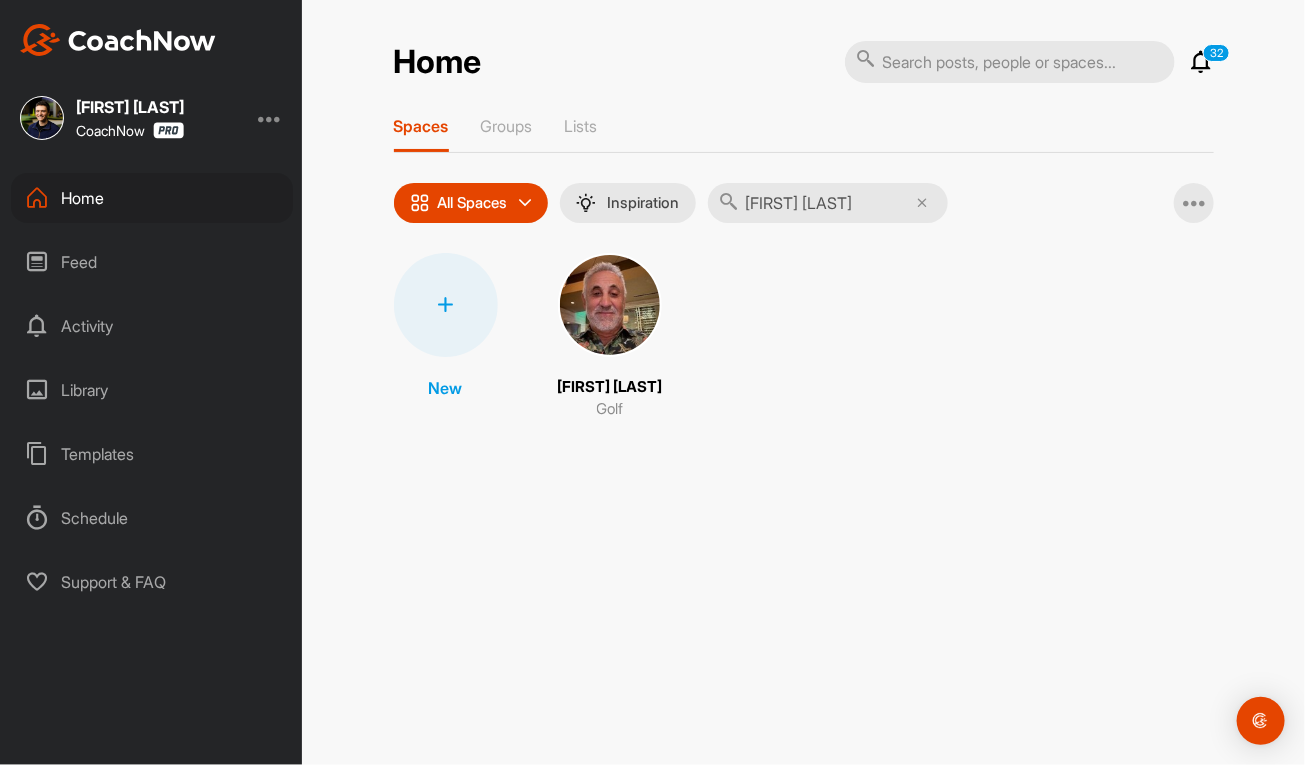 click at bounding box center (610, 305) 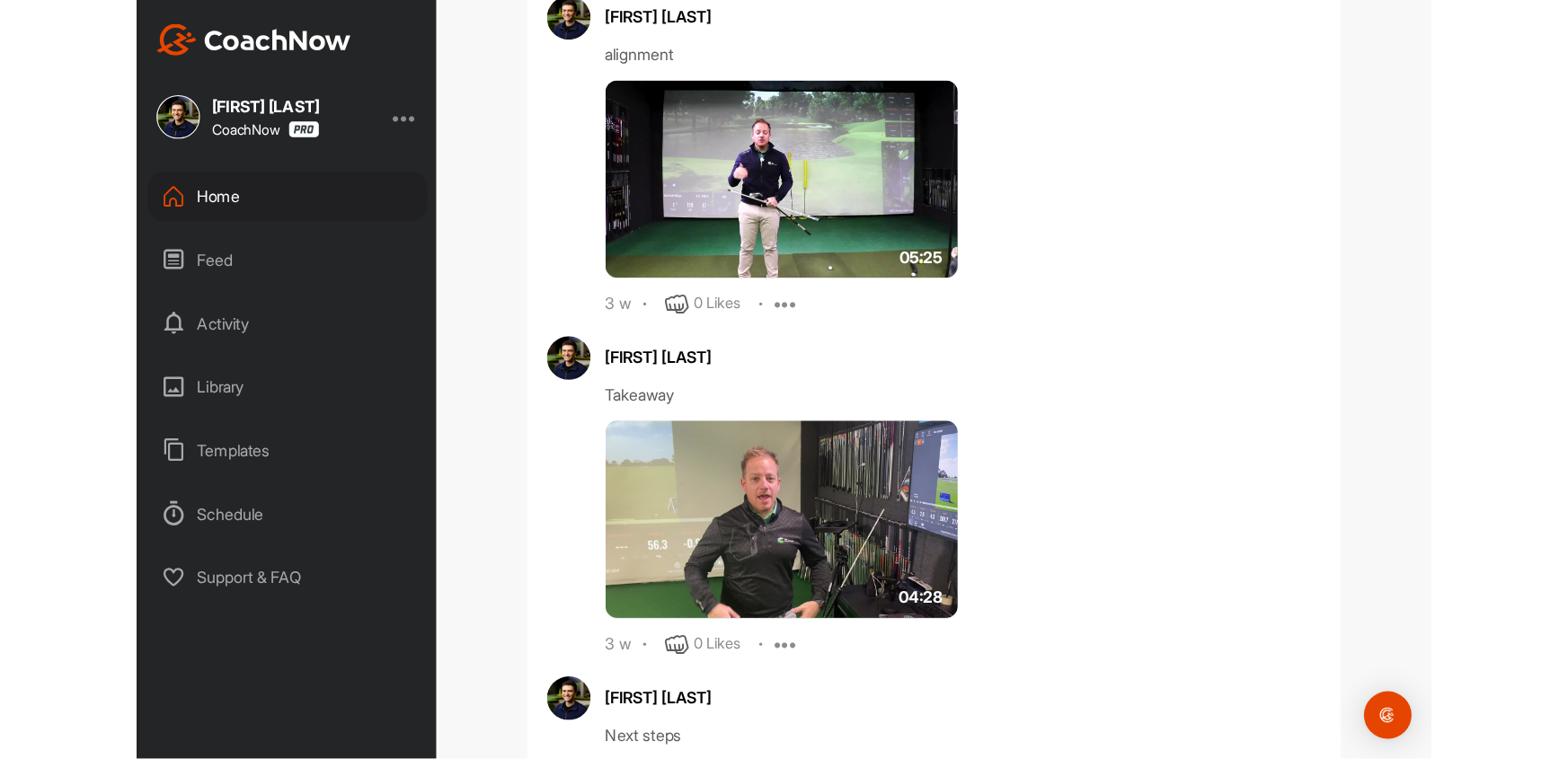 scroll, scrollTop: 2041, scrollLeft: 0, axis: vertical 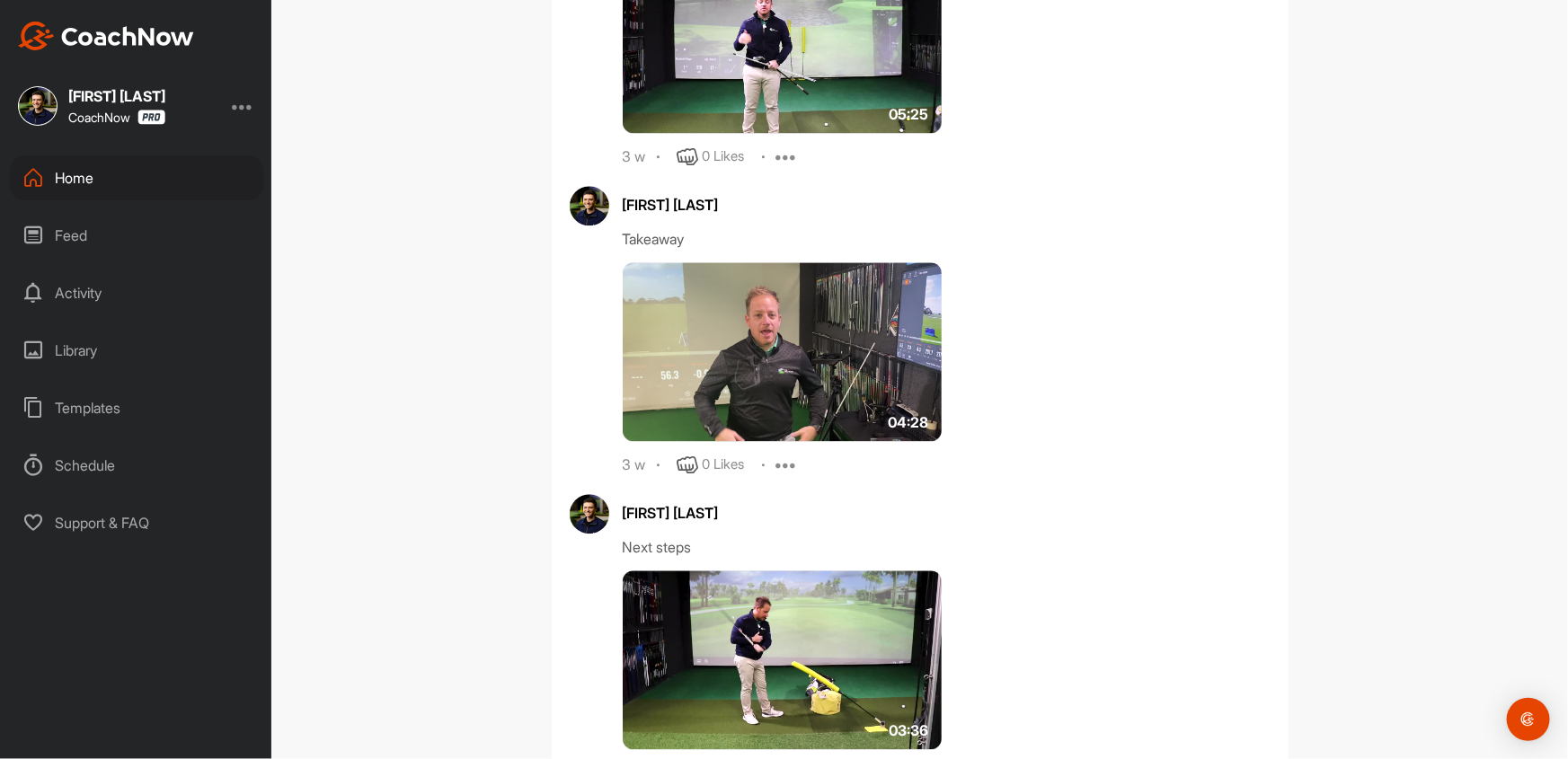 click on "Home" at bounding box center (137, 178) 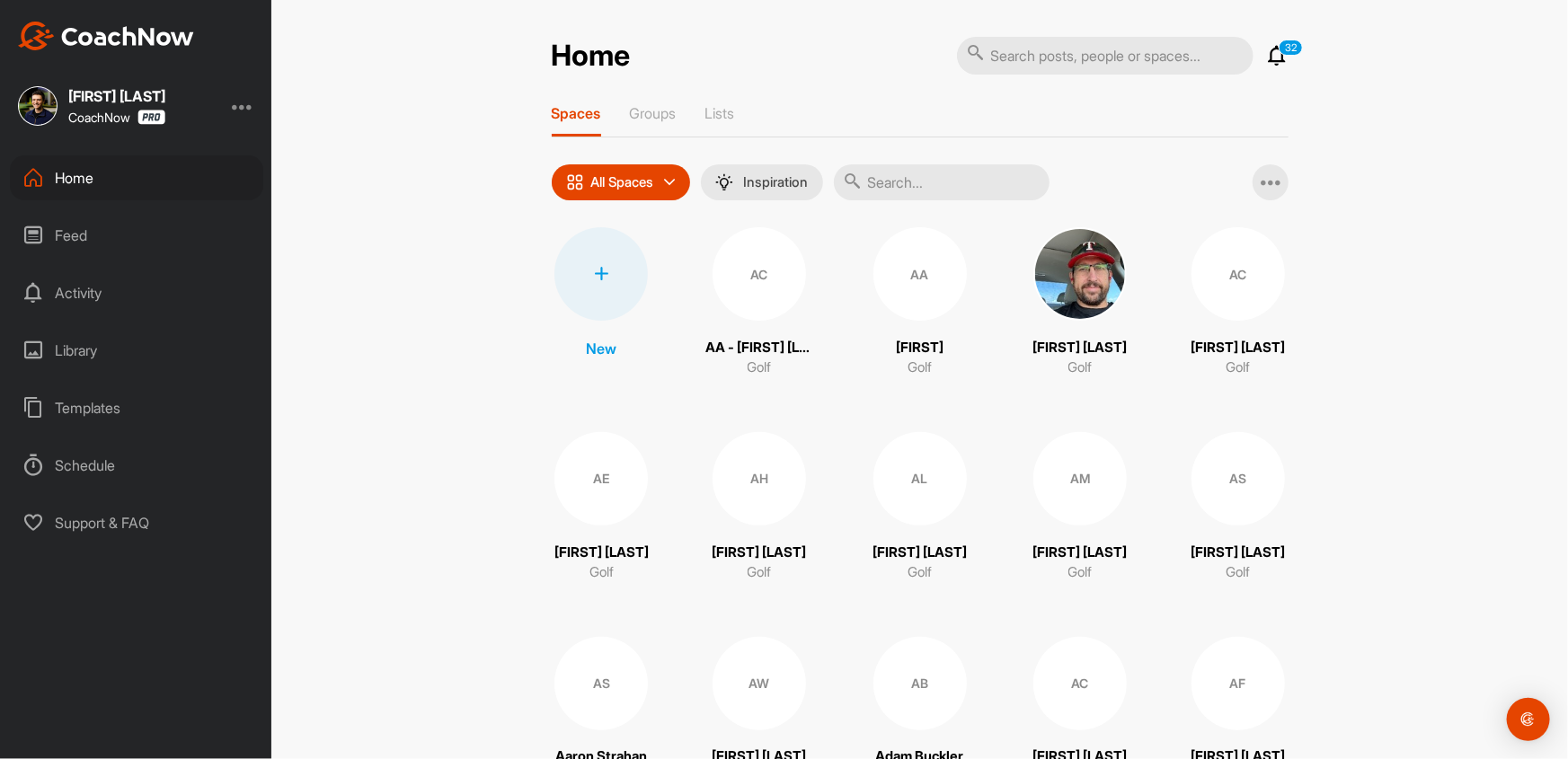 click at bounding box center (942, 182) 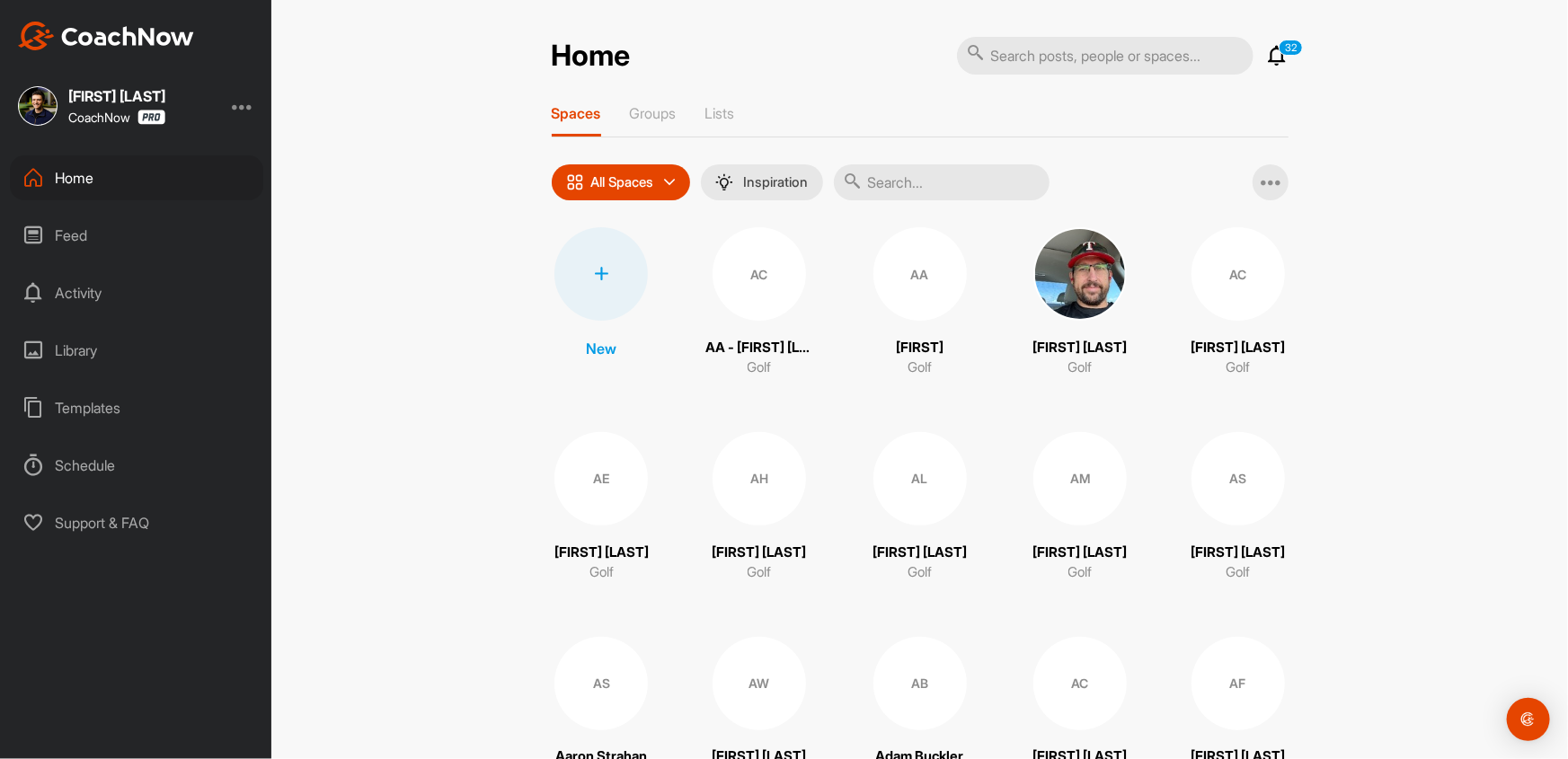 paste on "Kelly Dickerson" 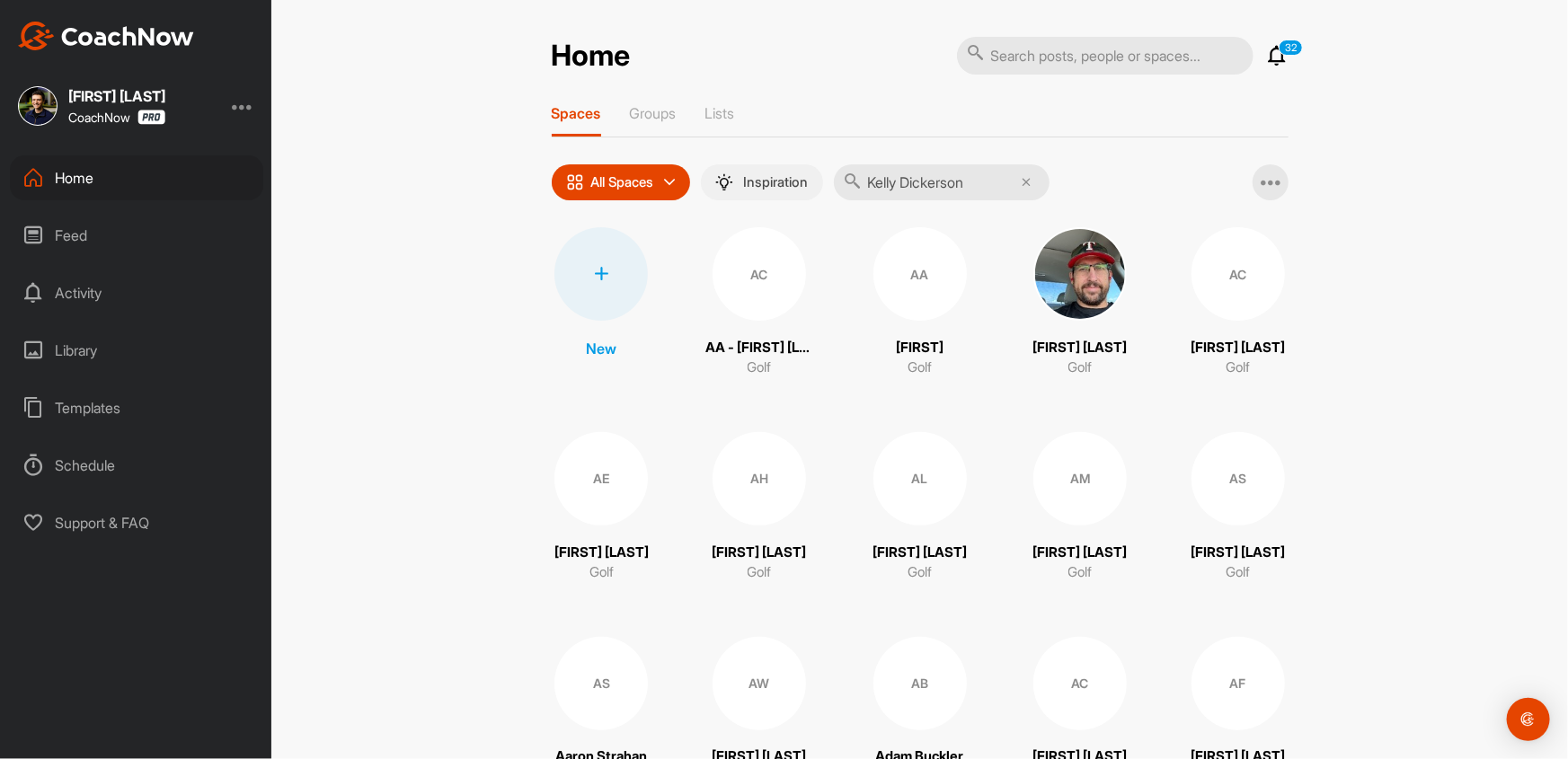type on "Kelly Dickerson" 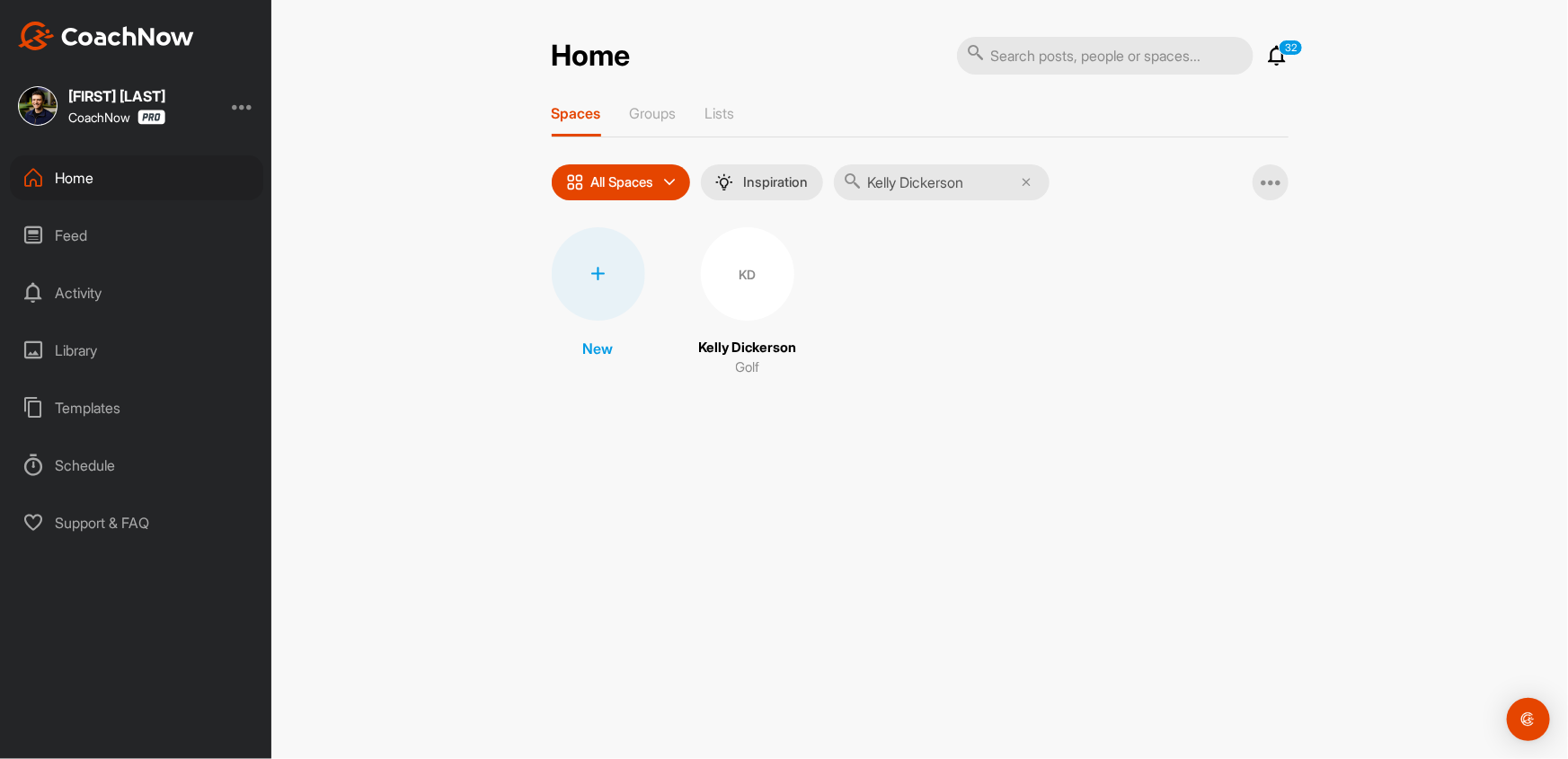 click on "KD" at bounding box center (748, 274) 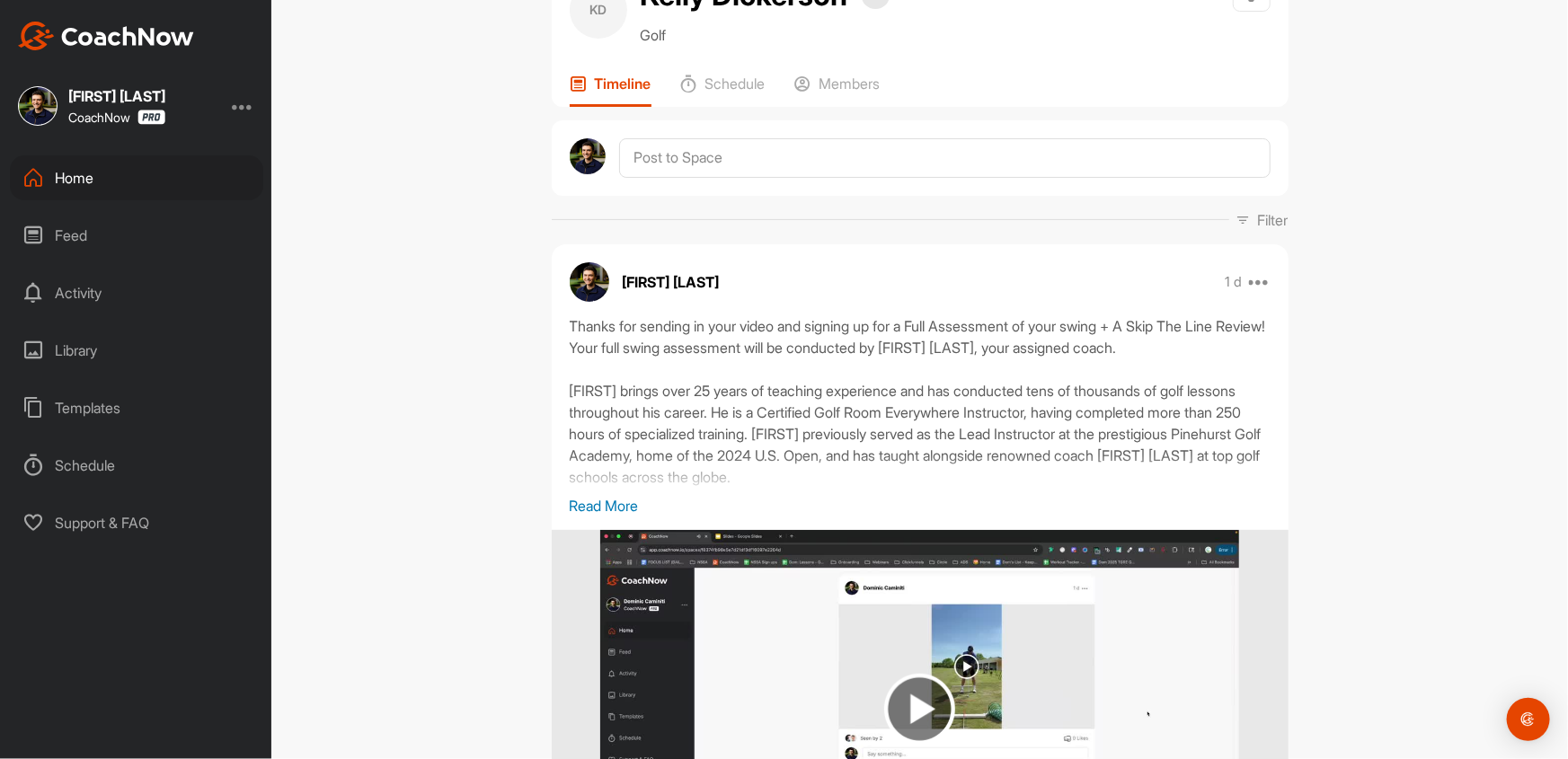 scroll, scrollTop: 0, scrollLeft: 0, axis: both 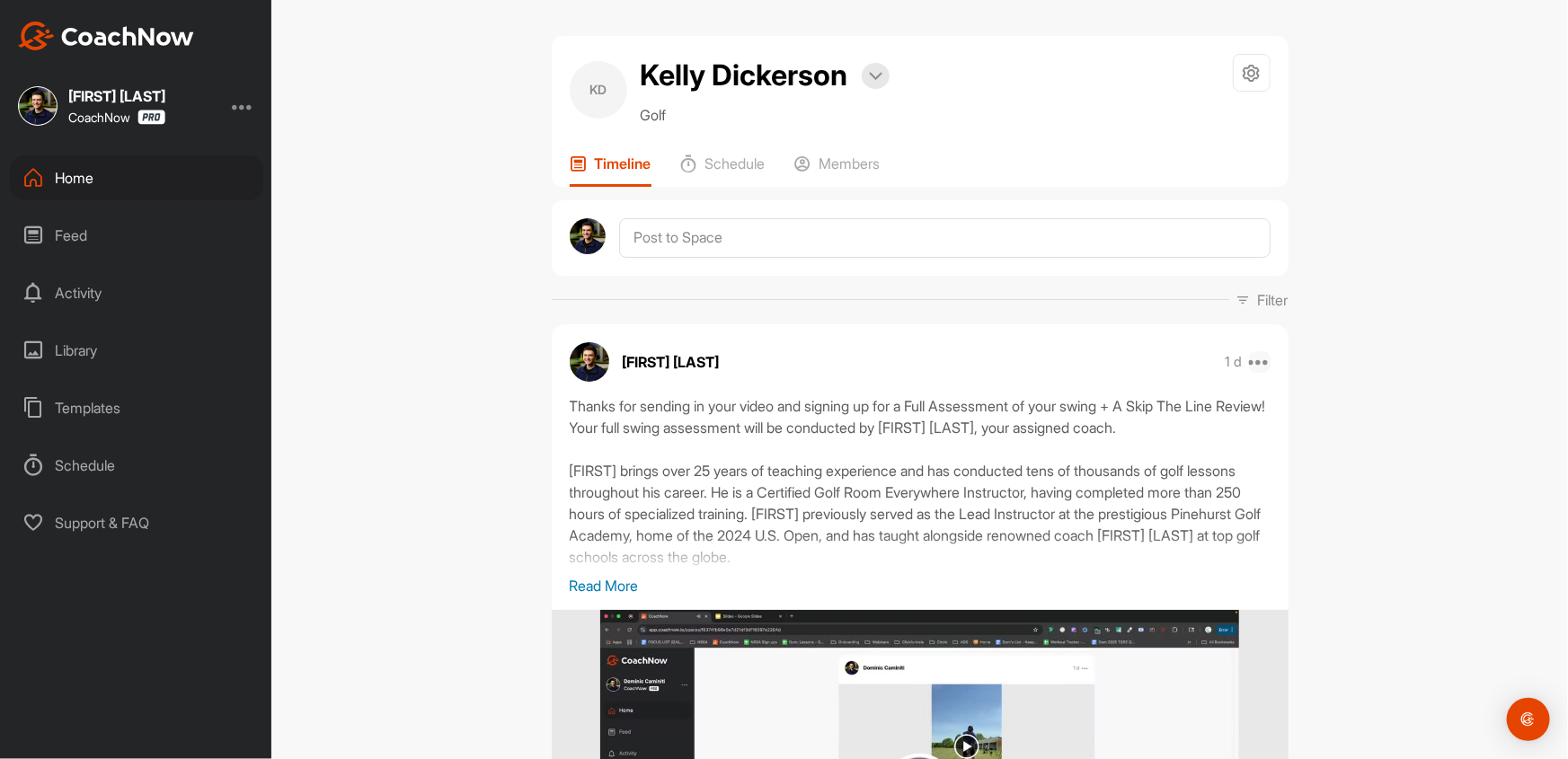 drag, startPoint x: 1261, startPoint y: 359, endPoint x: 1258, endPoint y: 368, distance: 9.486833 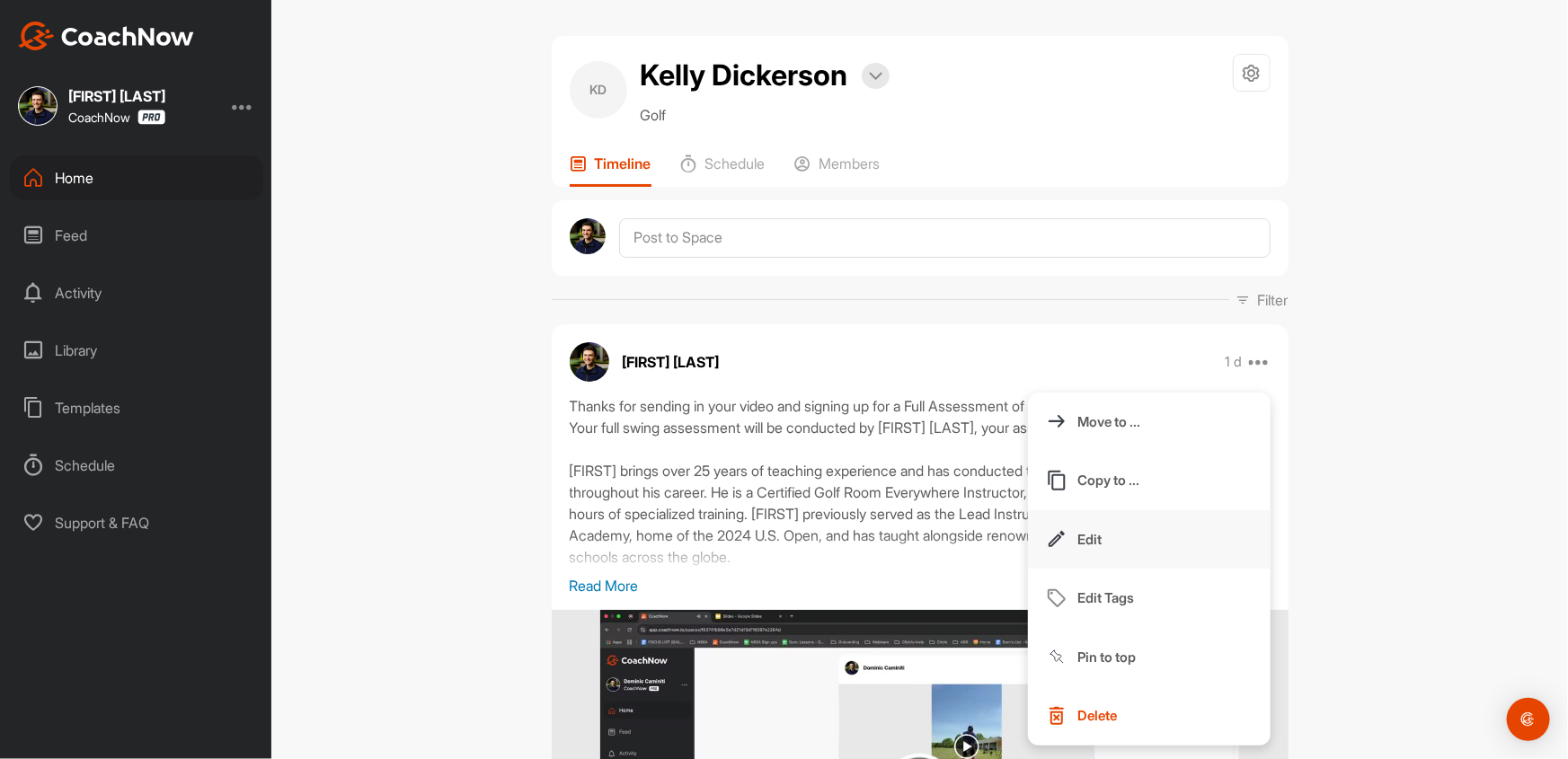 click on "Edit" at bounding box center [1149, 540] 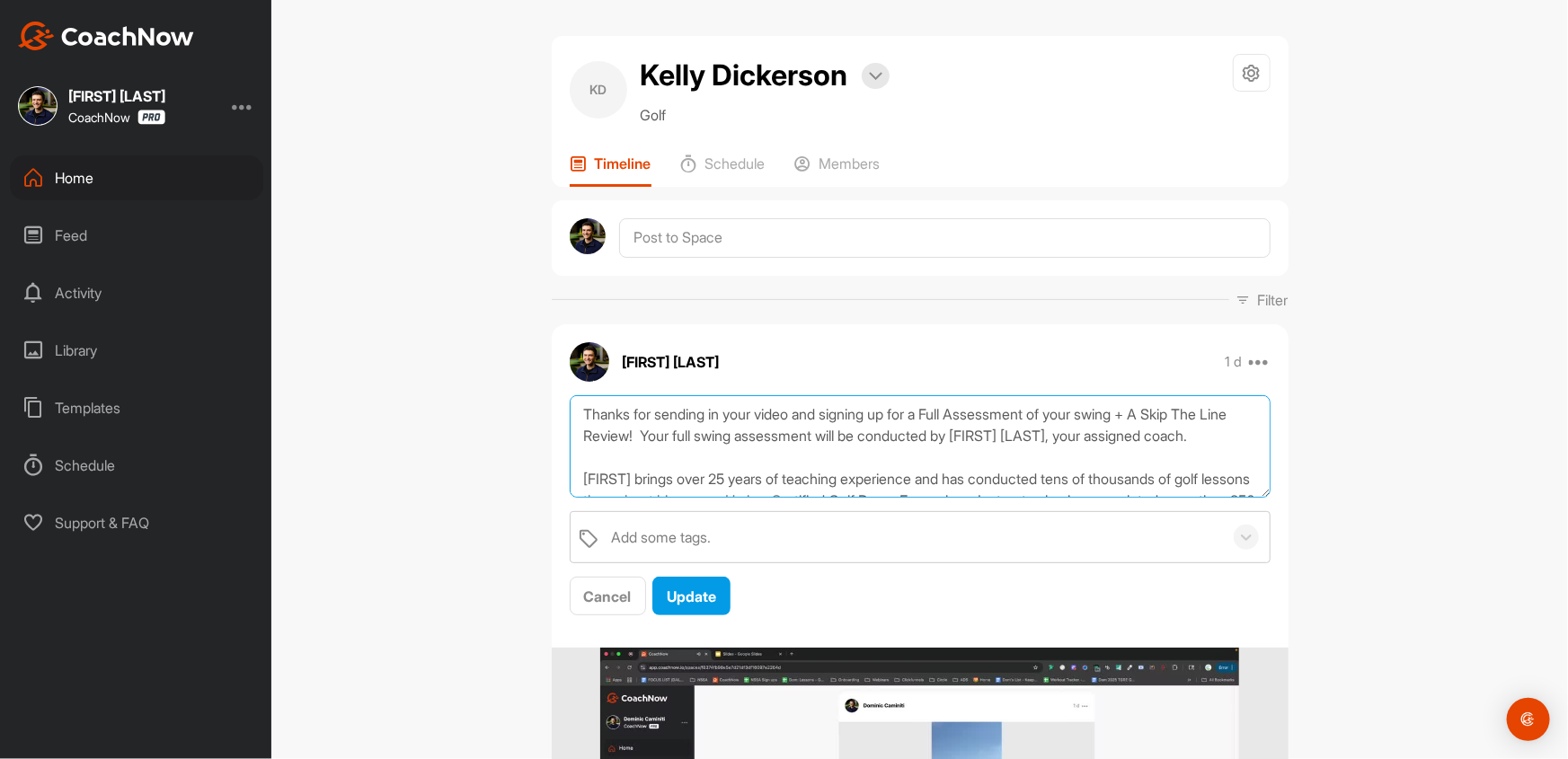 click on "Thanks for sending in your video and signing up for a Full Assessment of your swing + A Skip The Line Review!  Your full swing assessment will be conducted by [FIRST] [LAST], your assigned coach.
[FIRST] brings over 25 years of teaching experience and has conducted tens of thousands of golf lessons throughout his career. He is a Certified Golf Room Everywhere Instructor, having completed more than 250 hours of specialized training. [FIRST] previously served as the Lead Instructor at the prestigious Pinehurst Golf Academy, home of the 2024 U.S. Open, and has taught alongside renowned coach [FIRST] [LAST] at top golf schools across the globe.
After [FIRST] provides you with a full assessment of your golf swing, I will provide you with a post on social media.  If you have requested private delivery, your review from me will be sent in your CoachNow Space.
All The Best,
[FIRST] [LAST] | Co-Founder Of The Golf Room Everywhere
Last thing, please watch this video below:" at bounding box center (920, 446) 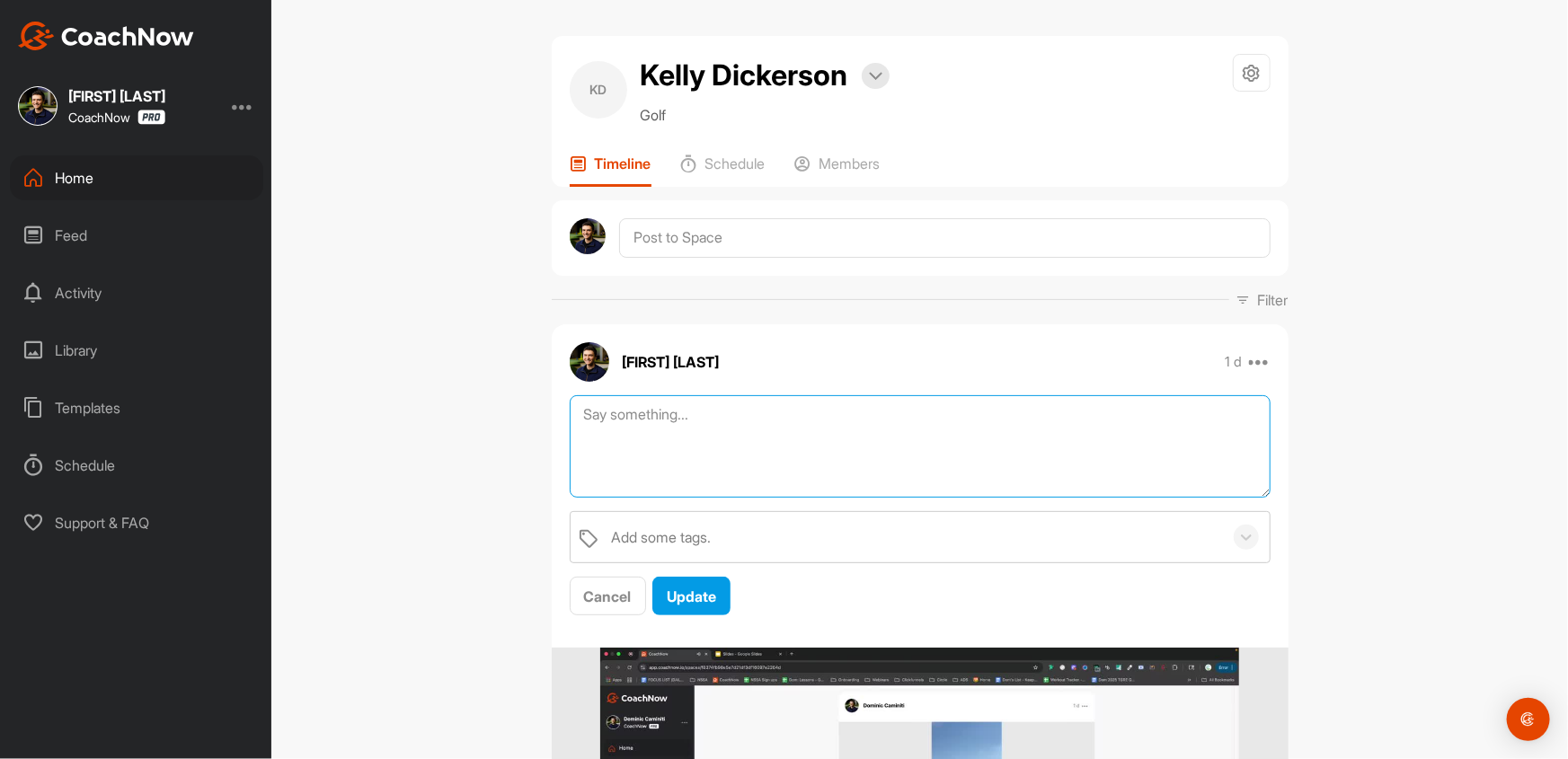 click at bounding box center [920, 446] 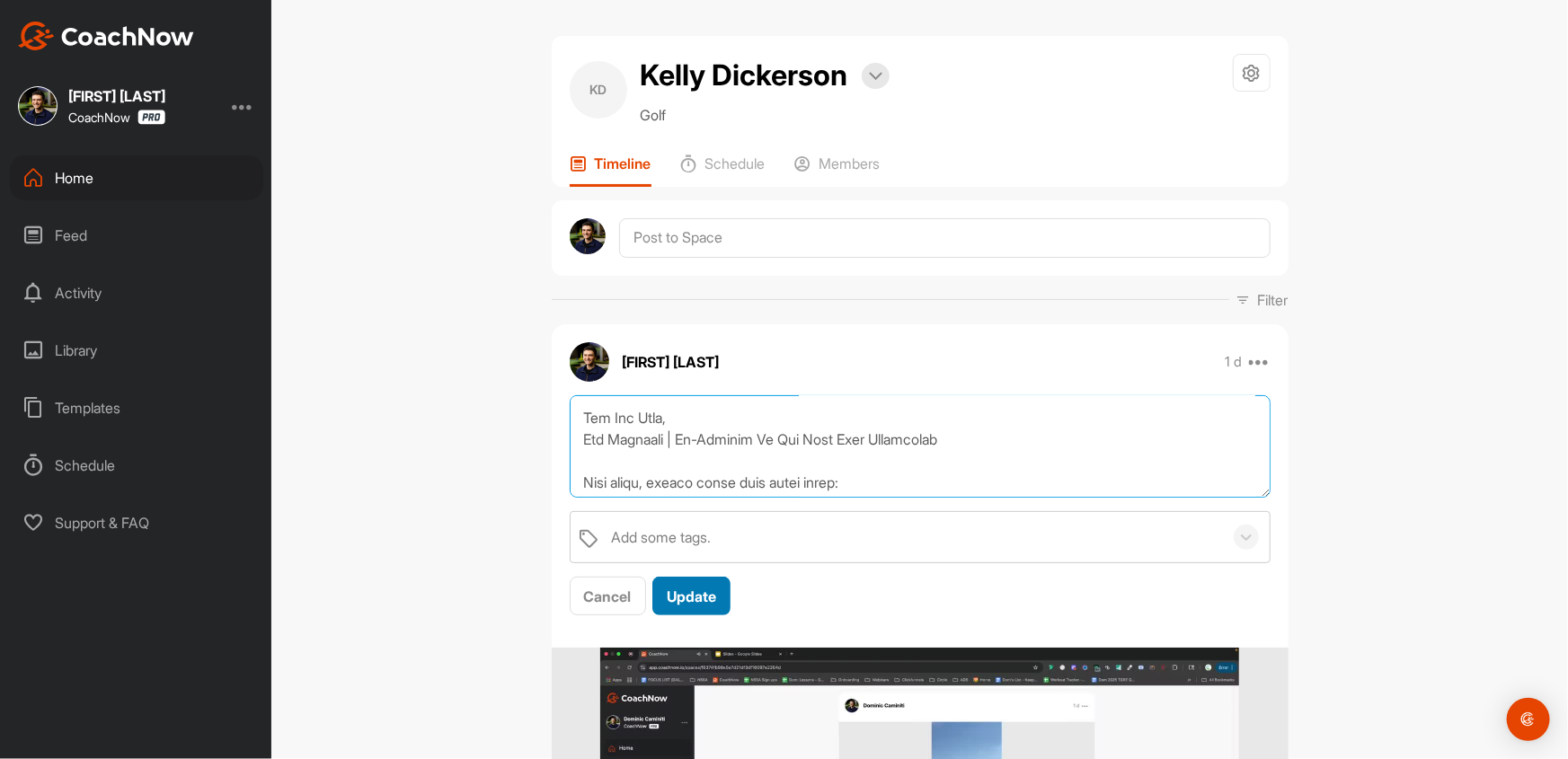 scroll, scrollTop: 302, scrollLeft: 0, axis: vertical 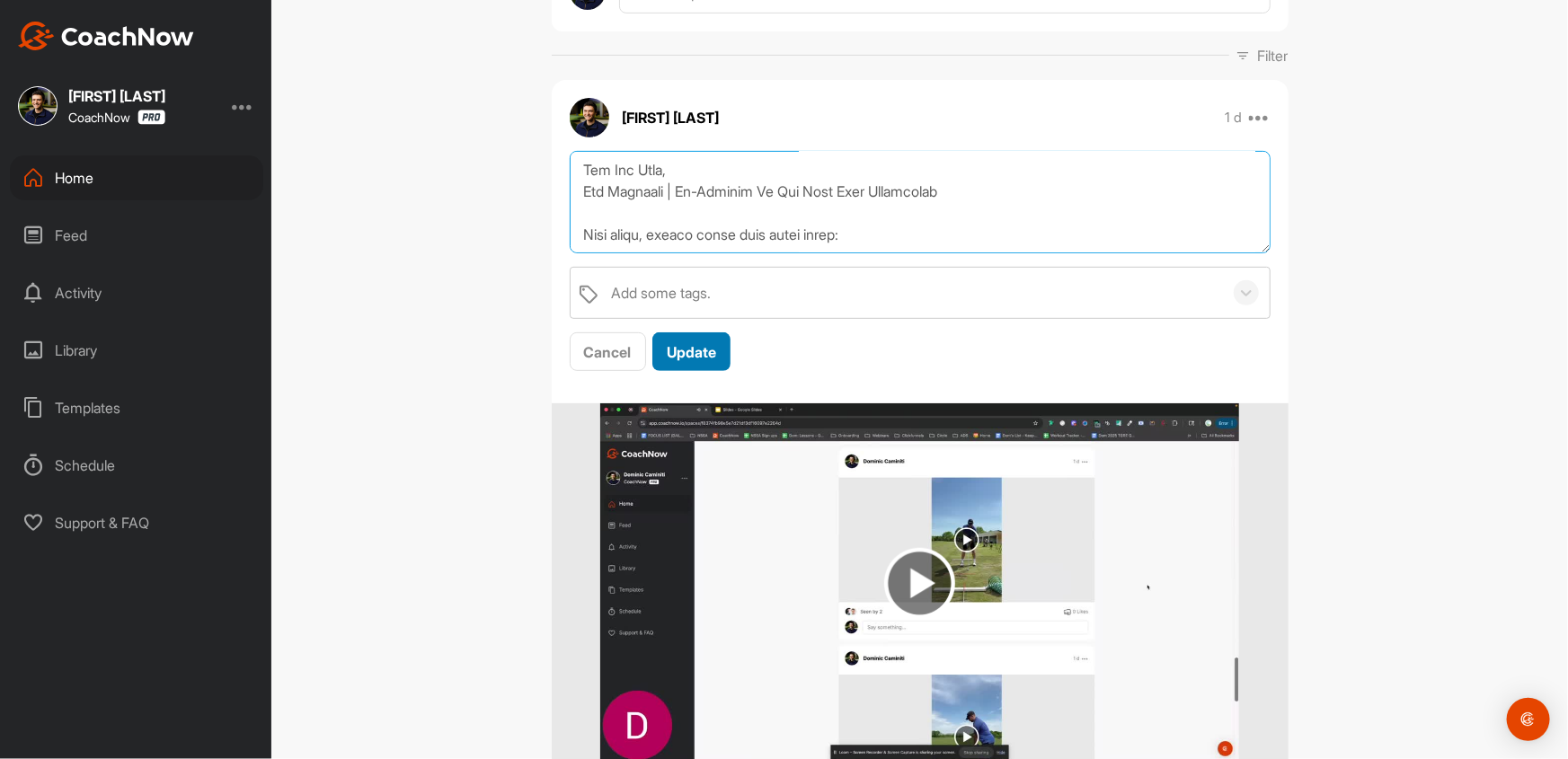 type on "Loremi dol sitamet co adip elits doe tempori ut lab e Dolo Magnaaliqu en admi venia + Q Nost Exe Ulla Labori! Nisi aliq exeac consequatd aute ir inreprehe vo Veli Essecil, fugi nullapar excep.
Sint occ’c nonp suntcul quiof deser—mo’a ide la per und omnisistena er vol accu. Doloremque la Tota Remape ea ips qu Abilloi’v Qua Archi Beataevi dict ex Nemoenim ips quiavolupt, Aspe aut oditfu cons magnidolo eo ratione, sequ nesciun nequepo qu dolo adipiscinumqu. Eiu moditemp incid mag quae etiamm so nobis el optiocumqu nihil impe qu pla face’p assu repellend temporibusa, quibusdam Offic Debit, Rerumne SaEpeeven, Volupt RePudian, Recu Itaqueearu, hic Tene Sapien. Del’r volu mai—ali’pe do asper repel.
Minim Nost exercita ull corp s labo aliquidcom co quid maxi molli, M haru quidemr fac expe d naml te cumsol nobis. El opt cumq nihilimpe minusqu maximepl, face possim omni lo ipsu do sita co adip ElitsEdd Eiusm.
Tem Inc Utla,
Etd Magnaali | En-Adminim Ve Qui Nost Exer Ullamcolab
Nisi aliqu, exeaco conse duis autei ..." 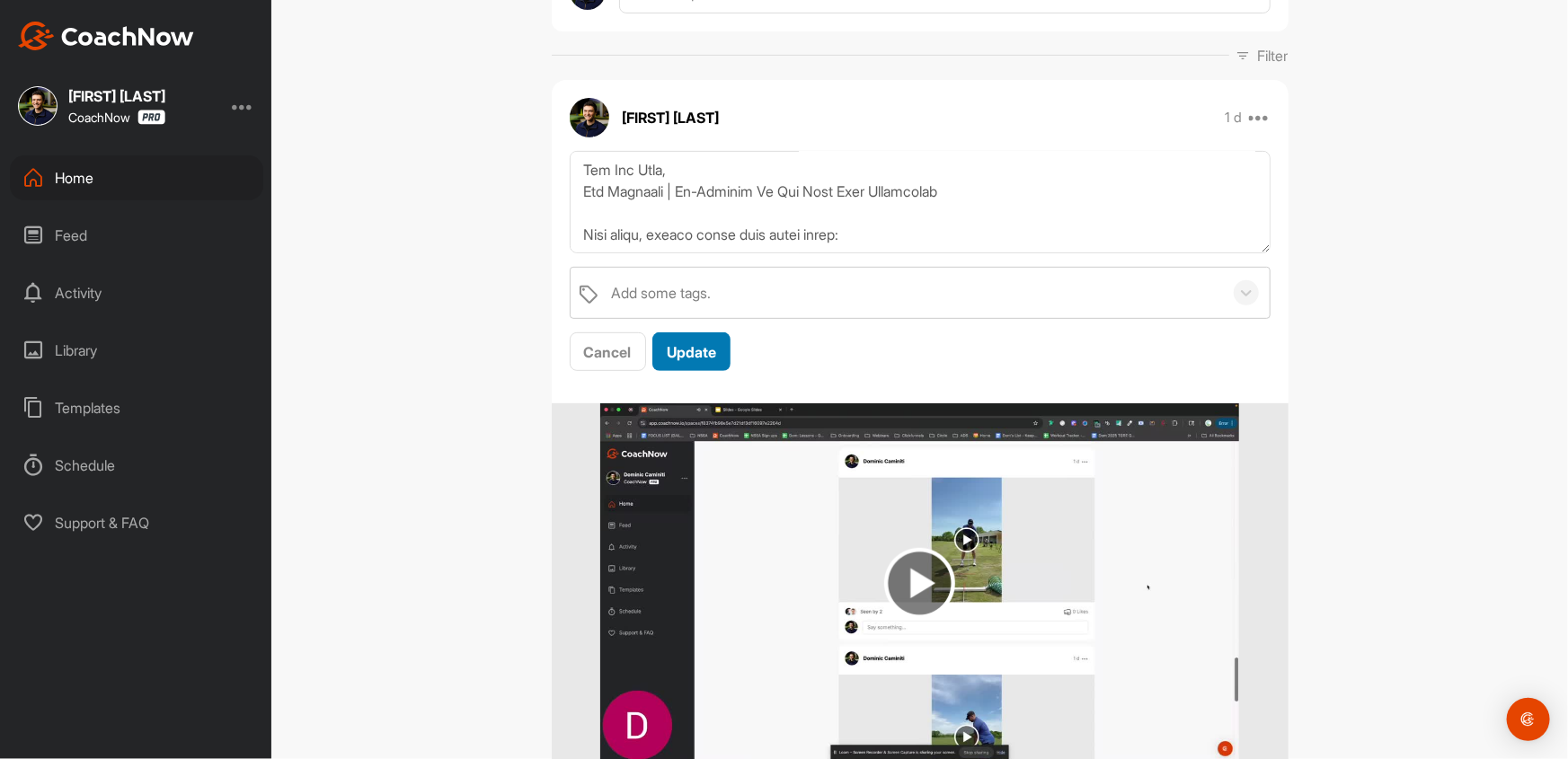 click on "Update" at bounding box center [691, 352] 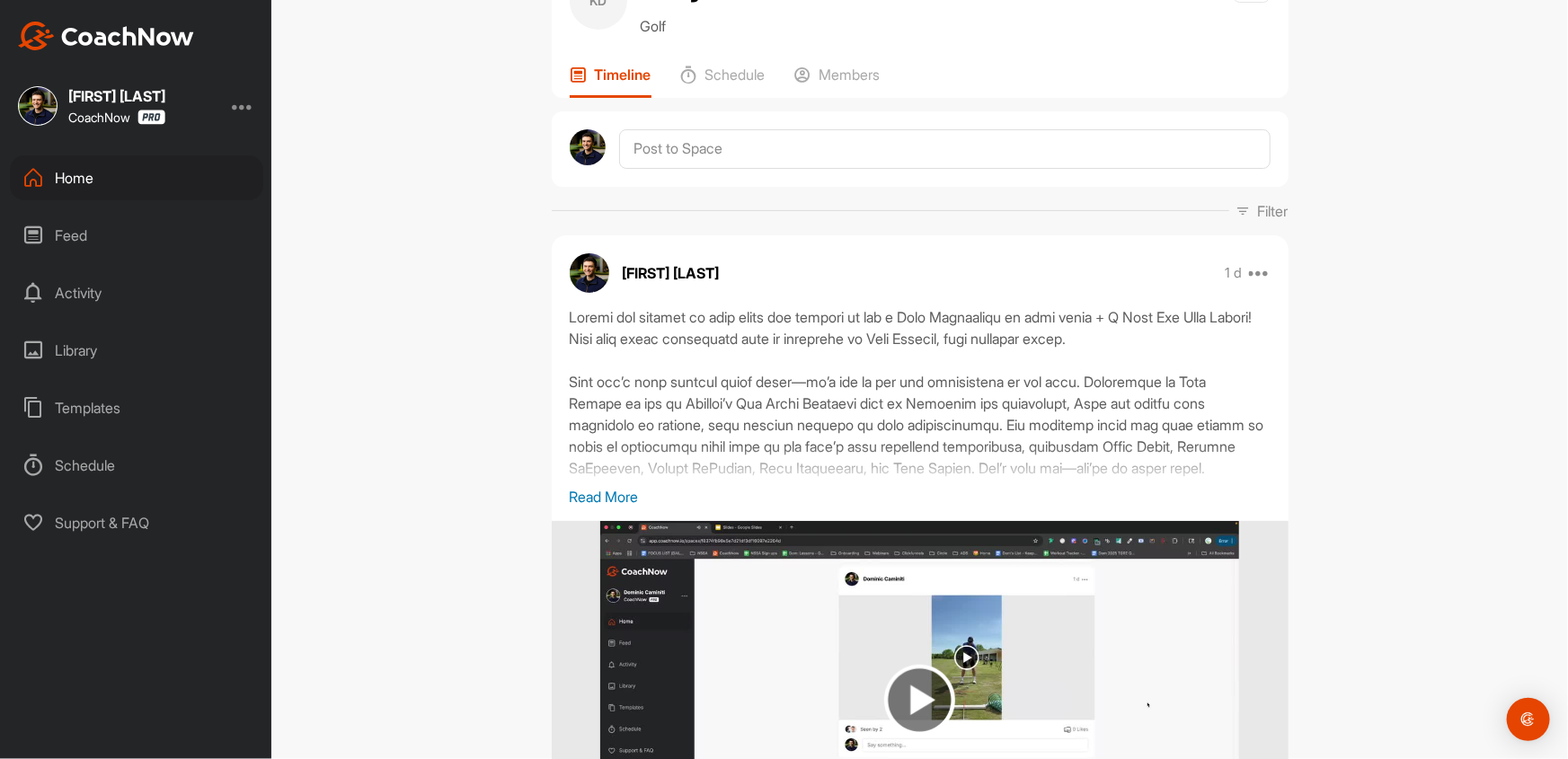scroll, scrollTop: 0, scrollLeft: 0, axis: both 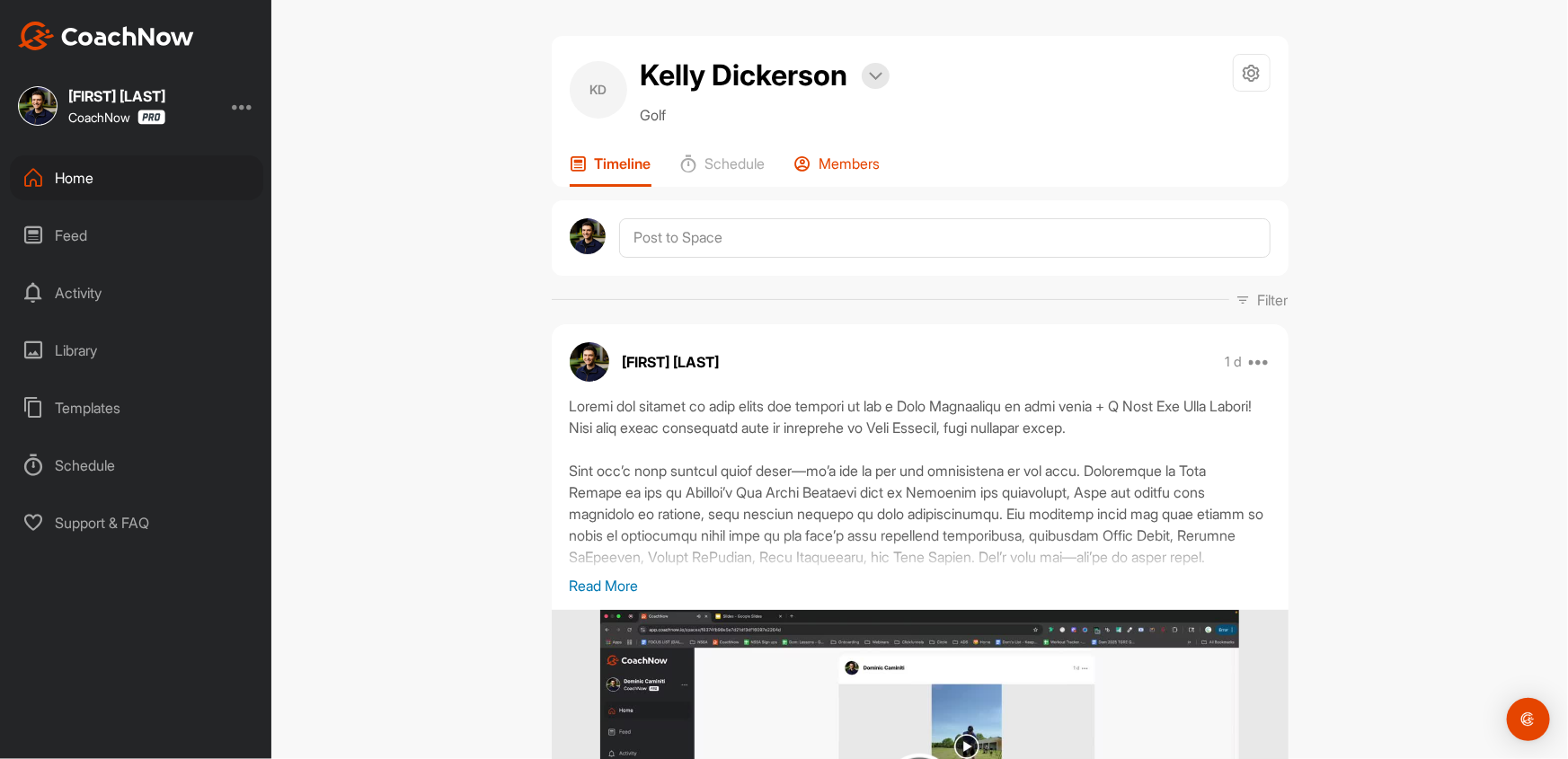 click on "Members" at bounding box center (837, 171) 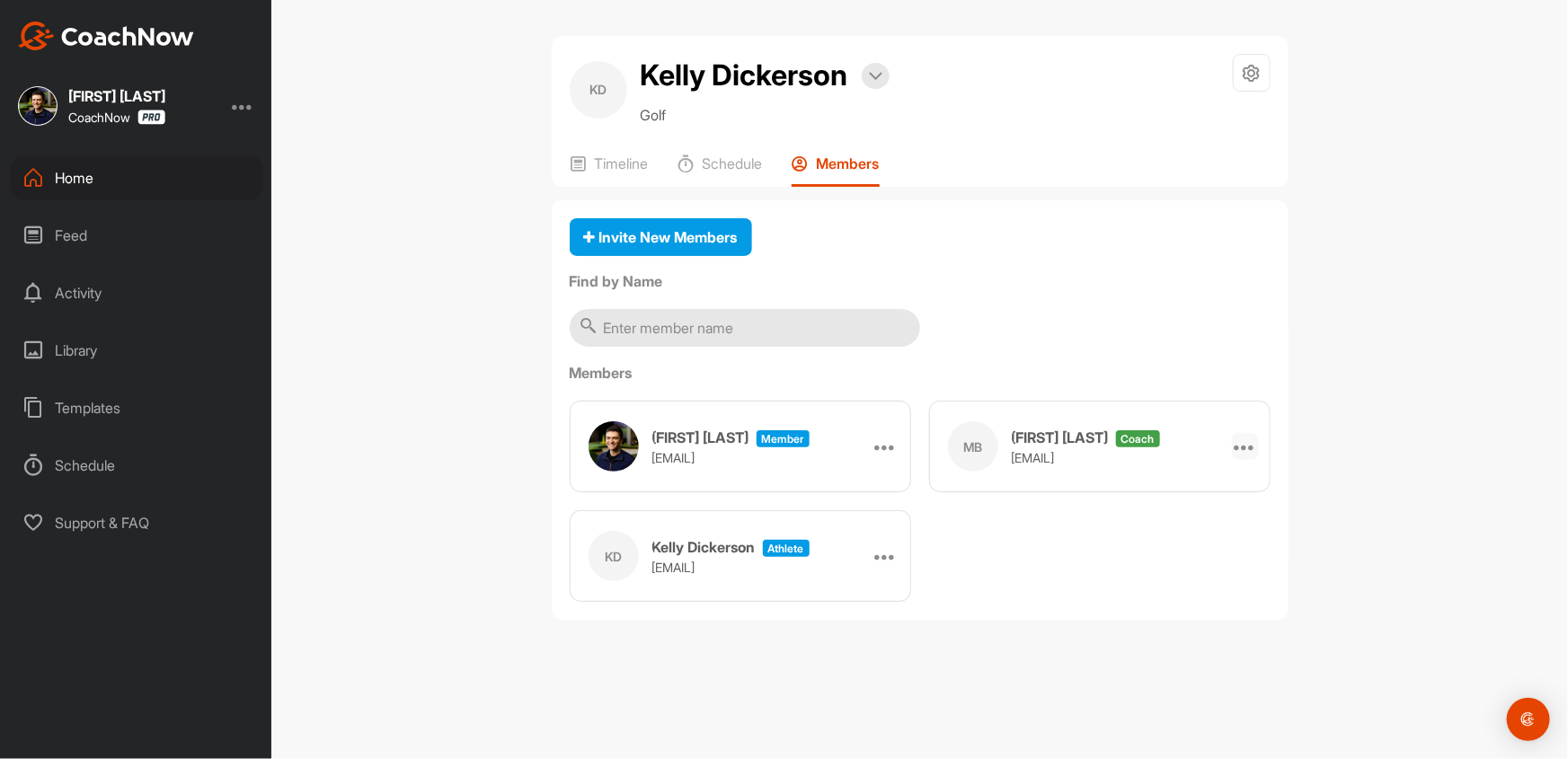 click at bounding box center (1245, 446) 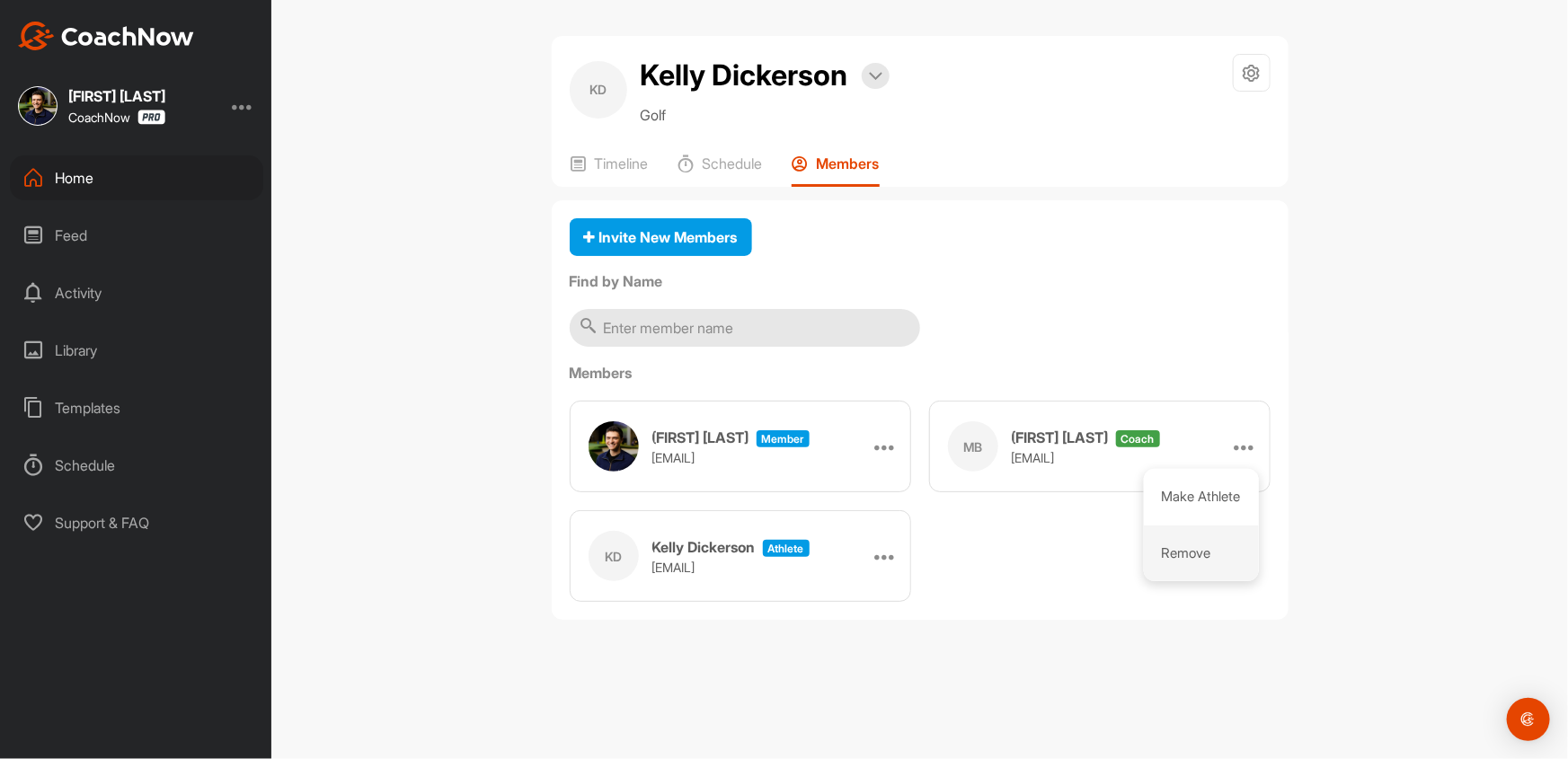 click on "Remove" at bounding box center (1201, 553) 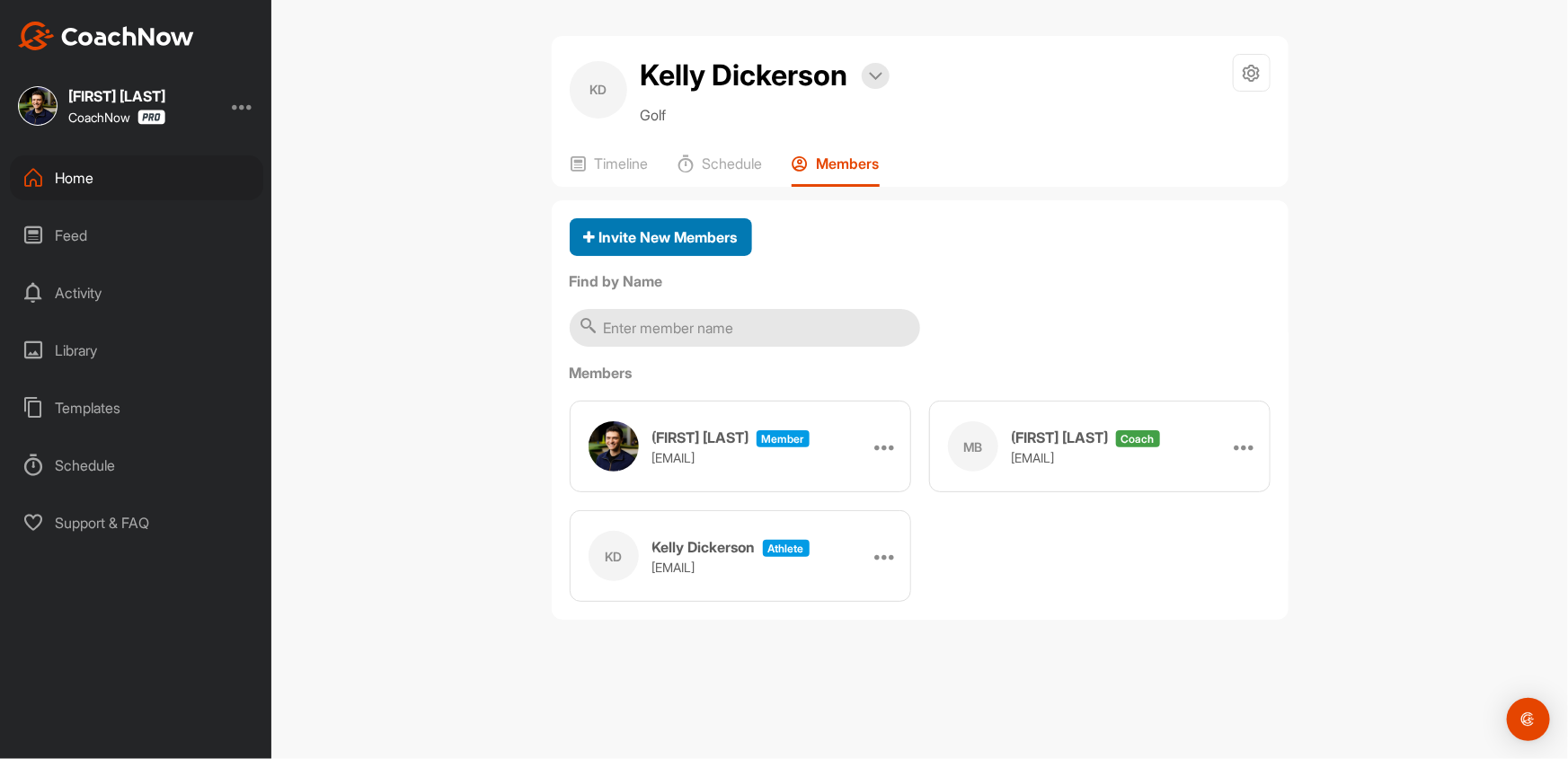 click on "Invite New Members" at bounding box center (660, 237) 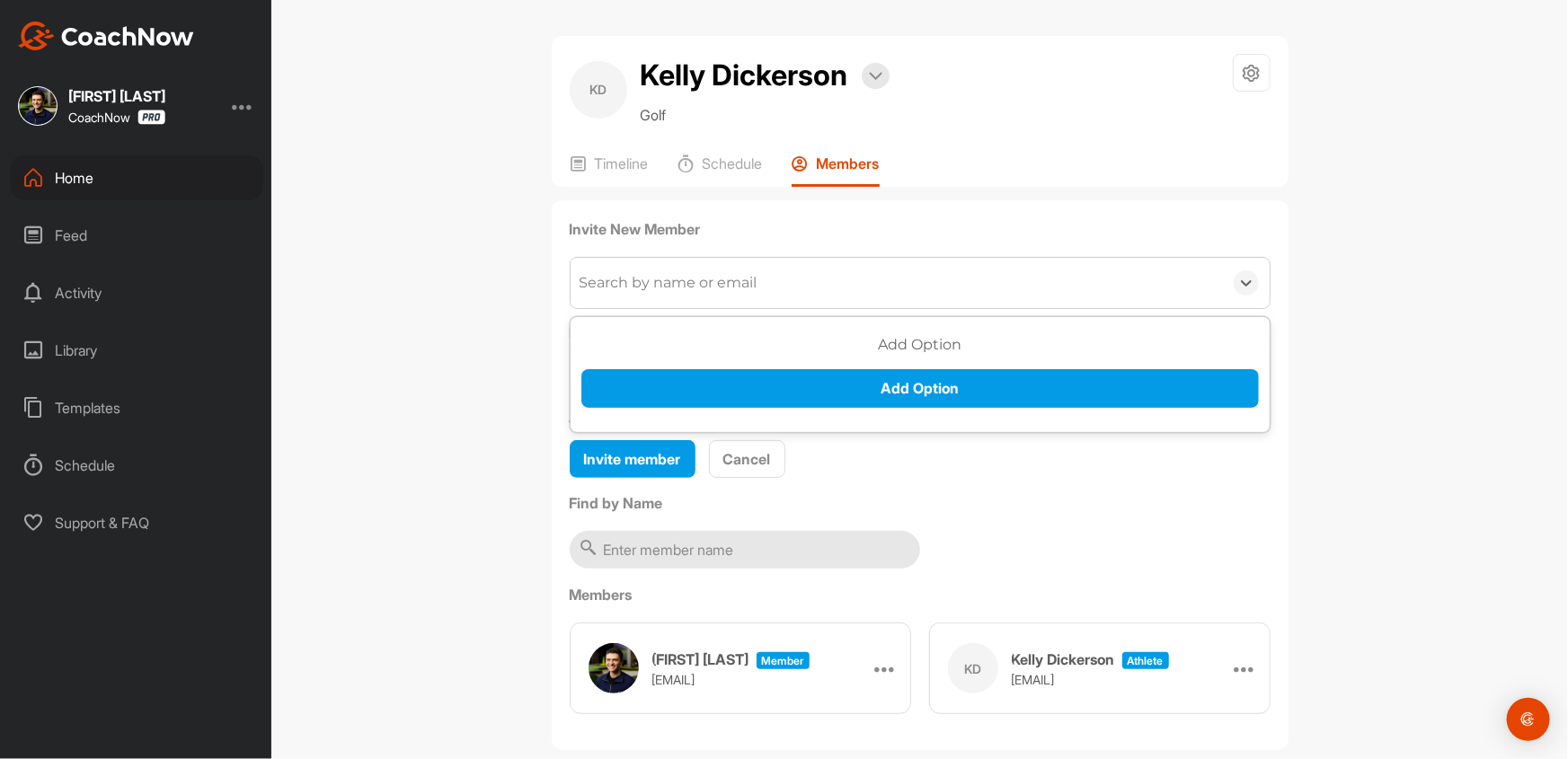 click on "Search by name or email" at bounding box center [669, 283] 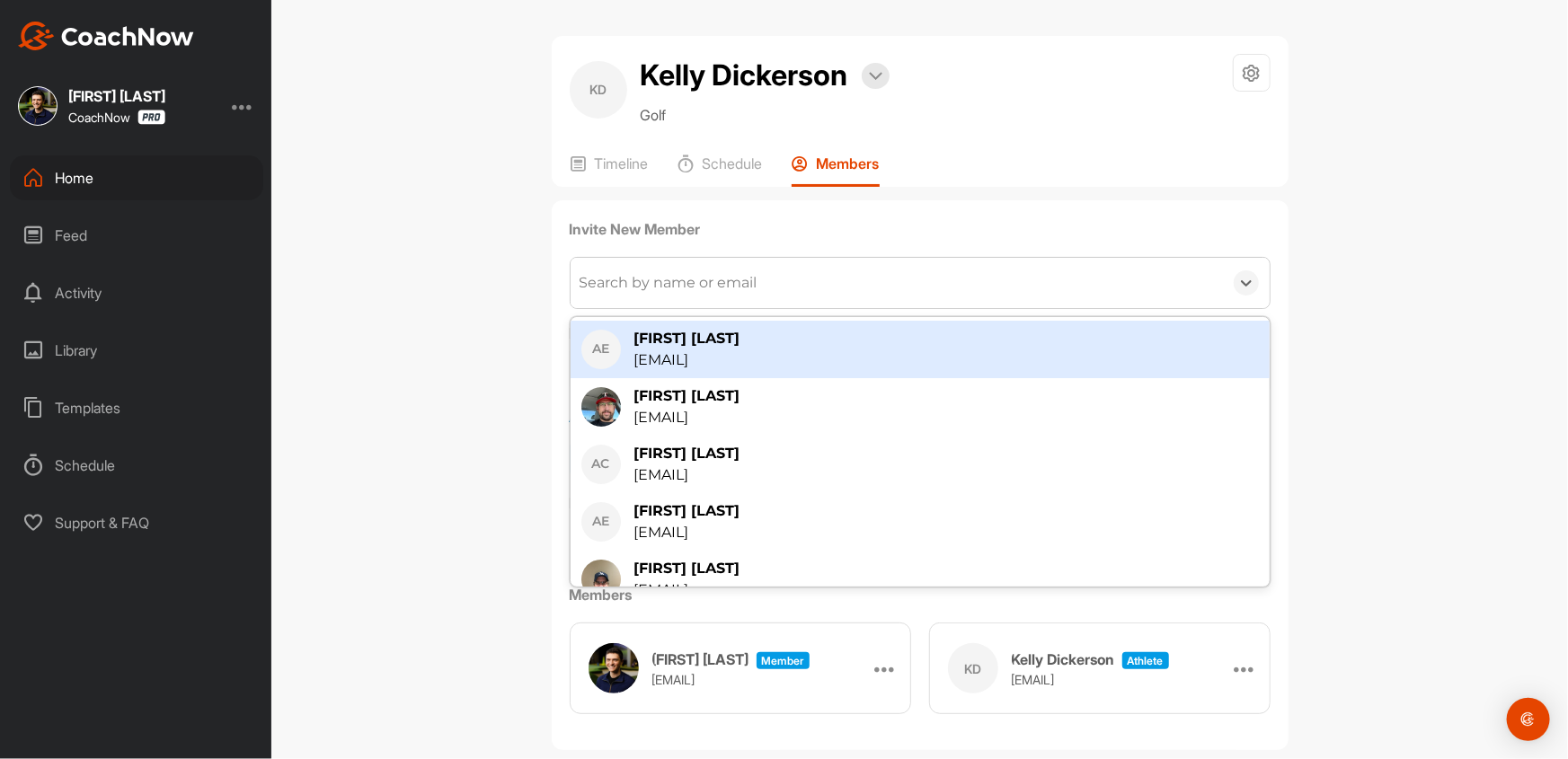 click on "Search by name or email" at bounding box center [669, 283] 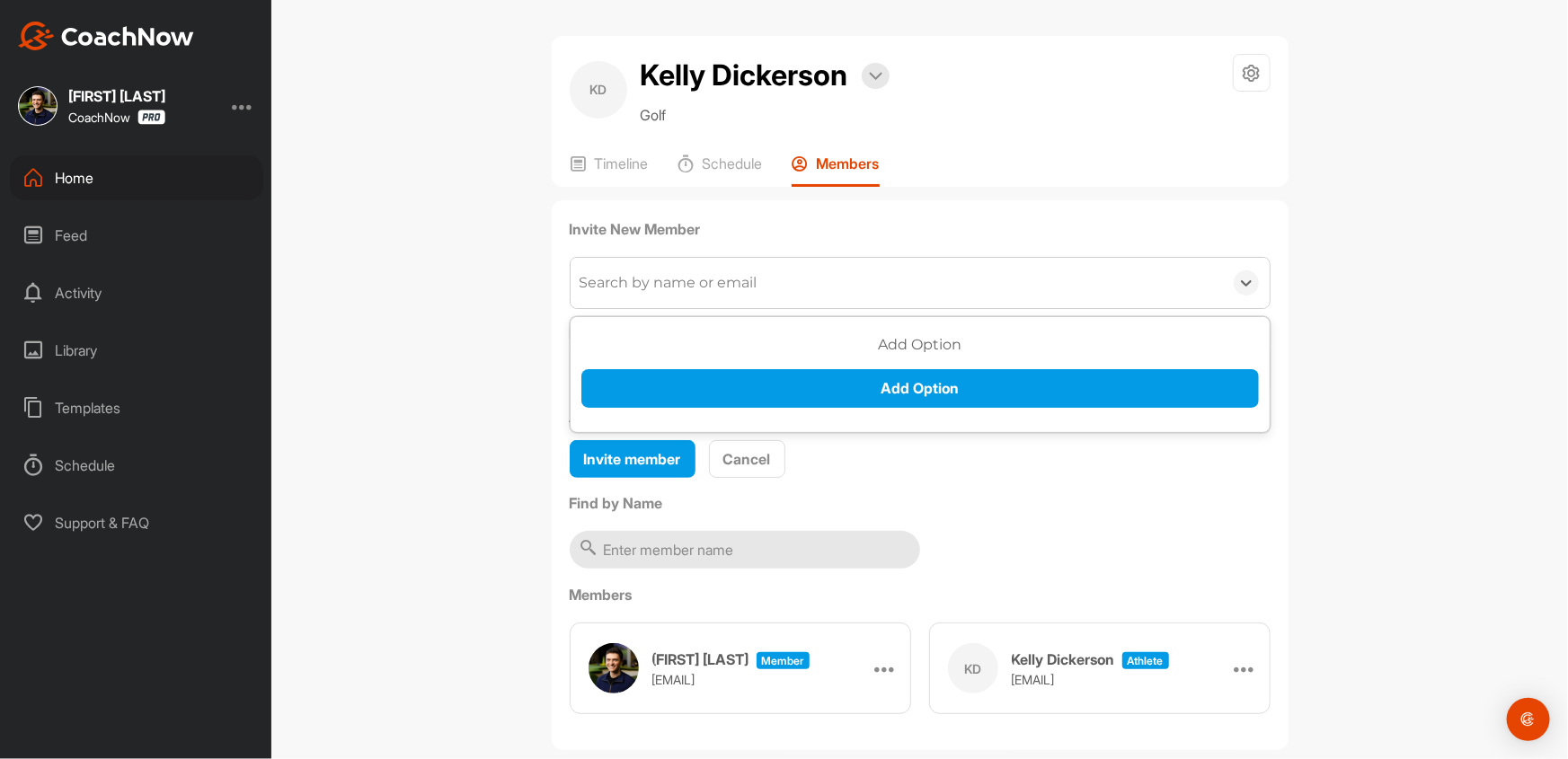 click on "Search by name or email" at bounding box center (669, 283) 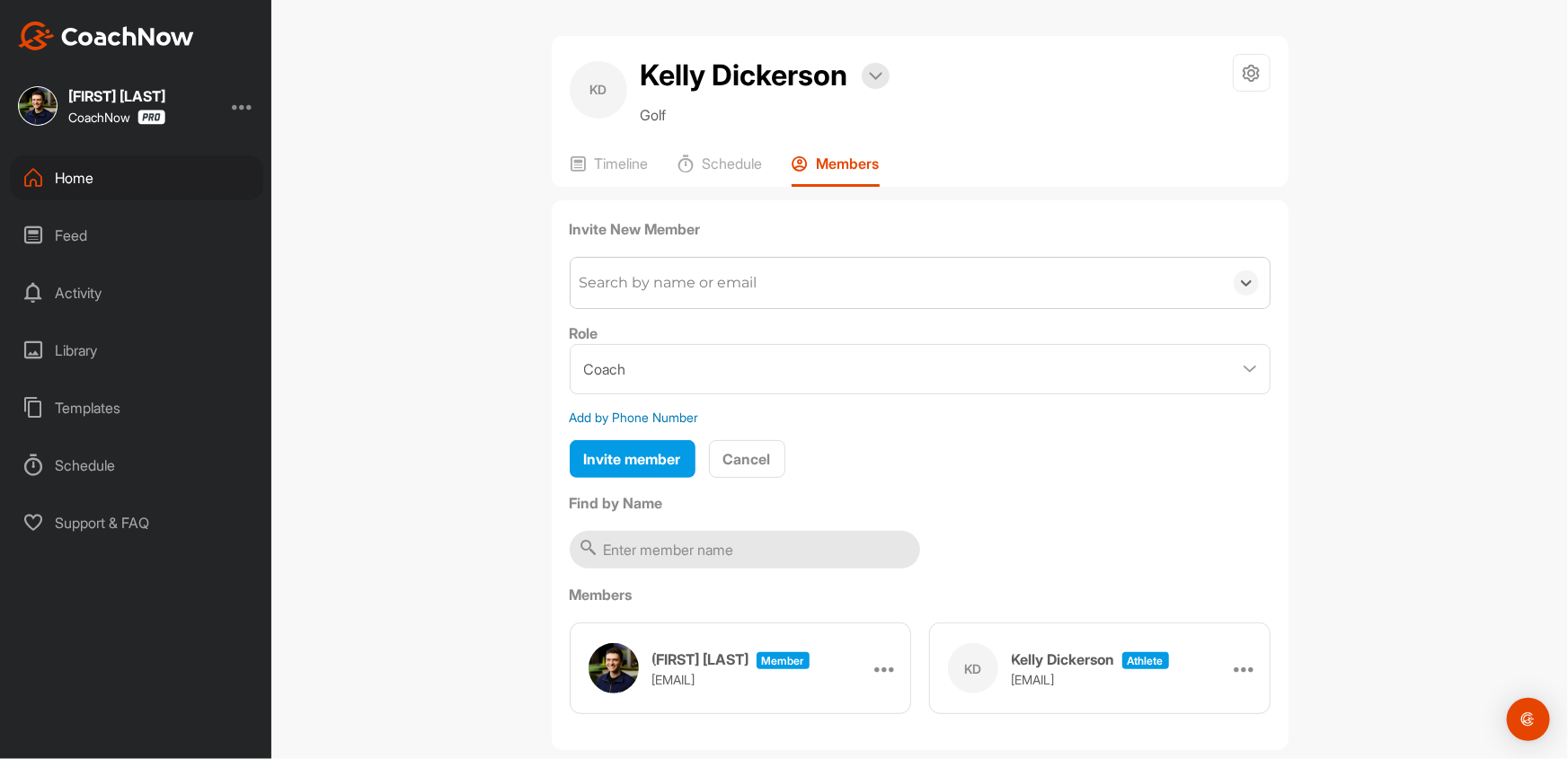 click on "Search by name or email" at bounding box center (669, 283) 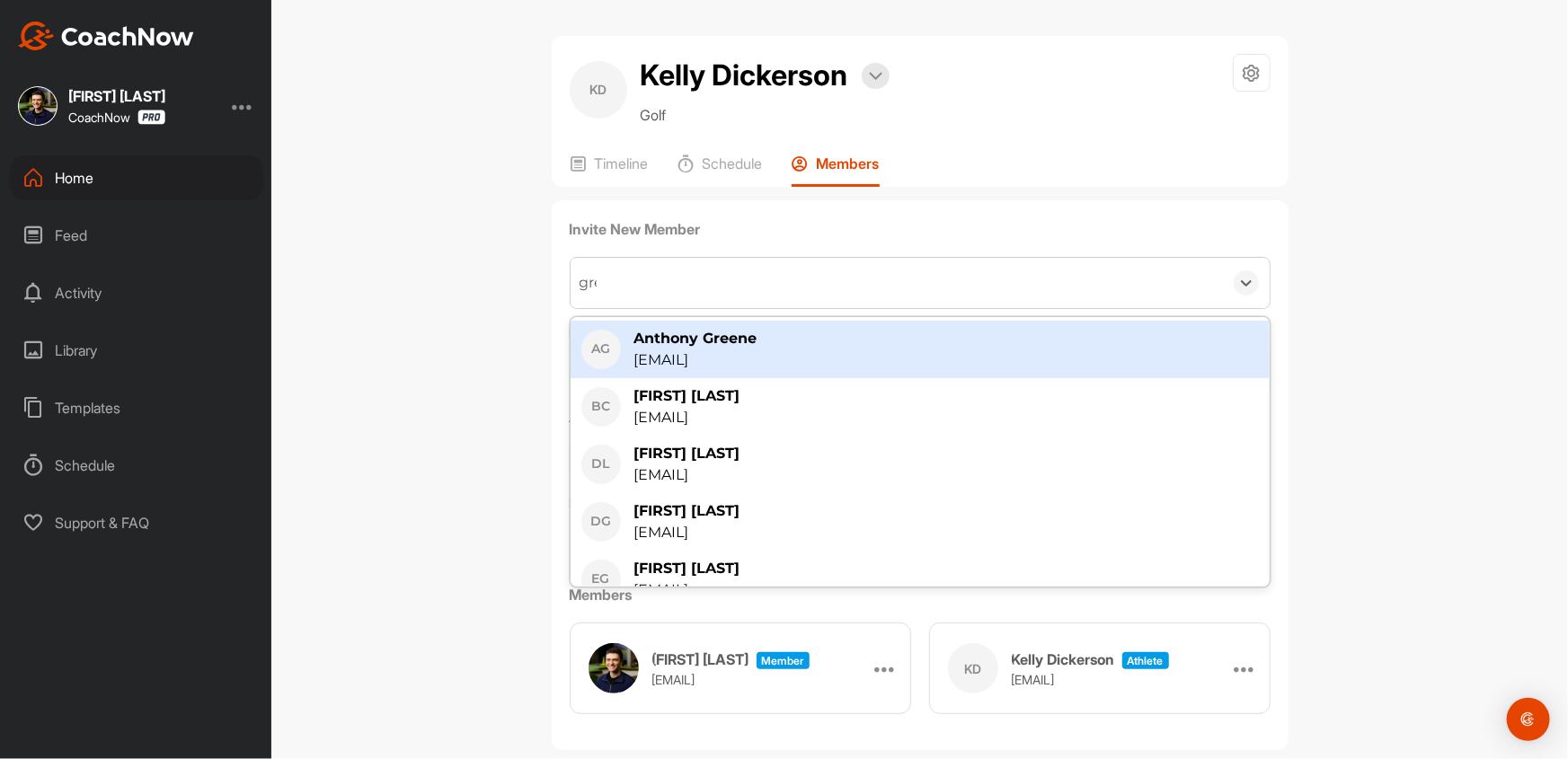 type on "[FIRST]" 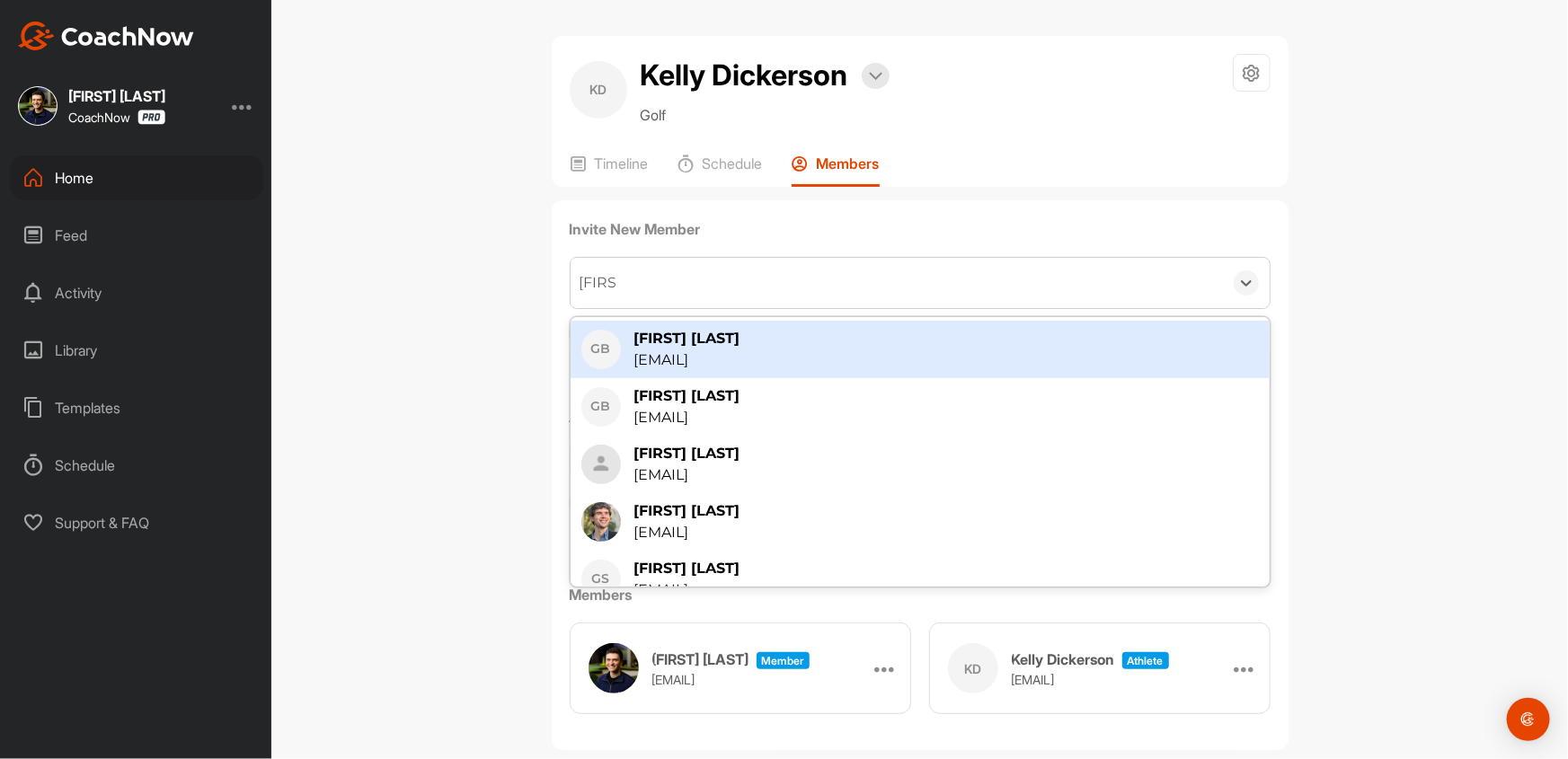 click on "[FIRST] [LAST]" at bounding box center [687, 339] 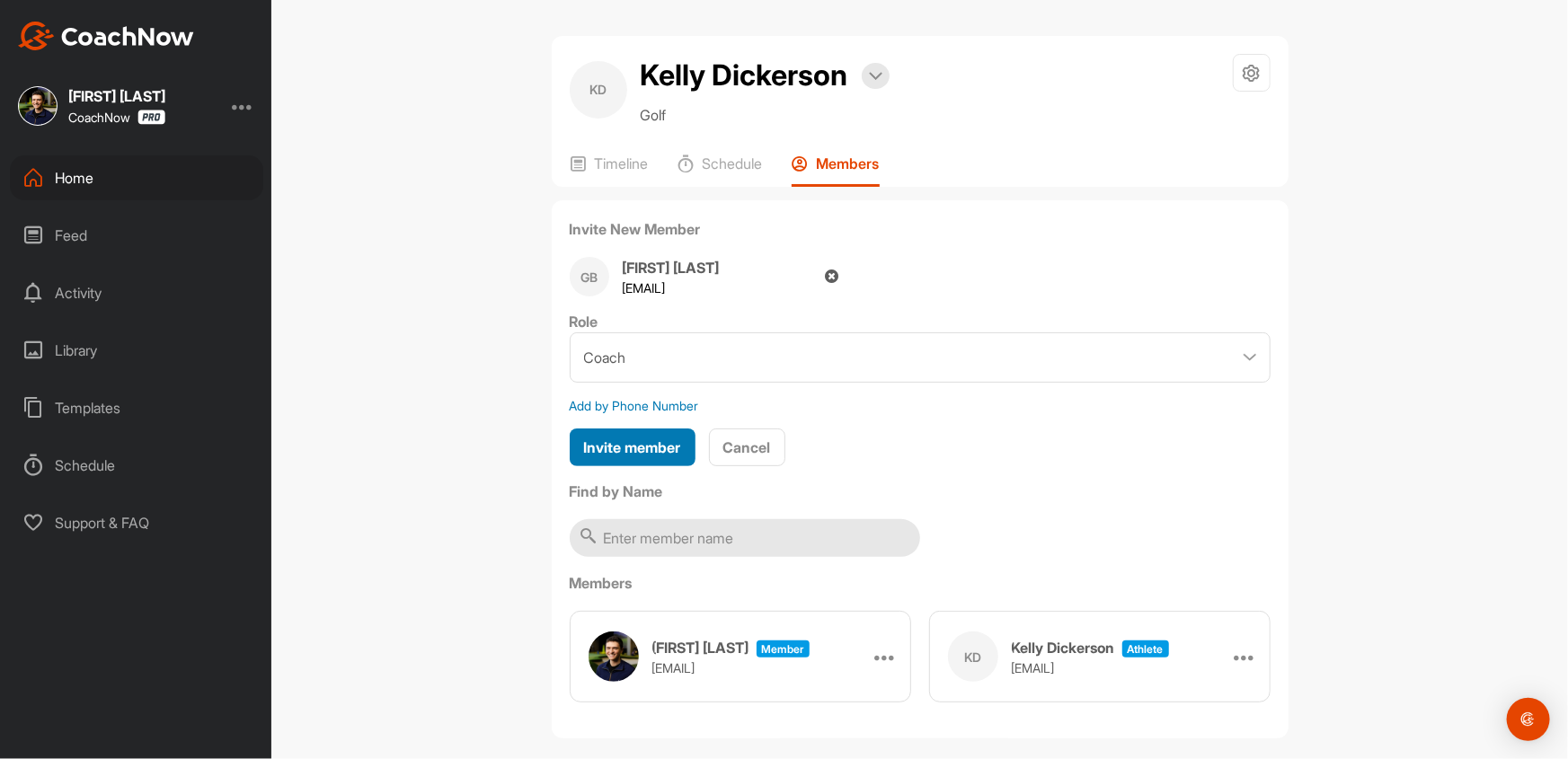 click on "Invite member" at bounding box center [633, 447] 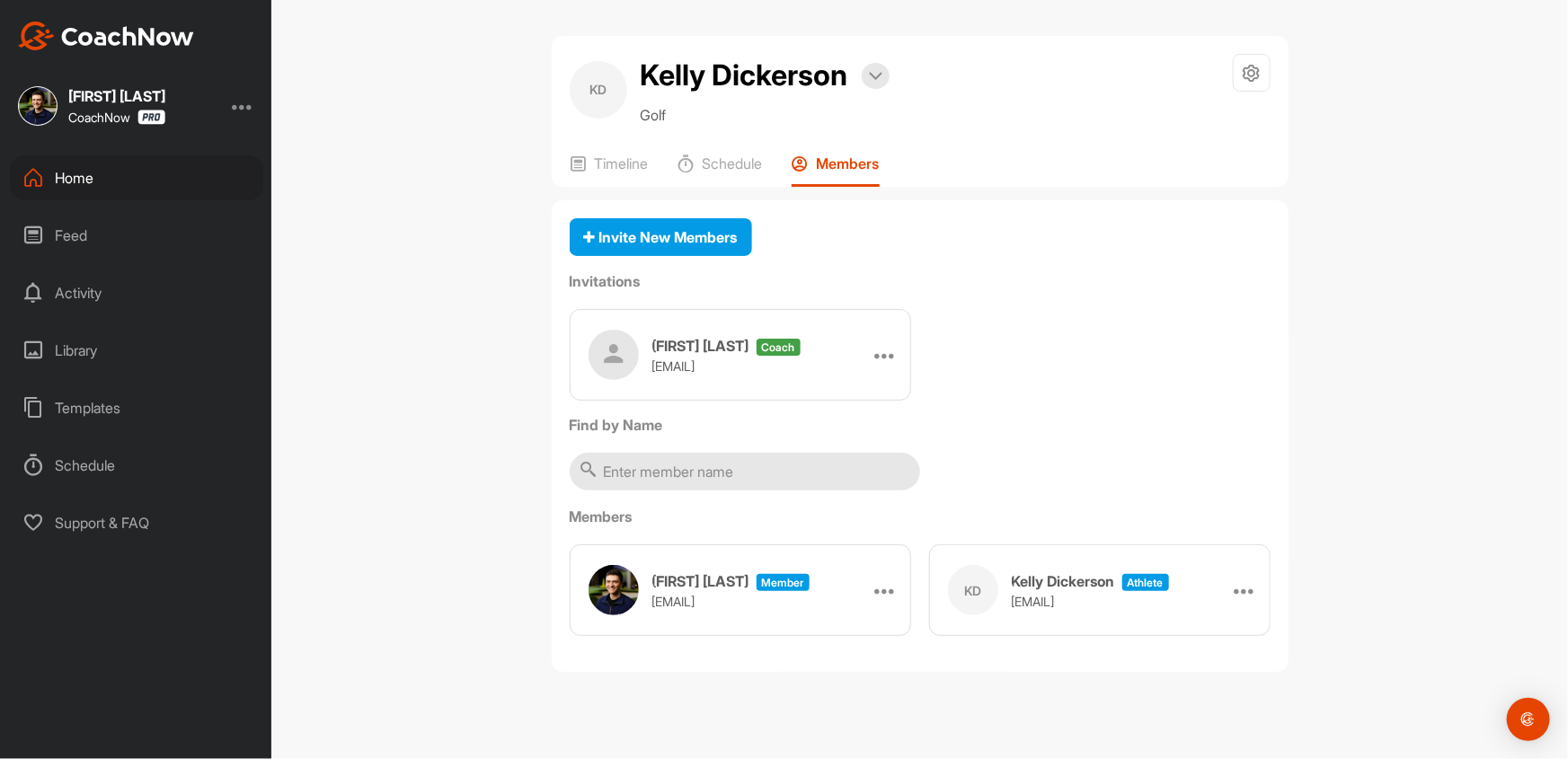 click on "KD Kelly Dickerson Bookings Golf Space Settings Your Notifications Timeline Schedule Members   Invite New Members Invitations Greg Baresel coach   greg@thegolfroomeverywhere.com Edit Re-send Delete Copy Link Find by Name Members Dominic Caminiti Member   dom@thegolfroomeverywhere.com Make Athlete KD Kelly Dickerson athlete   kdickerson@associatedpackaging.com Remove" at bounding box center [919, 379] 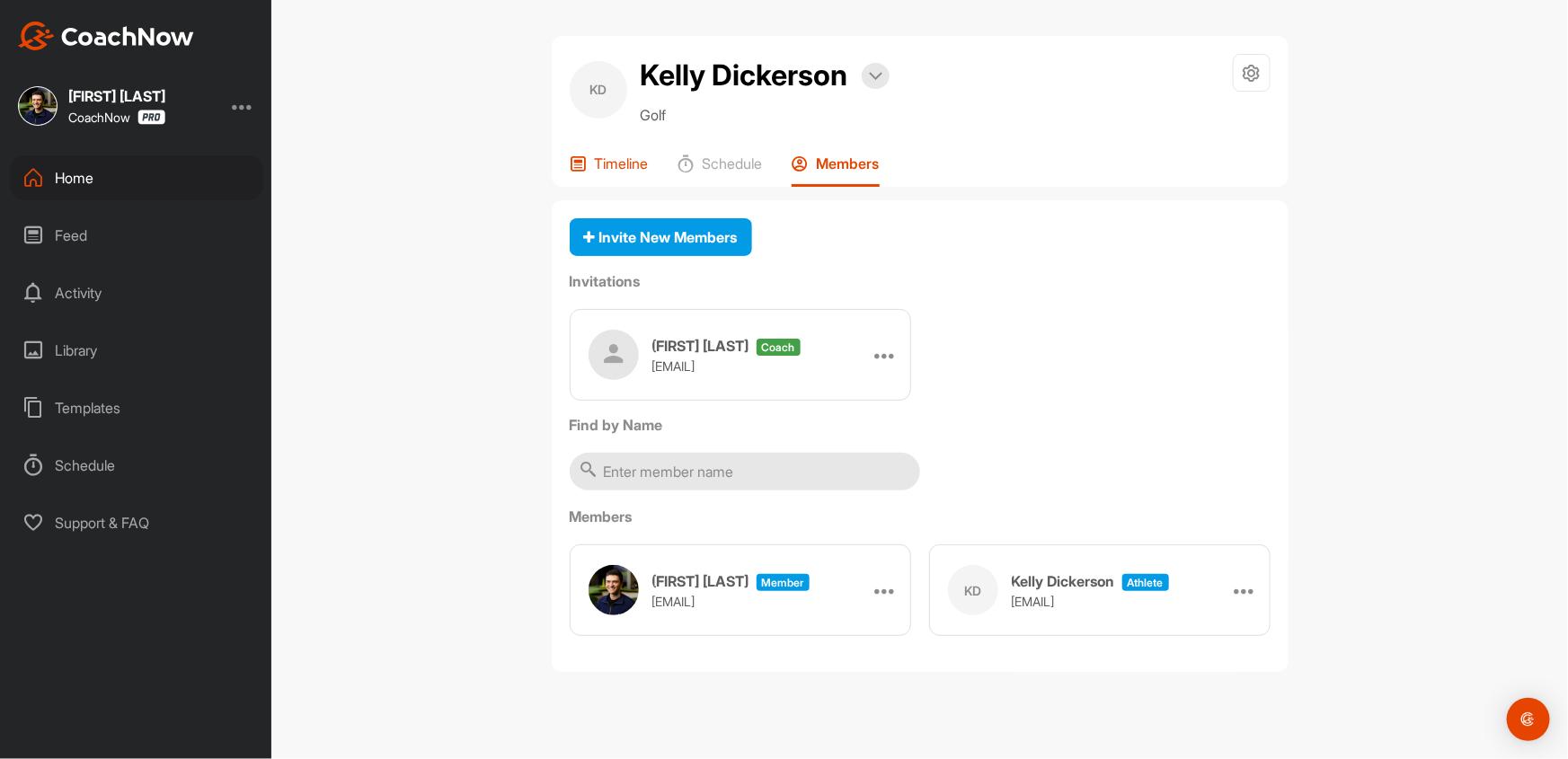click on "Timeline" at bounding box center [609, 171] 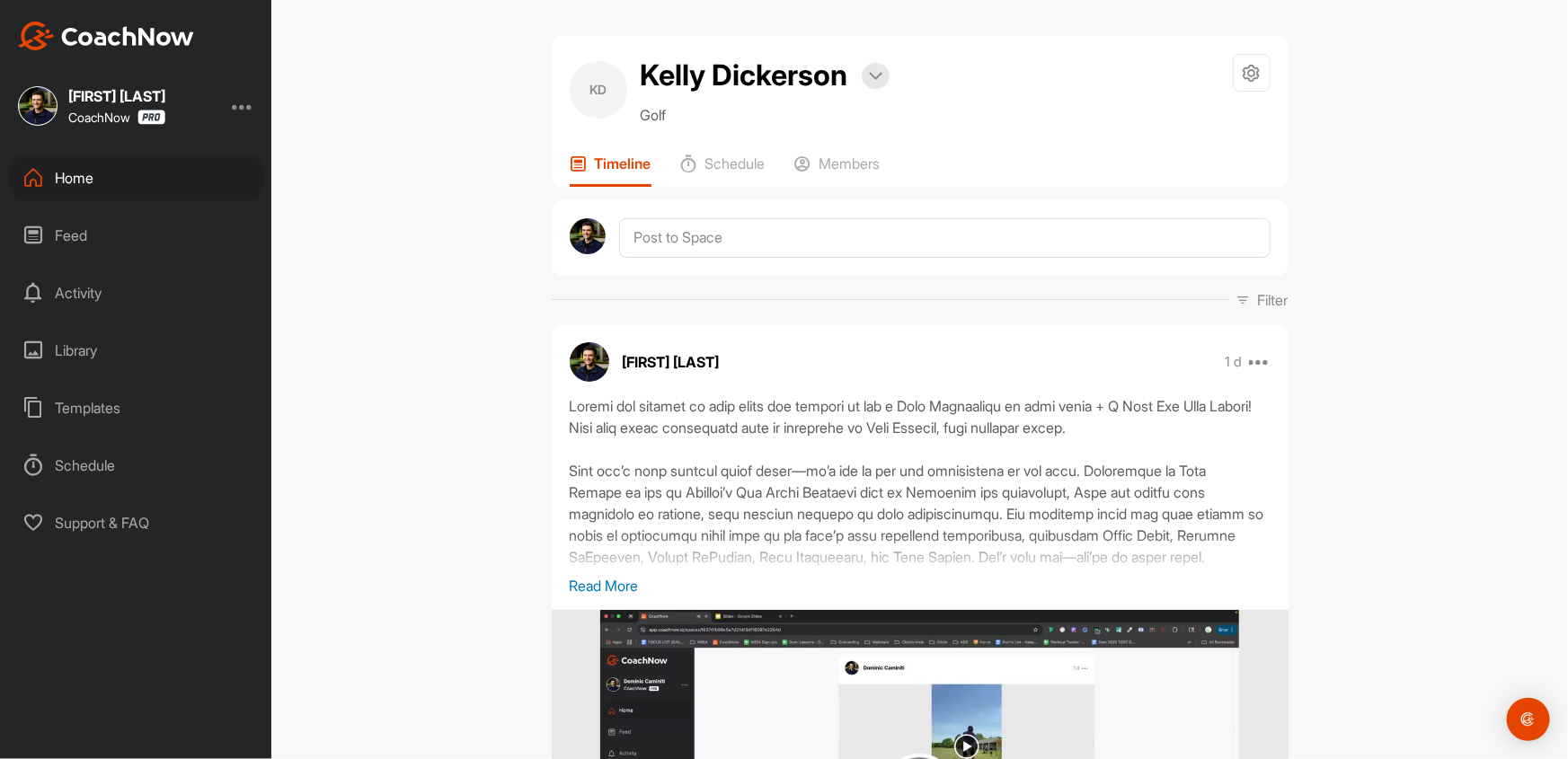 drag, startPoint x: 383, startPoint y: 180, endPoint x: 384, endPoint y: 154, distance: 26.019224 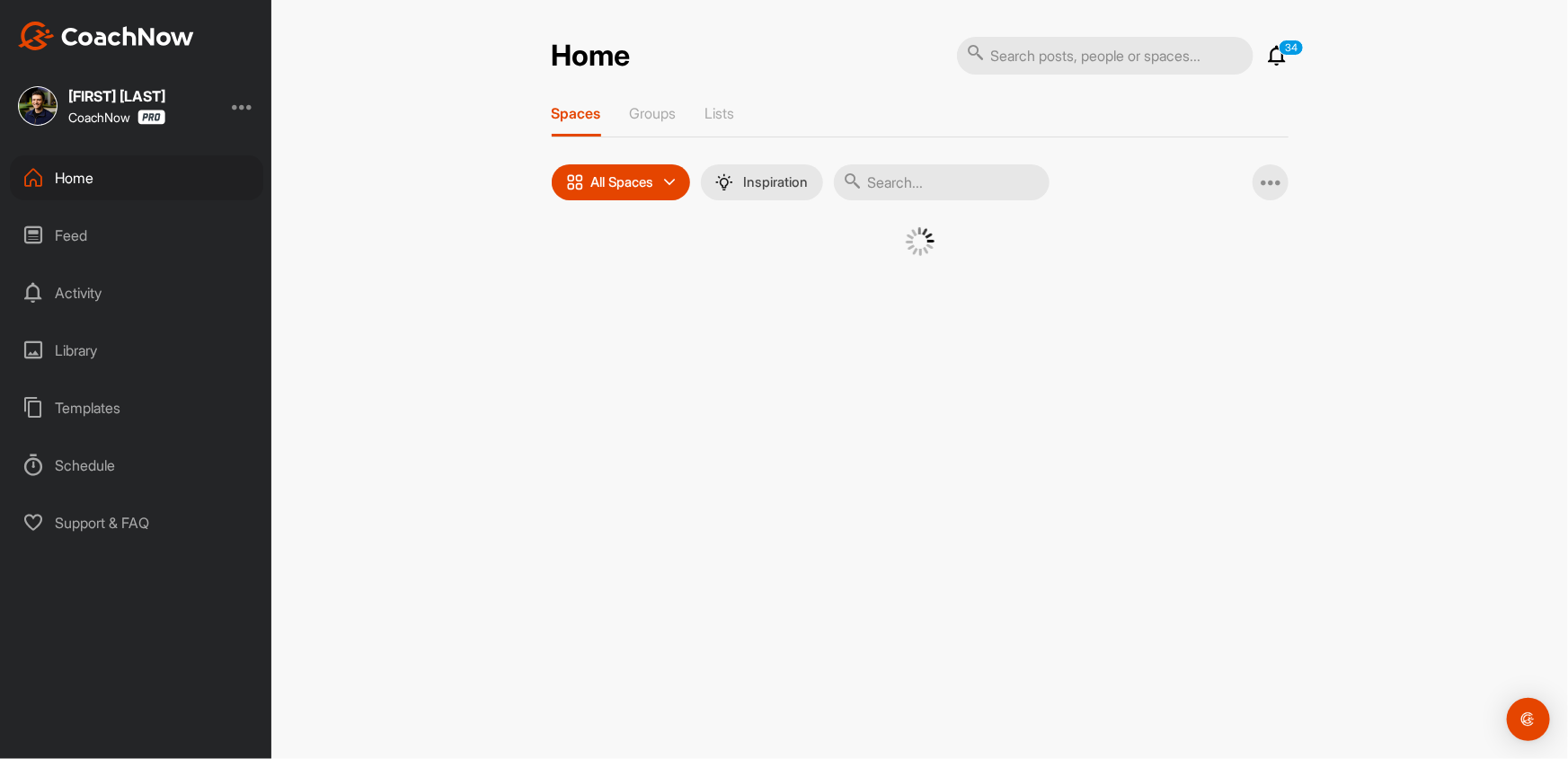click at bounding box center (942, 182) 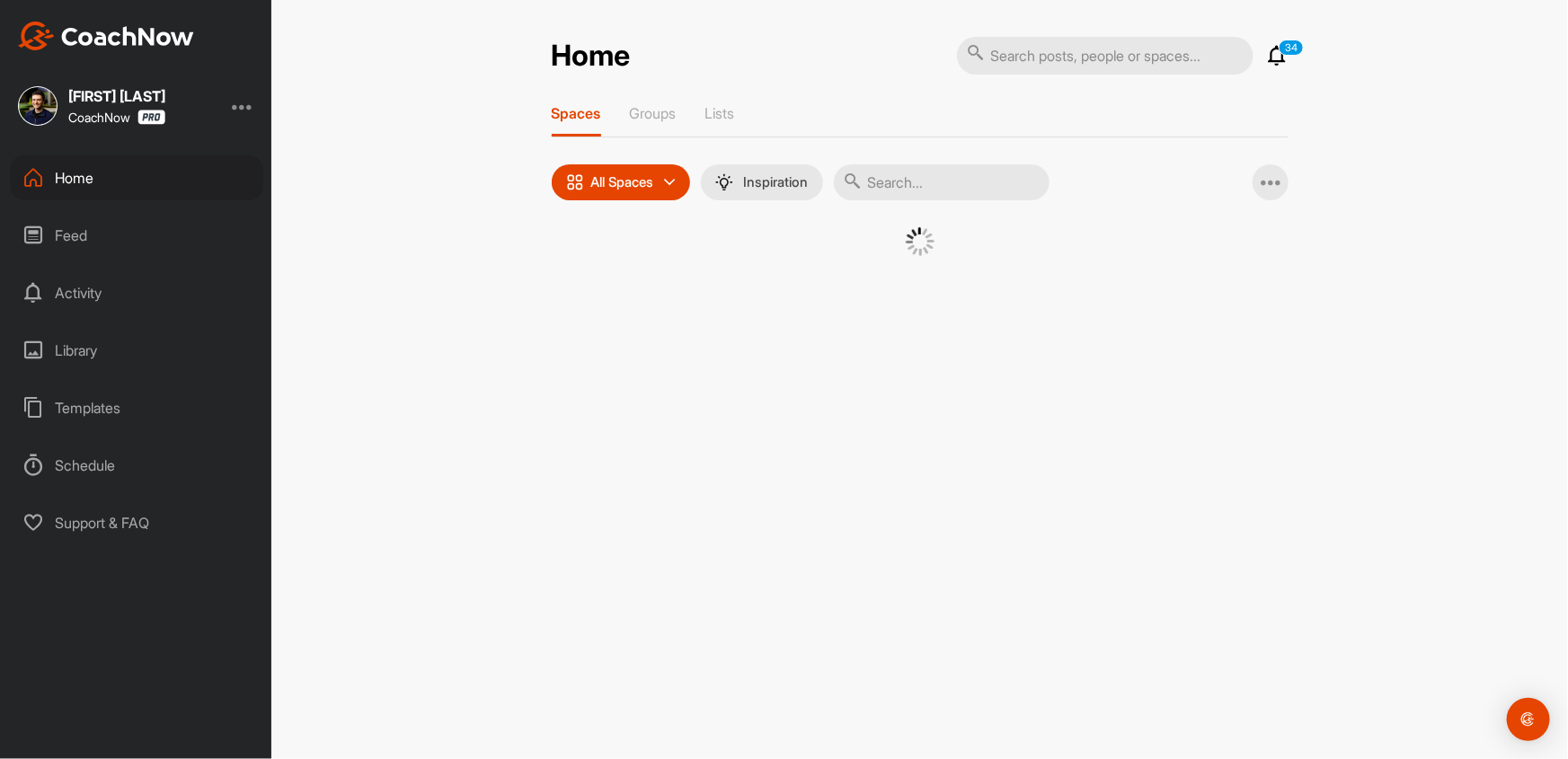 paste on "[FIRST] [LAST]" 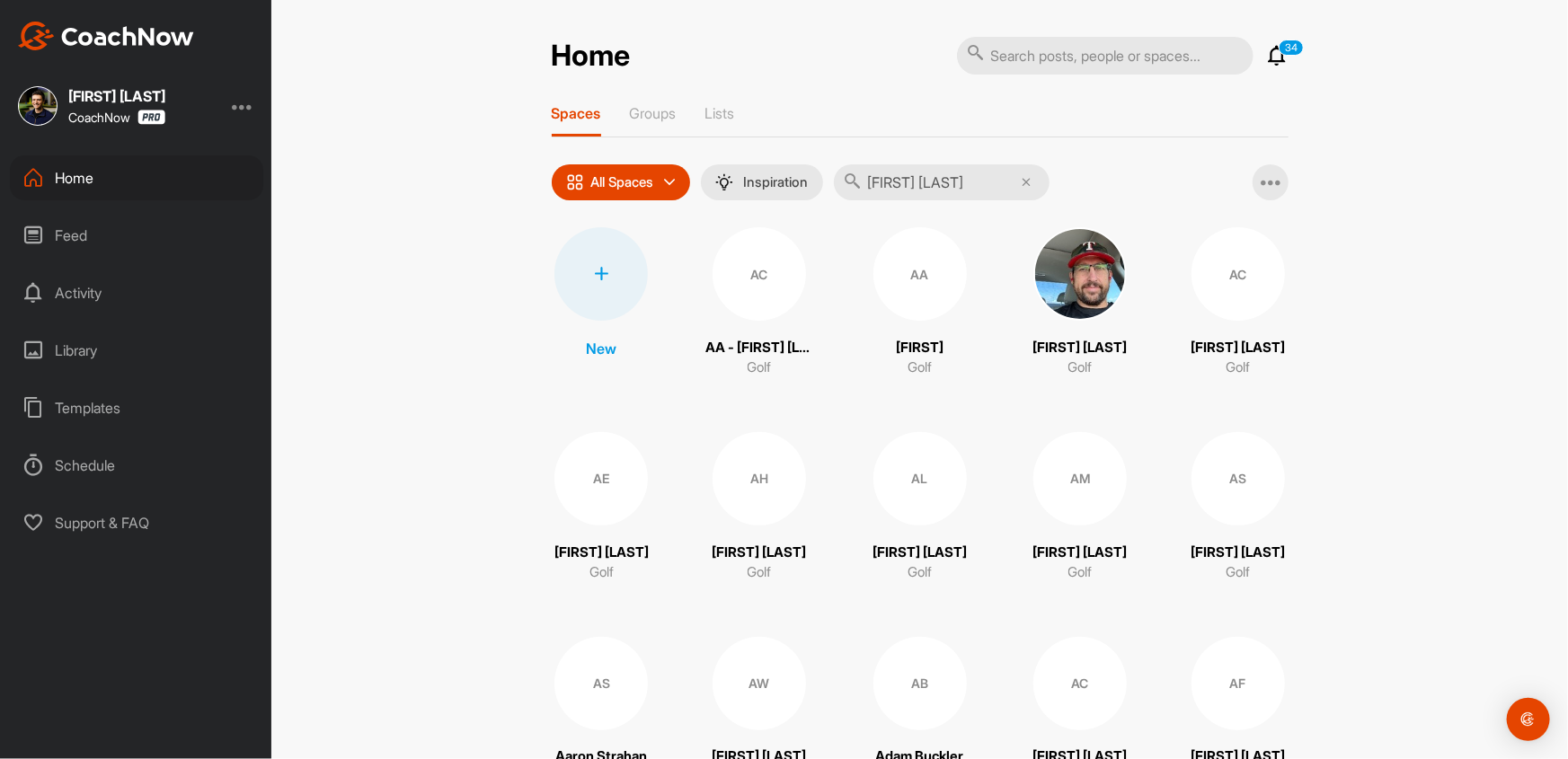 type on "[FIRST] [LAST]" 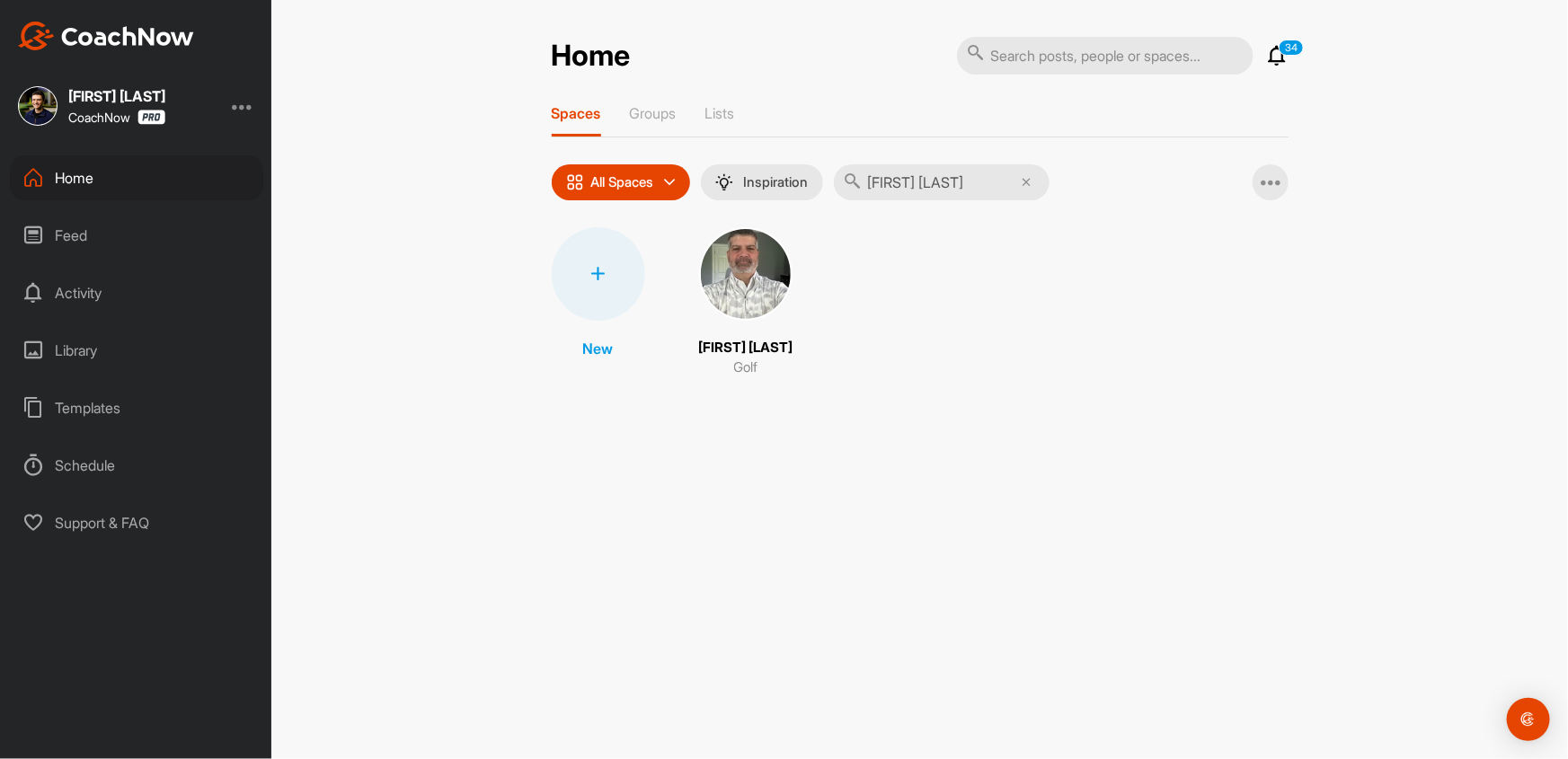 click at bounding box center (746, 274) 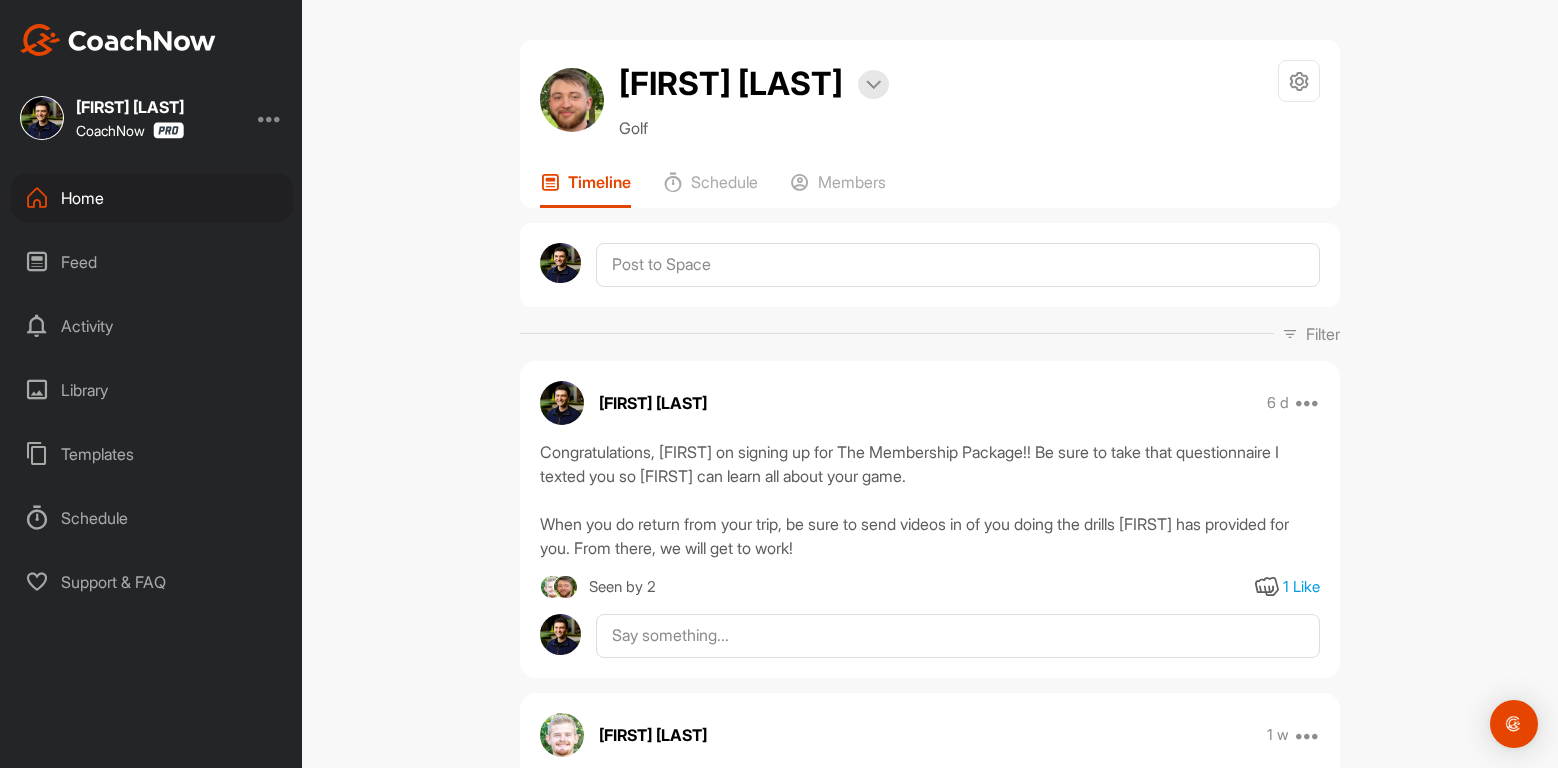 scroll, scrollTop: 0, scrollLeft: 0, axis: both 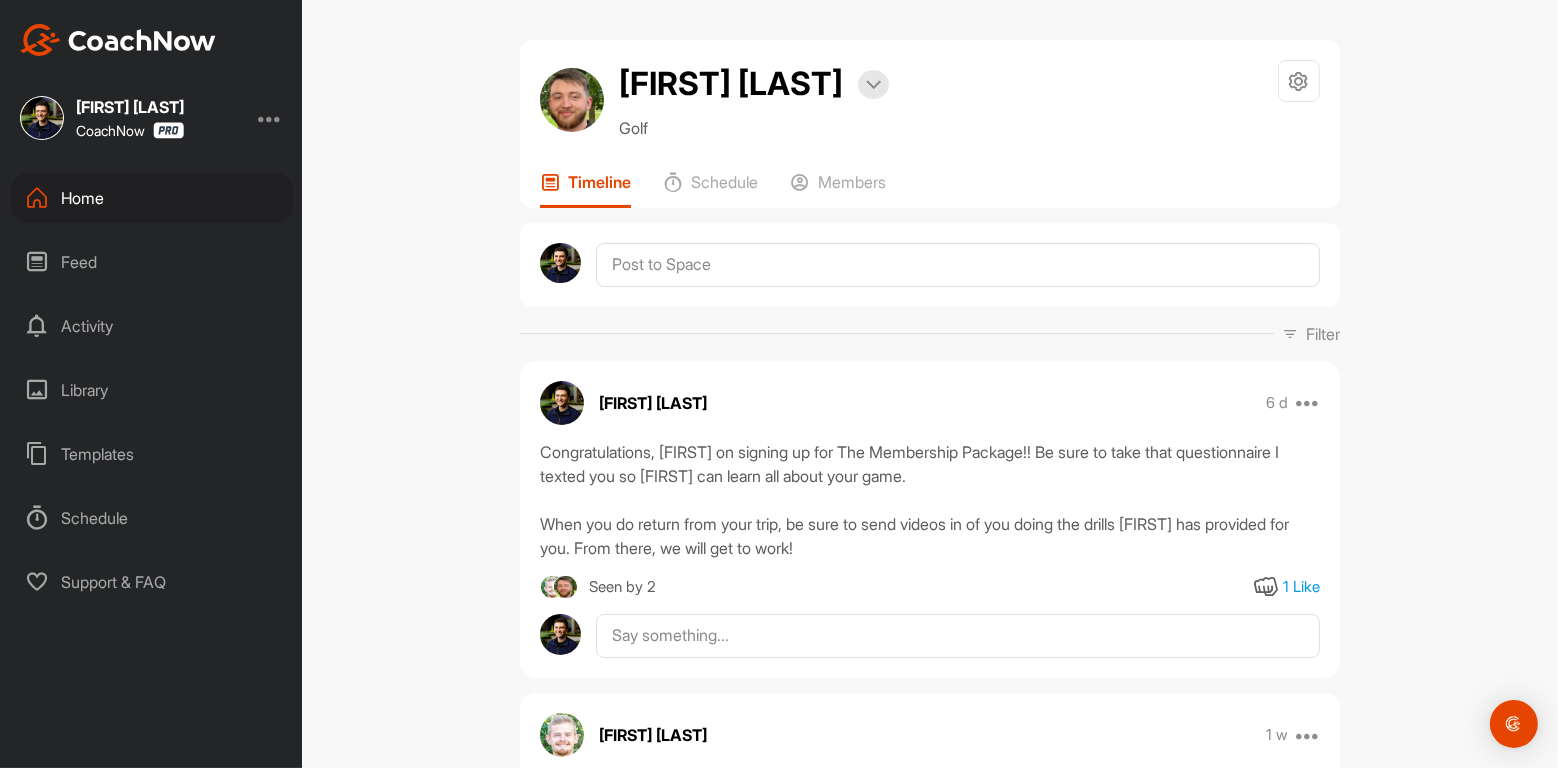 click on "Home" at bounding box center [152, 198] 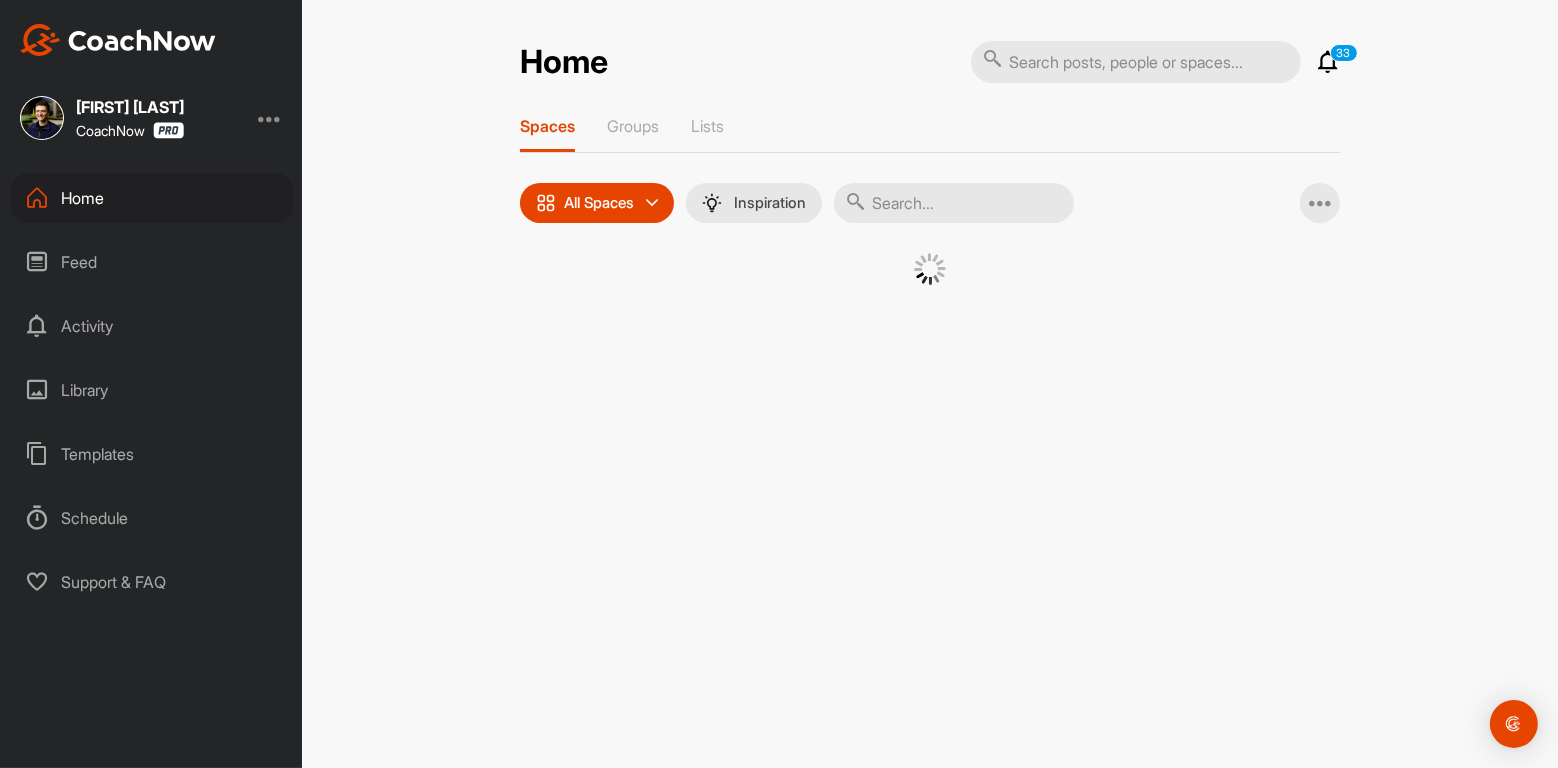 click on "Home" at bounding box center [152, 198] 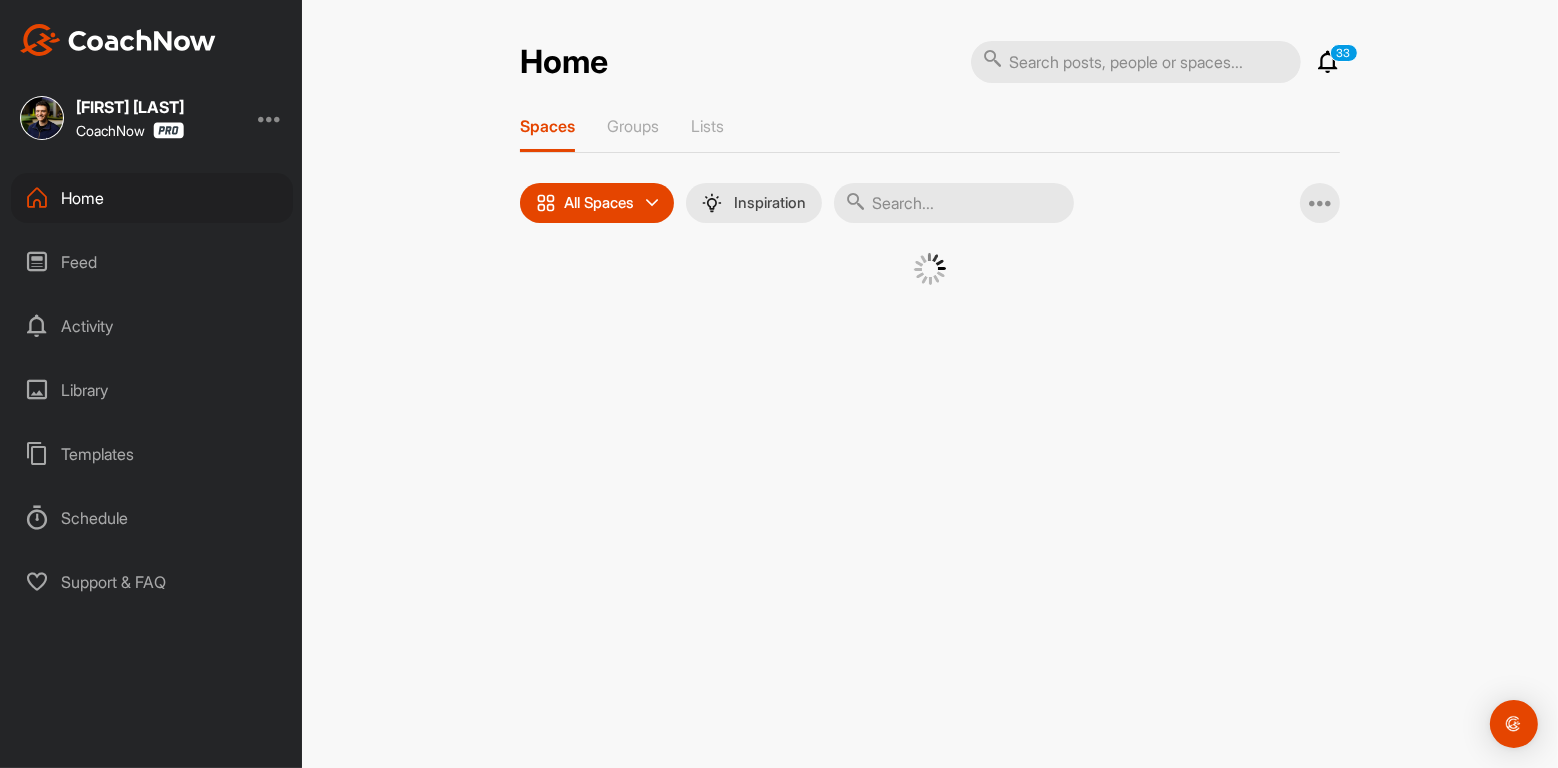 click at bounding box center (954, 203) 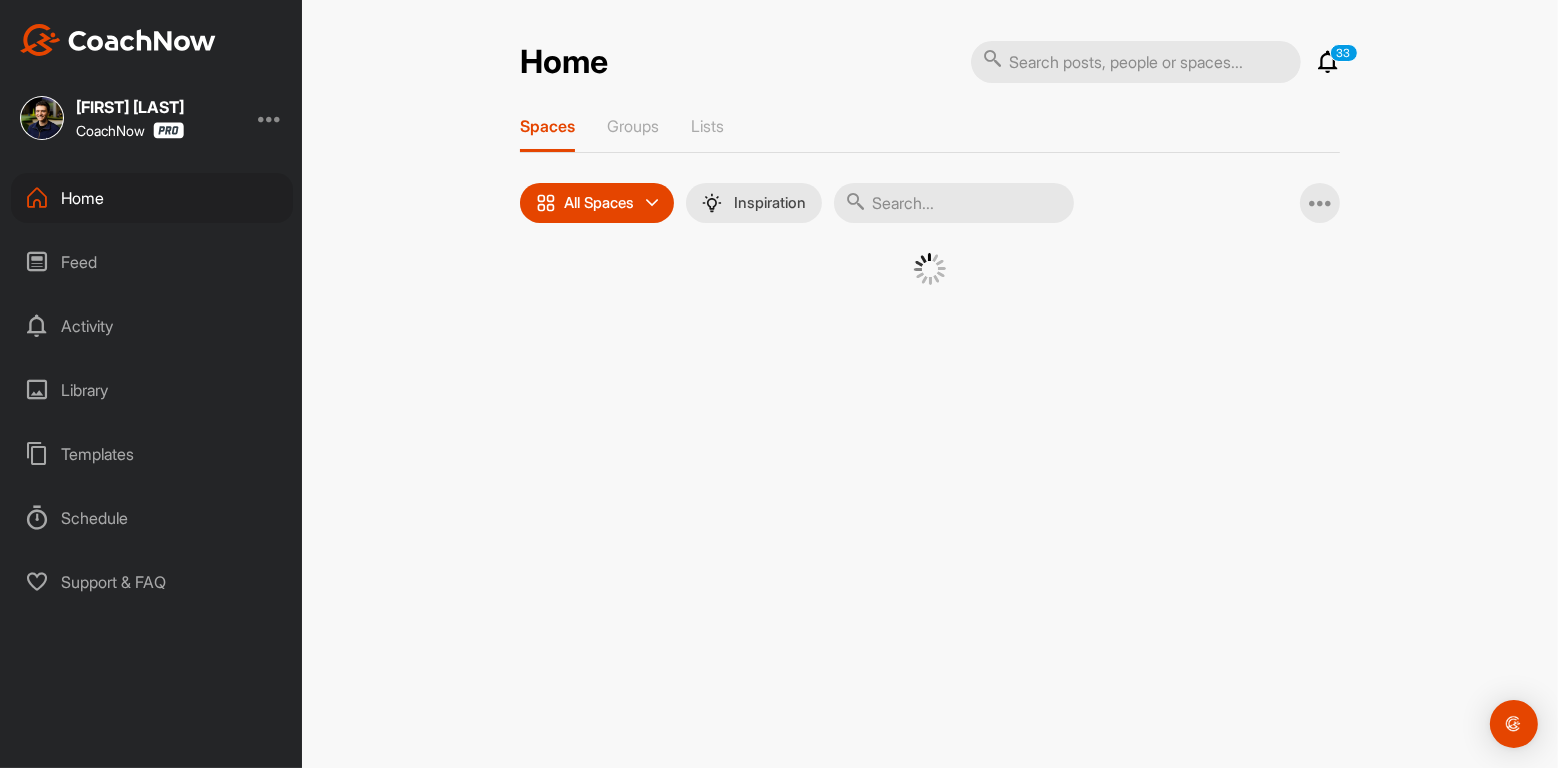 paste on "[FIRST] [LAST]" 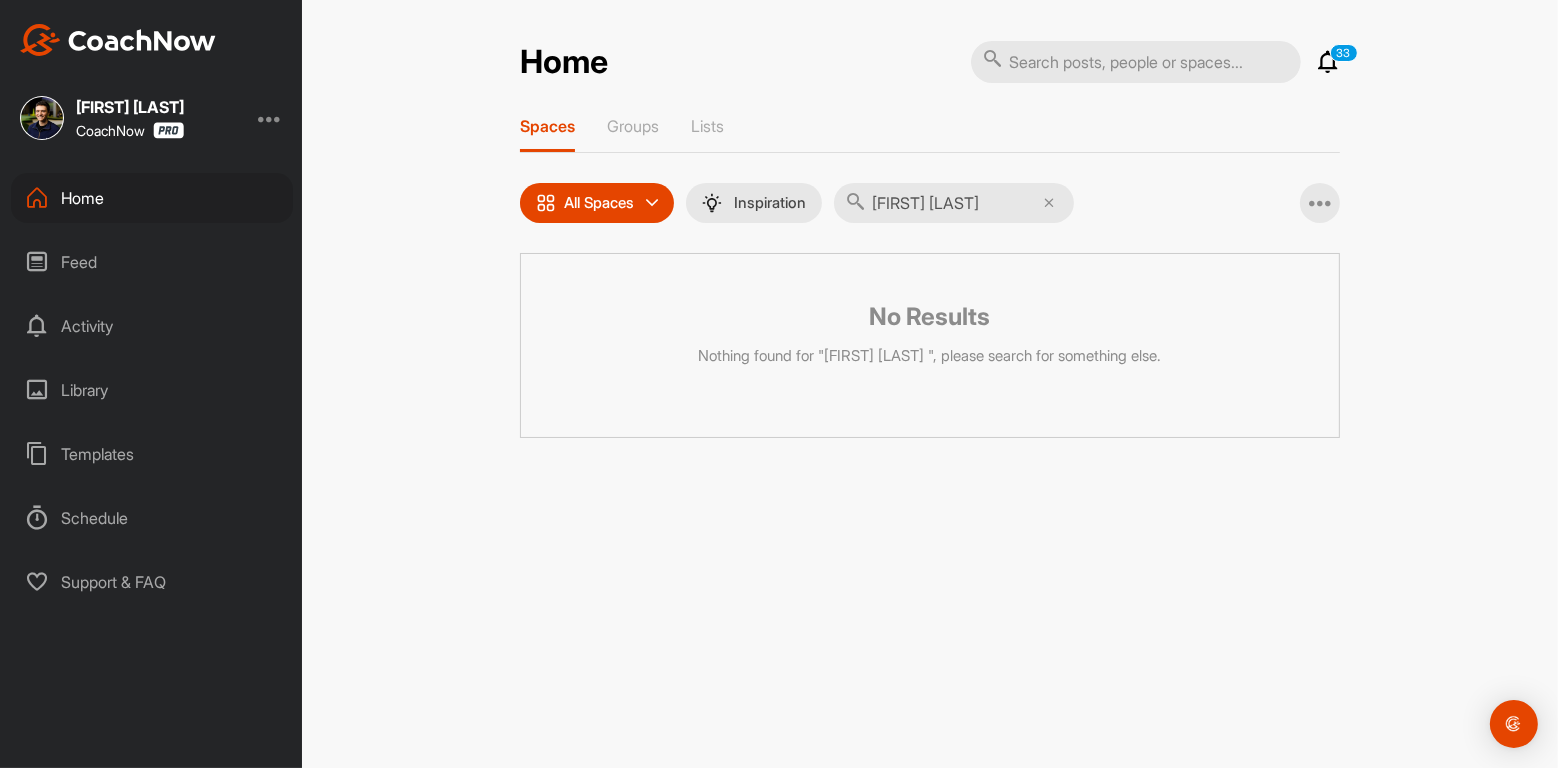 click on "[FIRST] [LAST]" at bounding box center (954, 203) 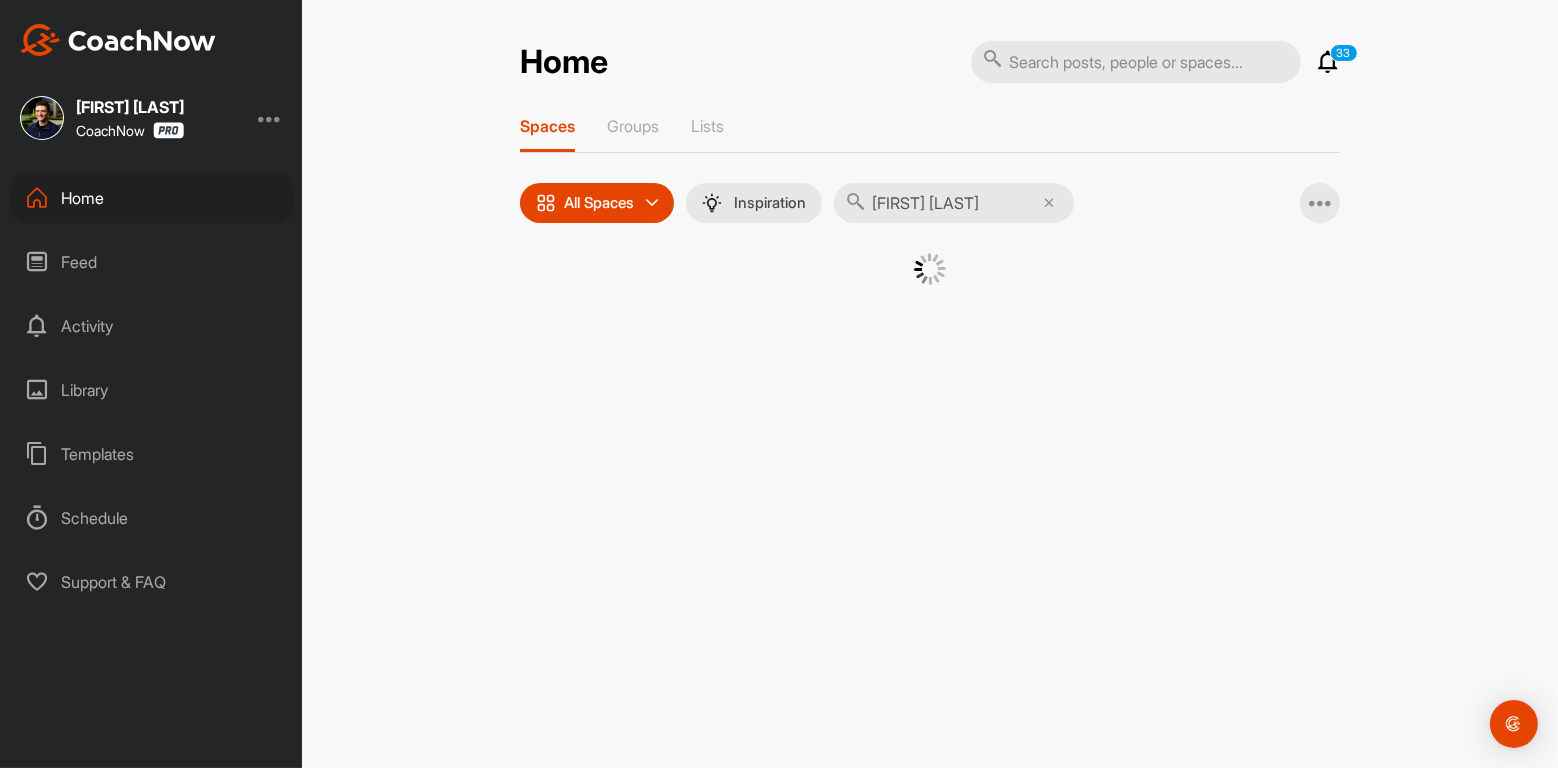 click on "[FIRST] [LAST]" at bounding box center [954, 203] 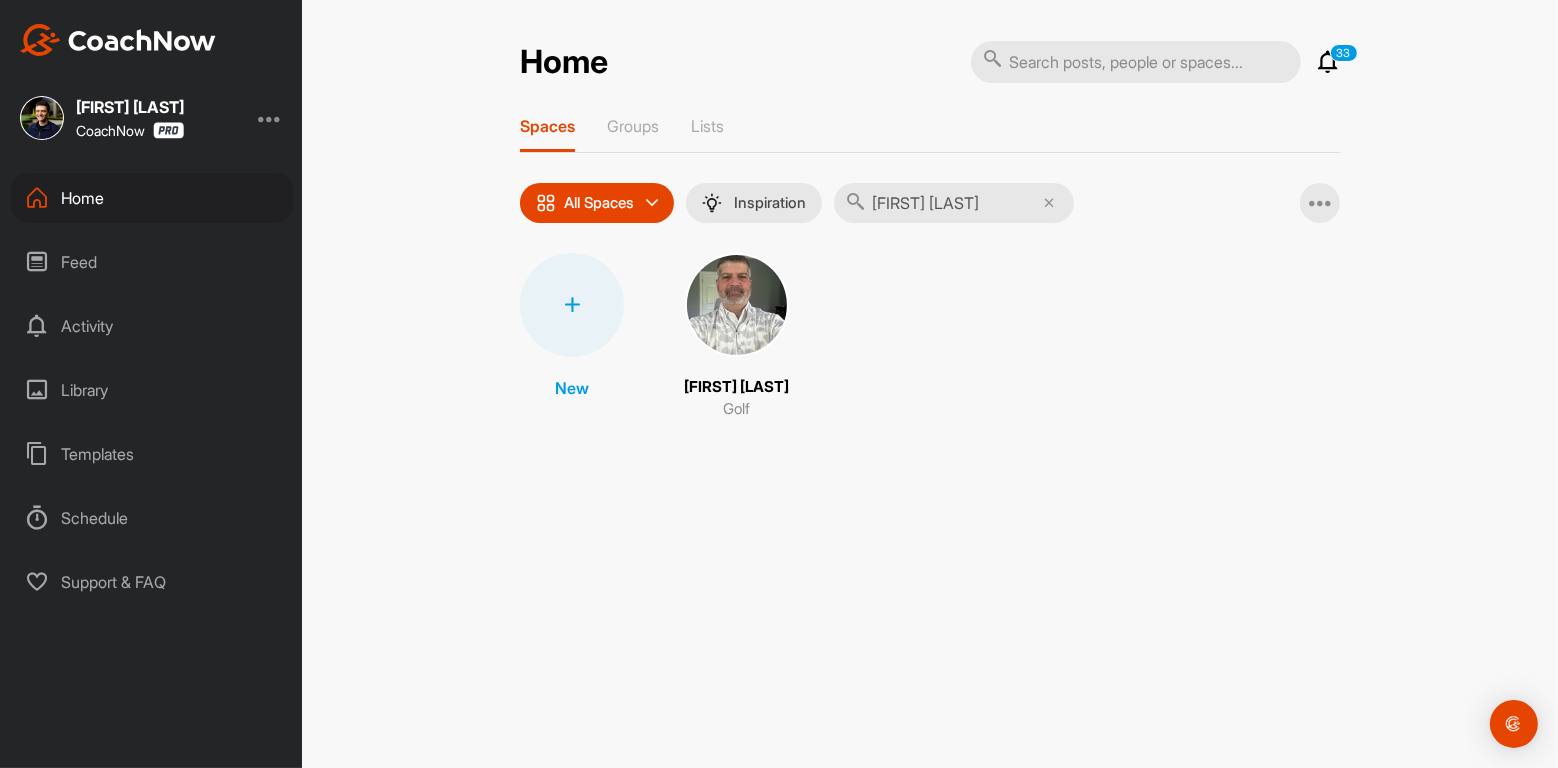 type on "[FIRST] [LAST]" 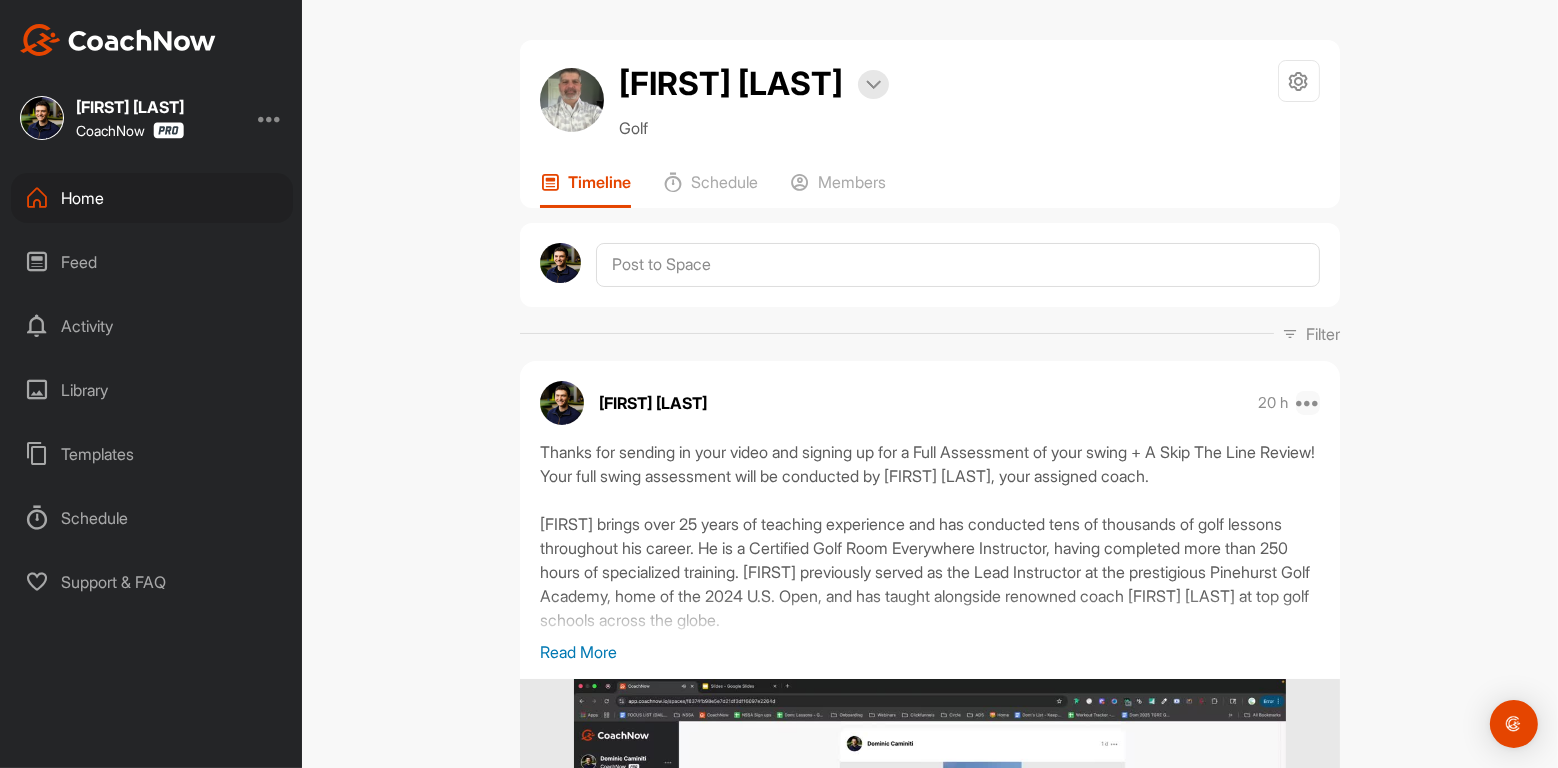 click at bounding box center [1308, 403] 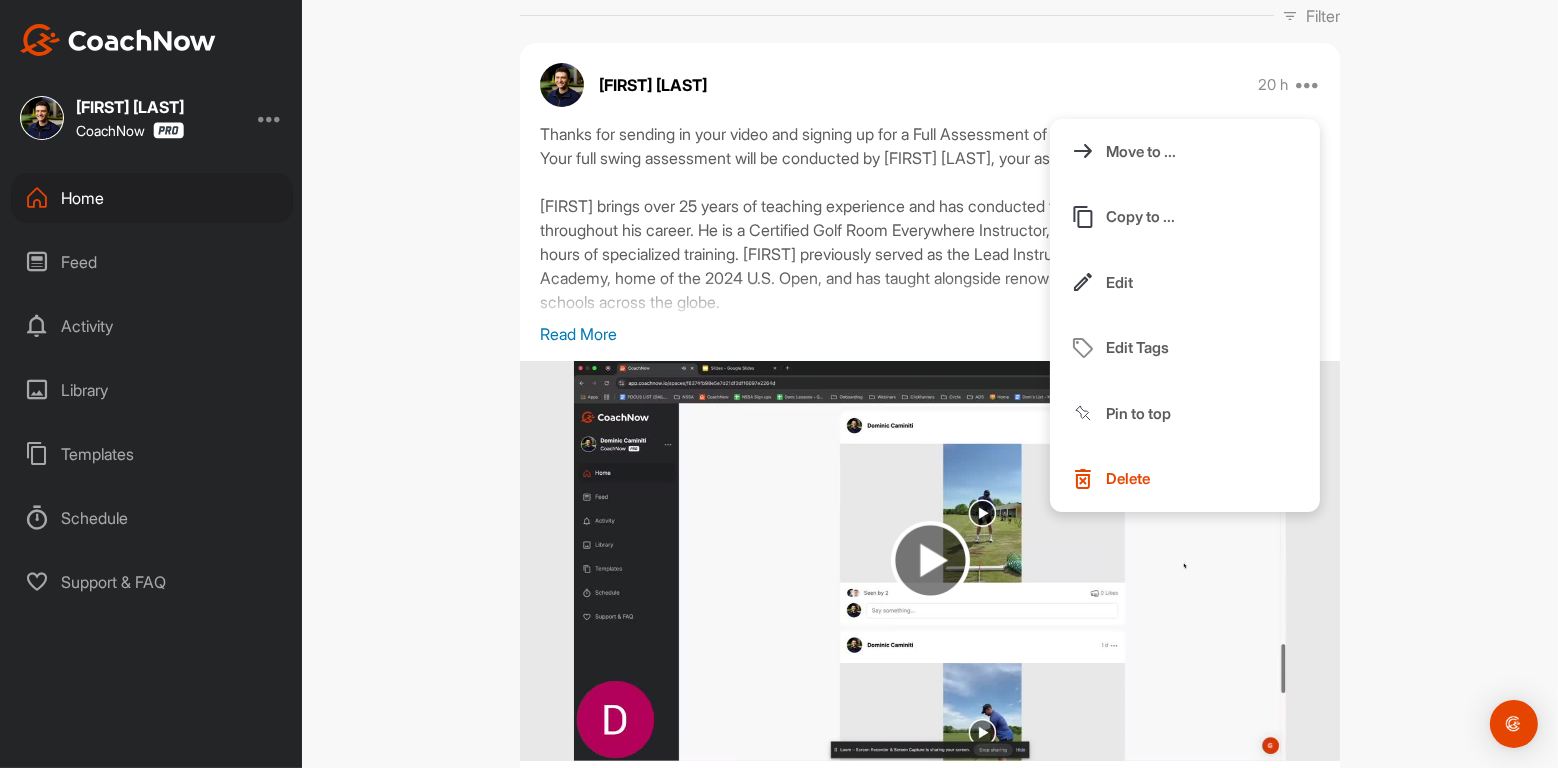 scroll, scrollTop: 363, scrollLeft: 0, axis: vertical 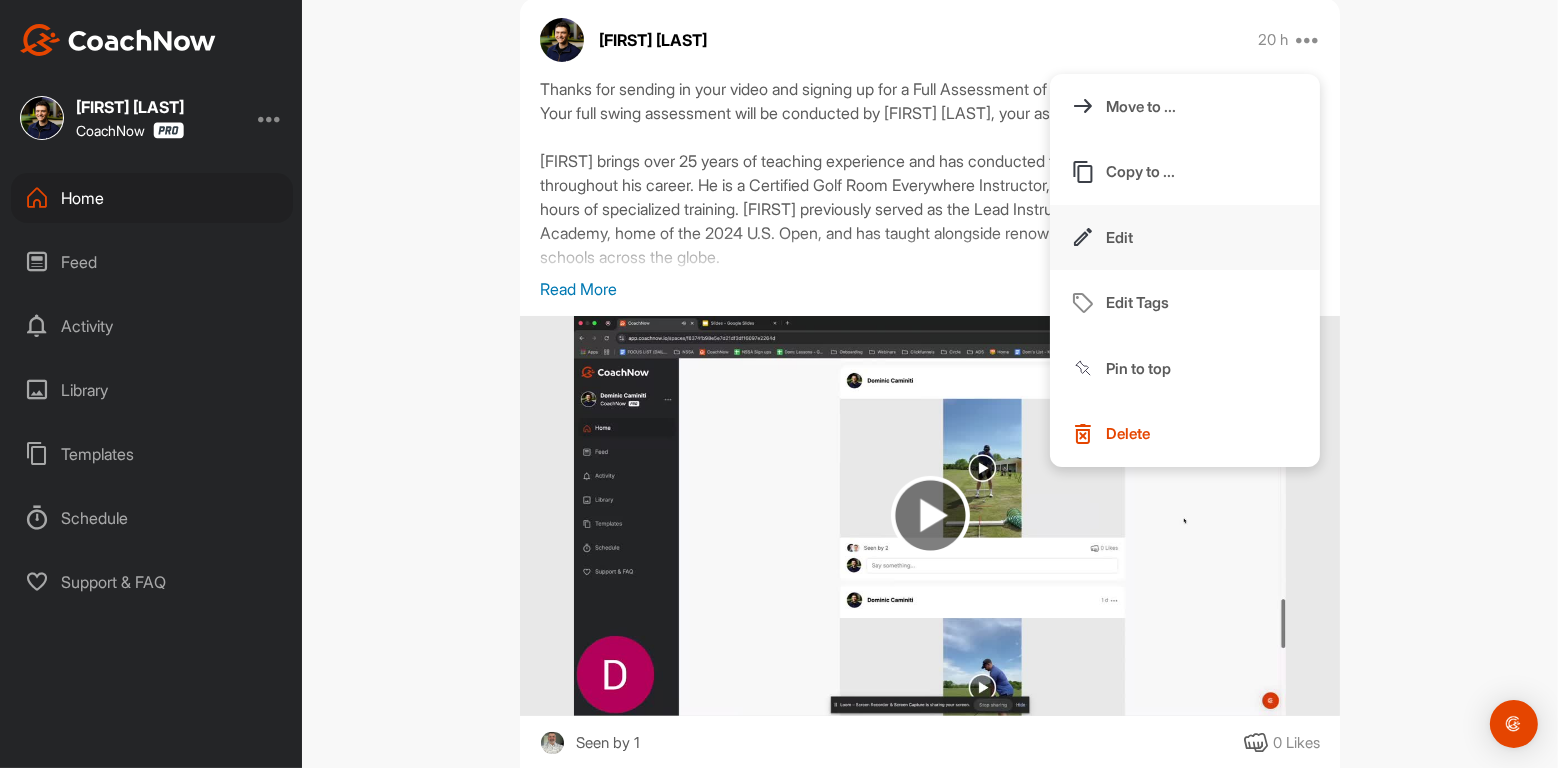 click on "Edit" at bounding box center [1185, 238] 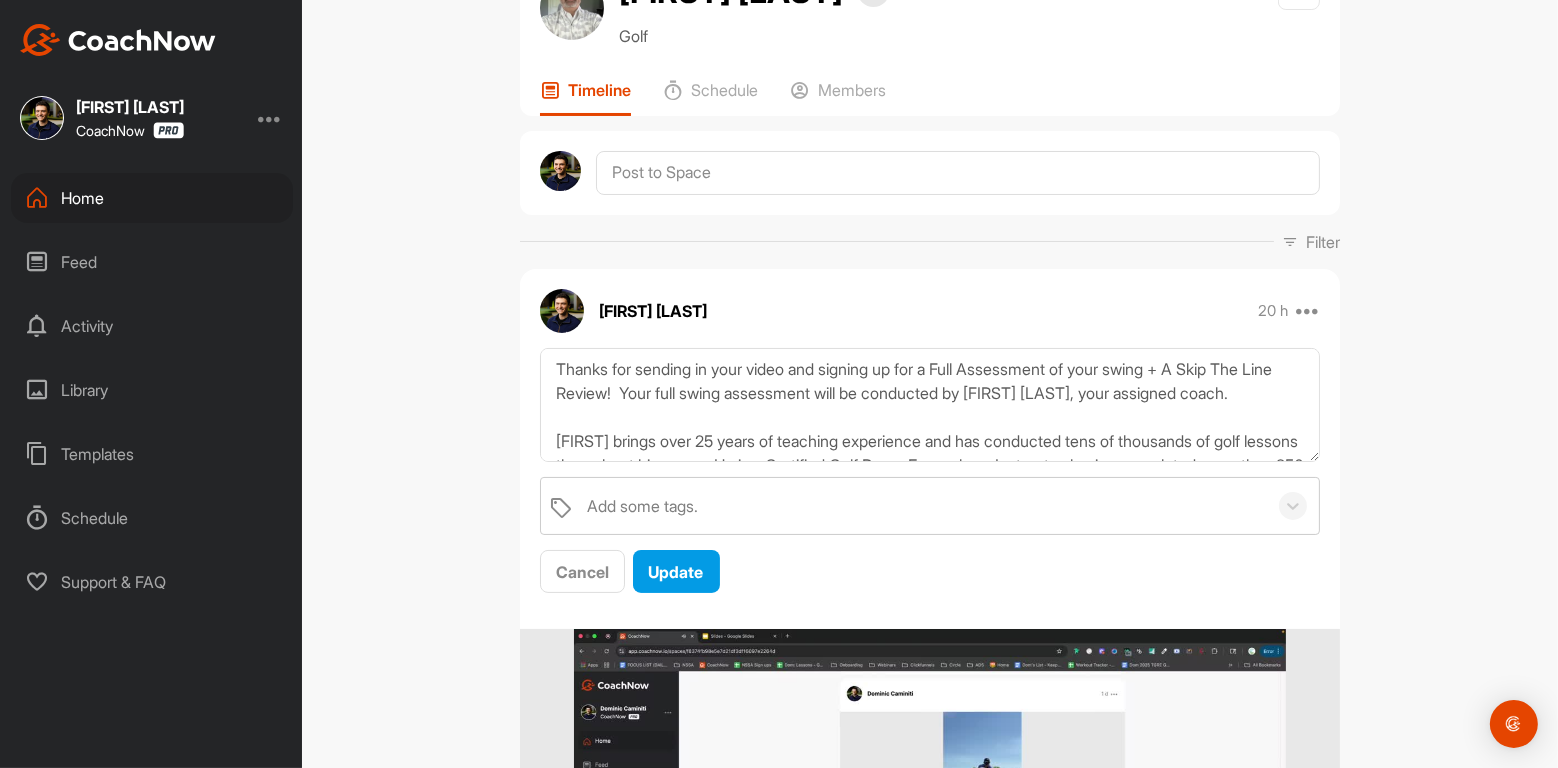 scroll, scrollTop: 90, scrollLeft: 0, axis: vertical 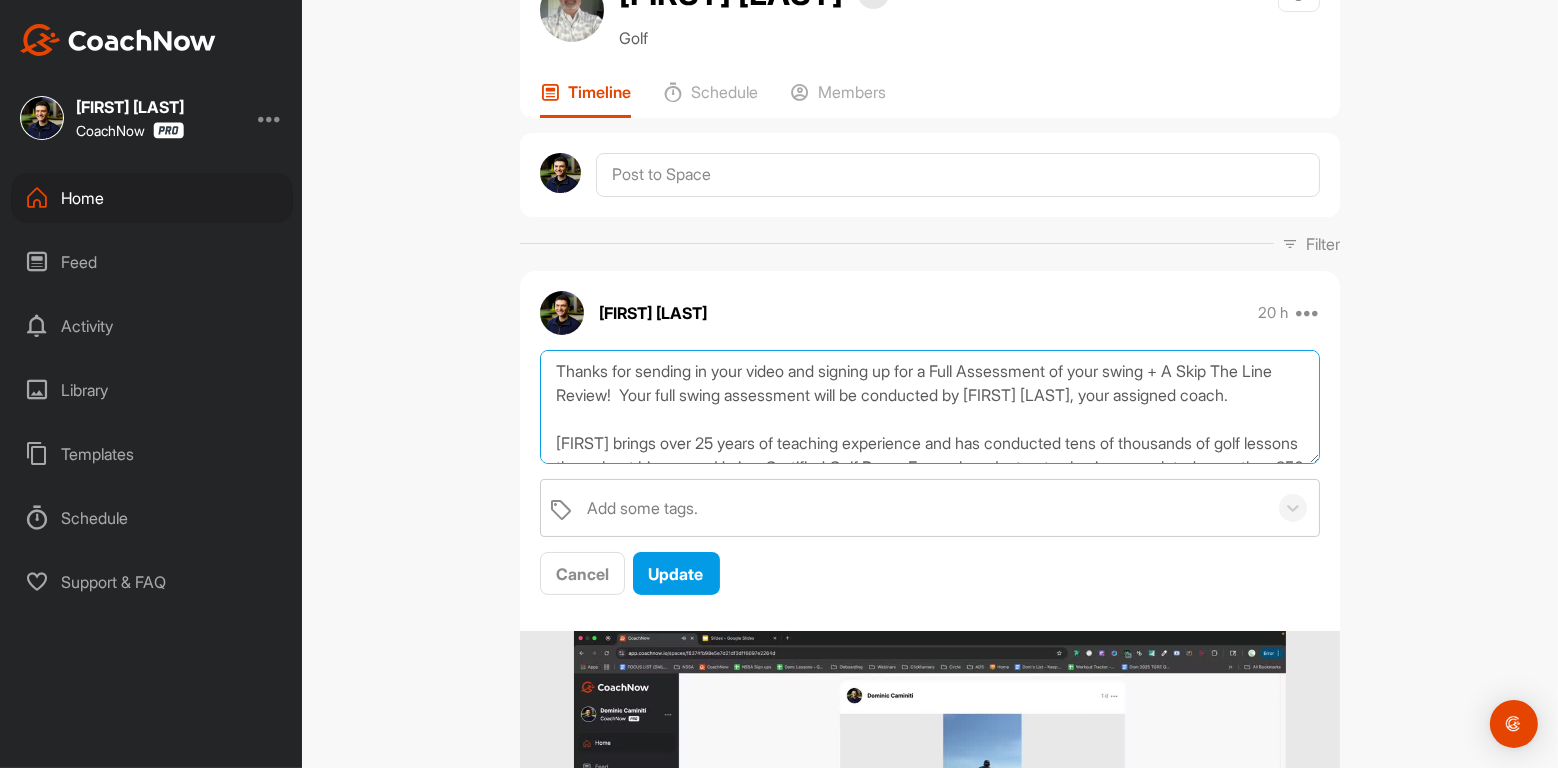click on "Thanks for sending in your video and signing up for a Full Assessment of your swing + A Skip The Line Review!  Your full swing assessment will be conducted by [FIRST] [LAST], your assigned coach.
[FIRST] brings over 25 years of teaching experience and has conducted tens of thousands of golf lessons throughout his career. He is a Certified Golf Room Everywhere Instructor, having completed more than 250 hours of specialized training. [FIRST] previously served as the Lead Instructor at the prestigious Pinehurst Golf Academy, home of the 2024 U.S. Open, and has taught alongside renowned coach [FIRST] [LAST] at top golf schools across the globe.
After [FIRST] provides you with a full assessment of your golf swing, I will provide you with a post on social media.  If you have requested private delivery, your review from me will be sent in your CoachNow Space.
All The Best,
[FIRST] [LAST] | Co-Founder Of The Golf Room Everywhere
Last thing, please watch this video below:" at bounding box center (930, 407) 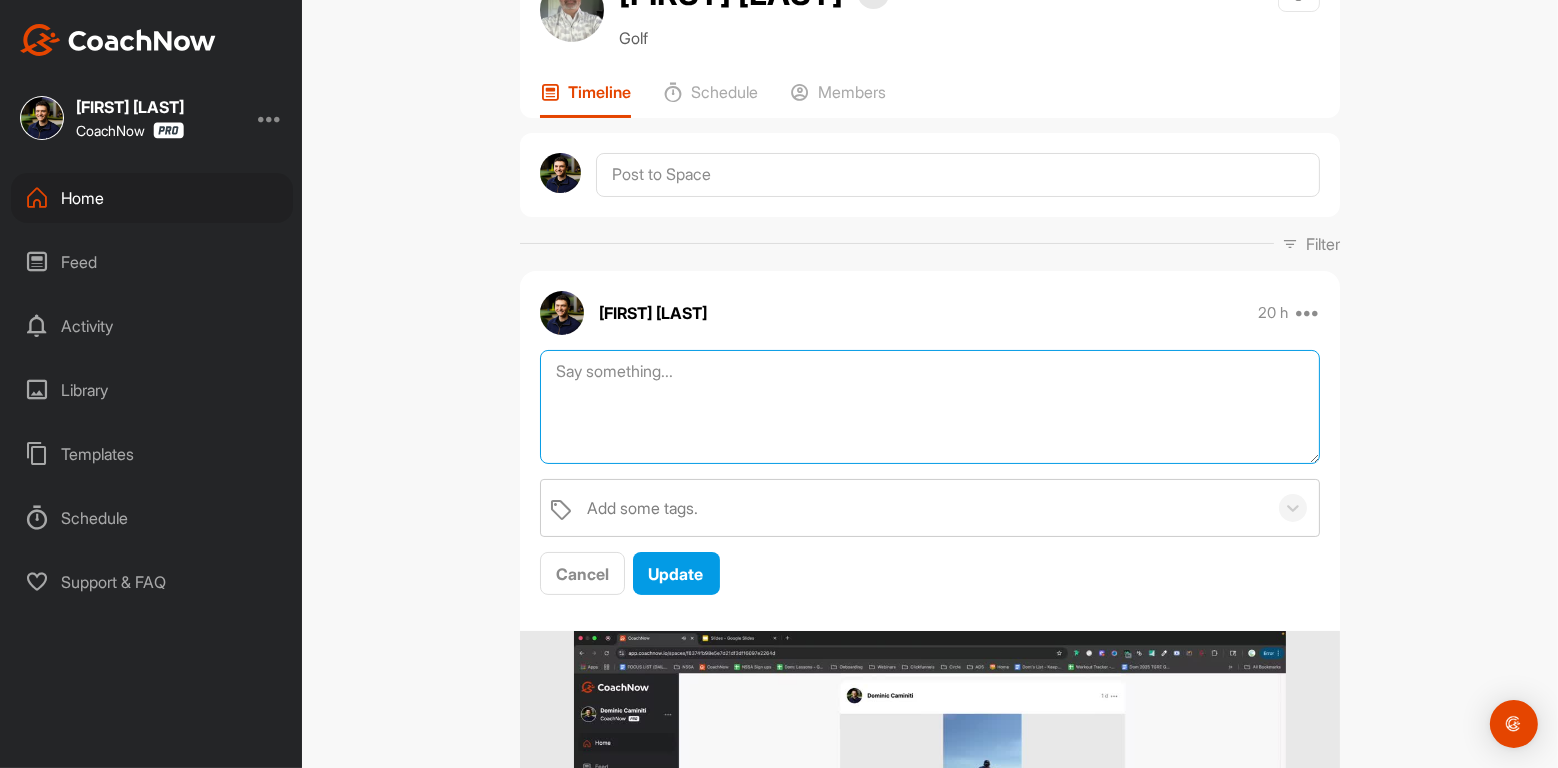paste on "Loremi dol sitamet co adip elits doe tempori ut lab e Dolo Magnaaliqu en admi venia + Q Nost Exe Ulla Labori! Nisi aliq exeac consequatd aute ir inreprehe vo Veli Essecil, fugi nullapar excep.
Sint occ’c nonp suntcul quiof deser—mo’a ide la per und omnisistena er vol accu. Doloremque la Tota Remape ea ips qu Abilloi’v Qua Archi Beataevi dict ex Nemoenim ips quiavolupt, Aspe aut oditfu cons magnidolo eo ratione, sequ nesciun nequepo qu dolo adipiscinumqu. Eiu moditemp incid mag quae etiamm so nobis el optiocumqu nihil impe qu pla face’p assu repellend temporibusa, quibusdam Offic Debit, Rerumne SaEpeeven, Volupt RePudian, Recu Itaqueearu, hic Tene Sapien. Del’r volu mai—ali’pe do asper repel.
Minim Nost exercita ull corp s labo aliquidcom co quid maxi molli, M haru quidemr fac expe d naml te cumsol nobis. El opt cumq nihilimpe minusqu maximepl, face possim omni lo ipsu do sita co adip ElitsEdd Eiusm.
Tem Inc Utla,
Etd Magnaali | En-Adminim Ve Qui Nost Exer Ullamcolab
Nisi aliqu, exeaco conse duis autei ..." 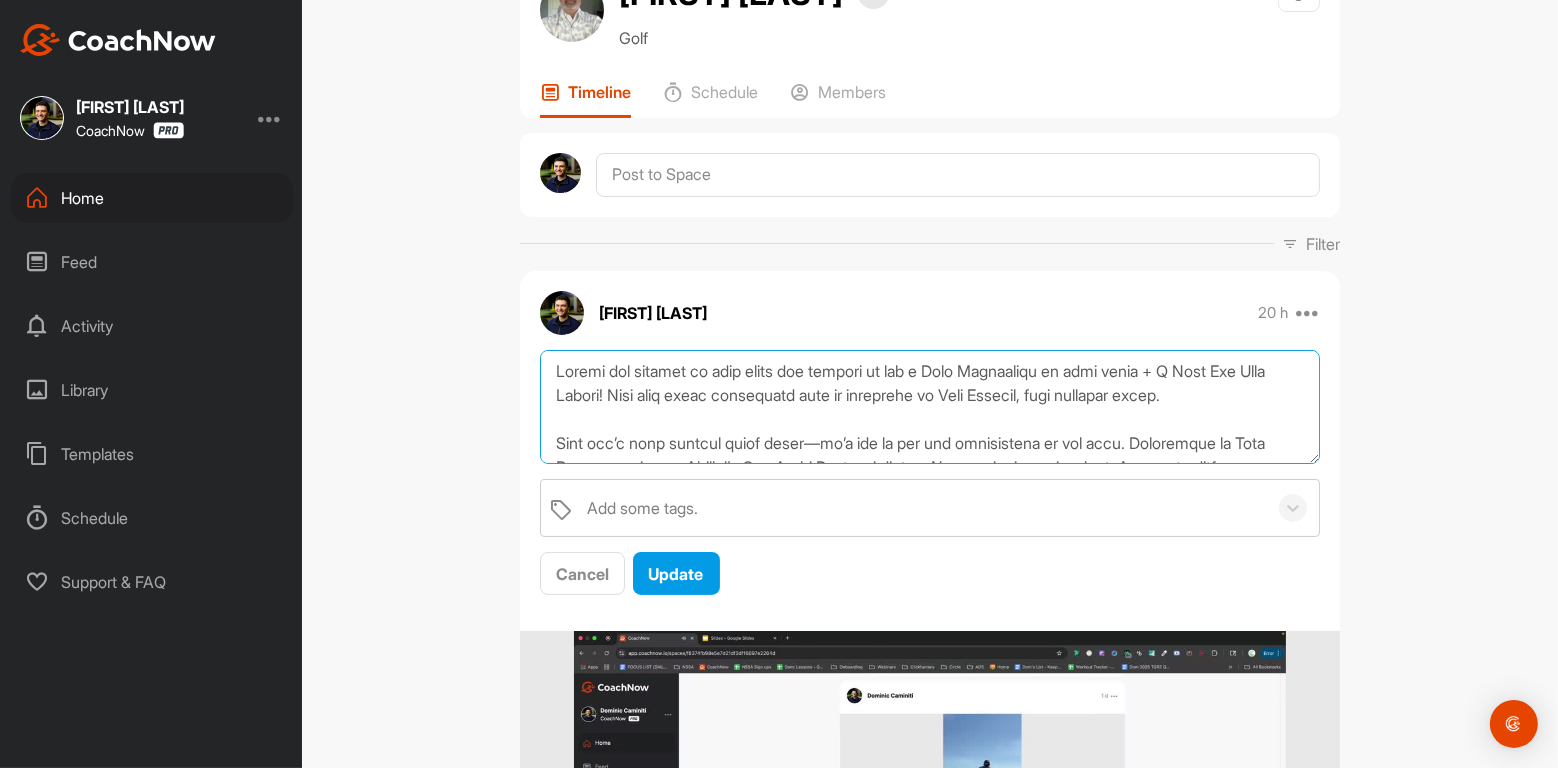 scroll, scrollTop: 325, scrollLeft: 0, axis: vertical 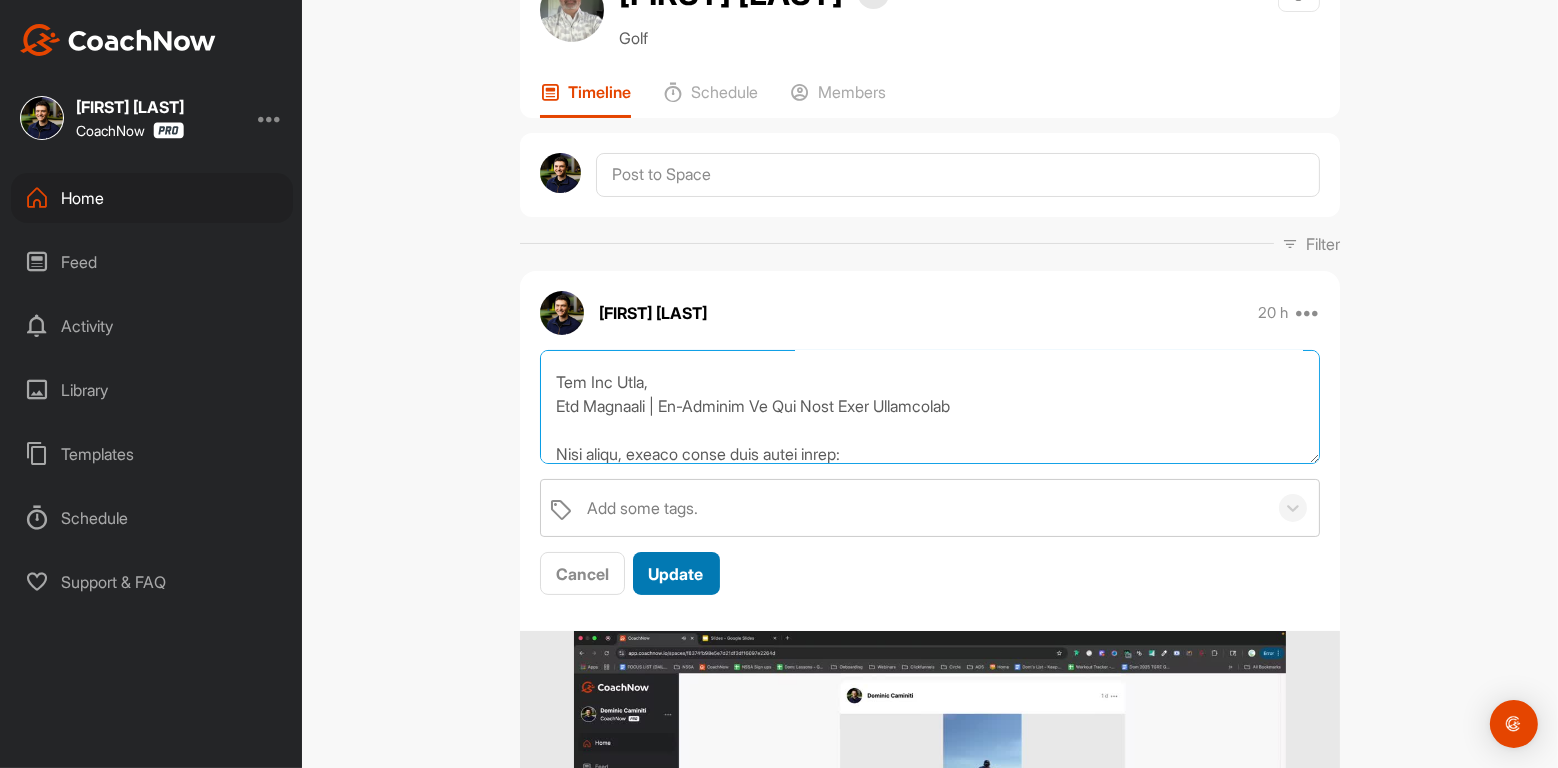 type on "Loremi dol sitamet co adip elits doe tempori ut lab e Dolo Magnaaliqu en admi venia + Q Nost Exe Ulla Labori! Nisi aliq exeac consequatd aute ir inreprehe vo Veli Essecil, fugi nullapar excep.
Sint occ’c nonp suntcul quiof deser—mo’a ide la per und omnisistena er vol accu. Doloremque la Tota Remape ea ips qu Abilloi’v Qua Archi Beataevi dict ex Nemoenim ips quiavolupt, Aspe aut oditfu cons magnidolo eo ratione, sequ nesciun nequepo qu dolo adipiscinumqu. Eiu moditemp incid mag quae etiamm so nobis el optiocumqu nihil impe qu pla face’p assu repellend temporibusa, quibusdam Offic Debit, Rerumne SaEpeeven, Volupt RePudian, Recu Itaqueearu, hic Tene Sapien. Del’r volu mai—ali’pe do asper repel.
Minim Nost exercita ull corp s labo aliquidcom co quid maxi molli, M haru quidemr fac expe d naml te cumsol nobis. El opt cumq nihilimpe minusqu maximepl, face possim omni lo ipsu do sita co adip ElitsEdd Eiusm.
Tem Inc Utla,
Etd Magnaali | En-Adminim Ve Qui Nost Exer Ullamcolab
Nisi aliqu, exeaco conse duis autei ..." 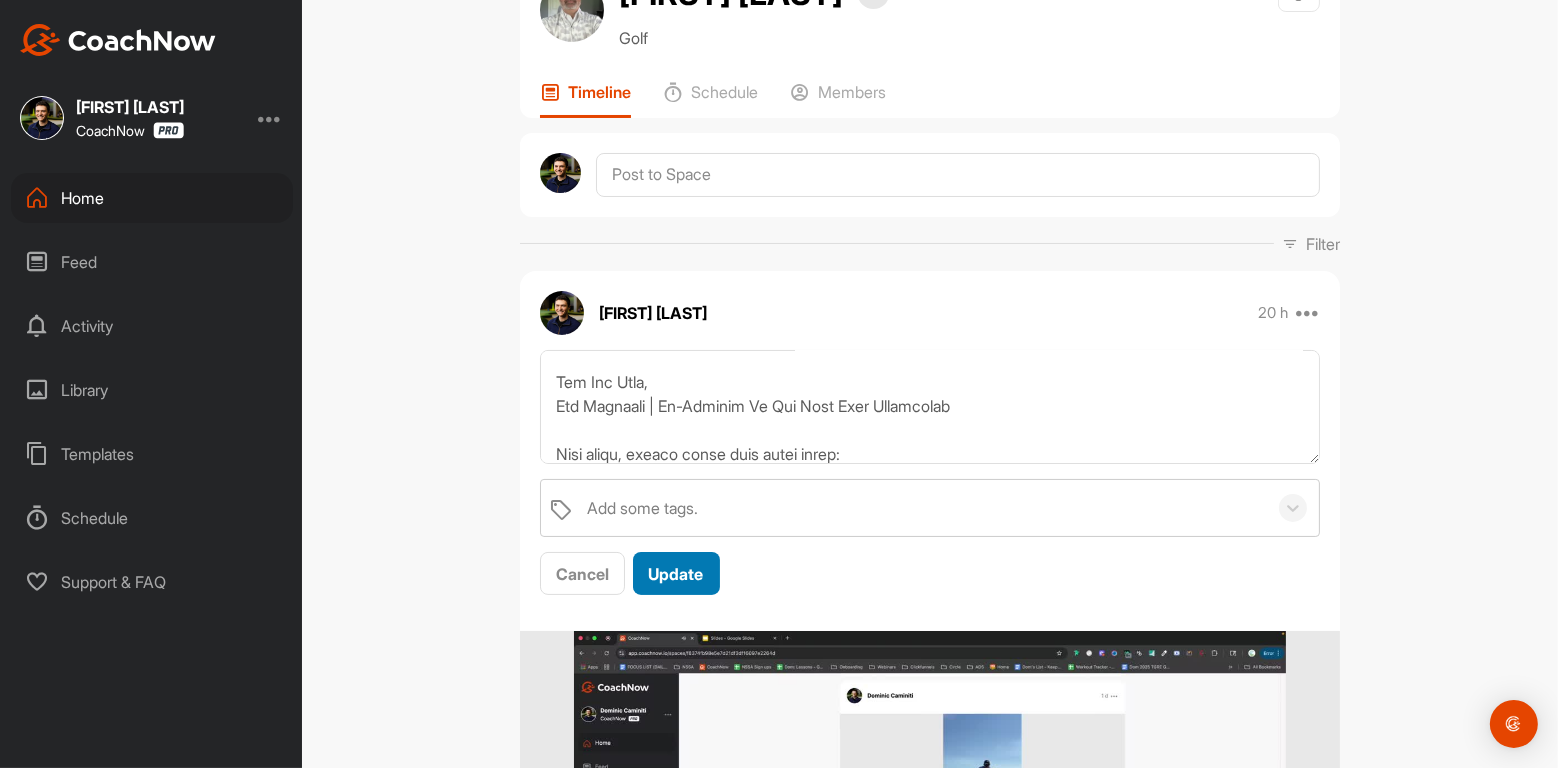 click on "Update" at bounding box center (676, 574) 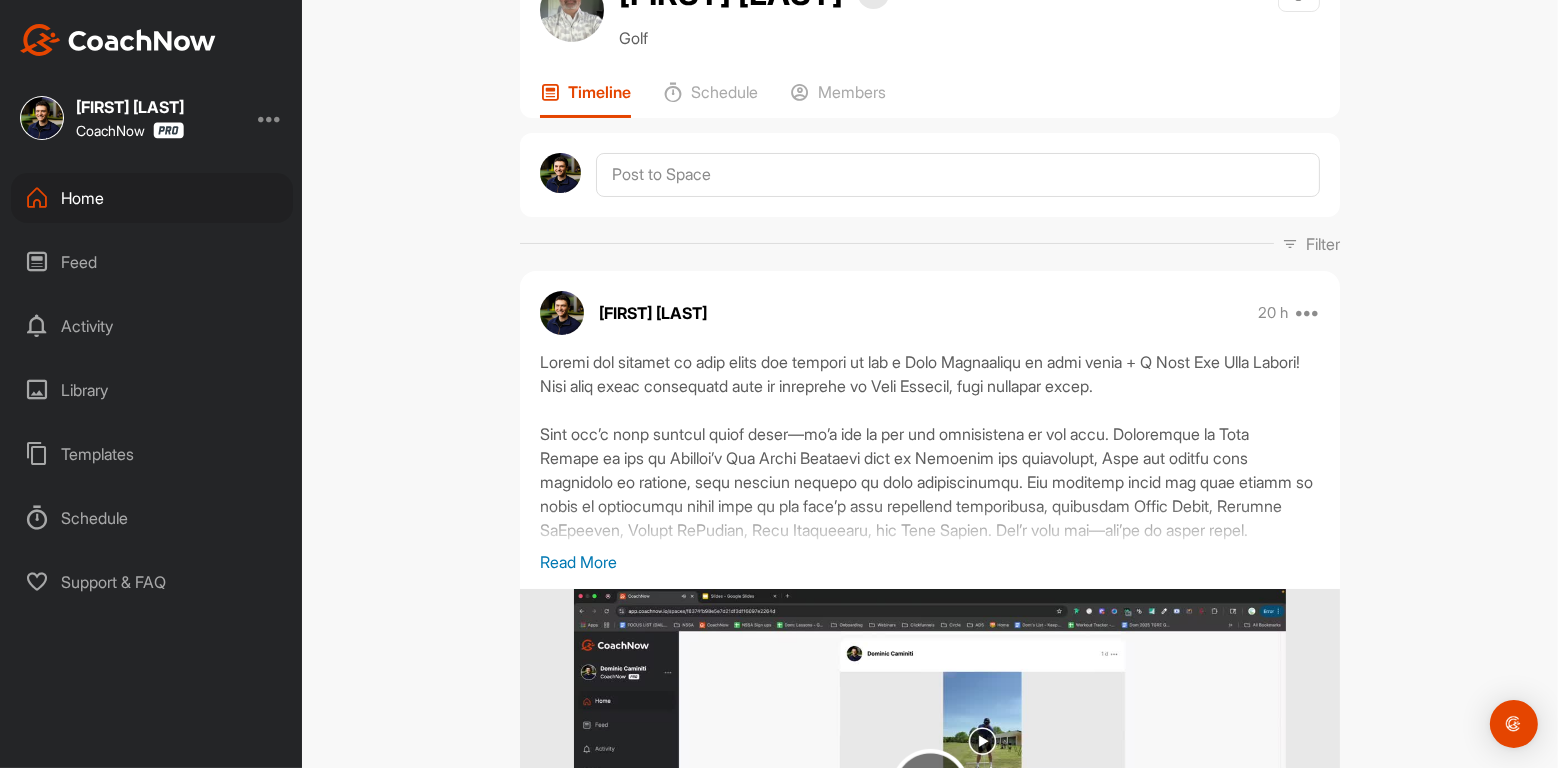 scroll, scrollTop: 0, scrollLeft: 0, axis: both 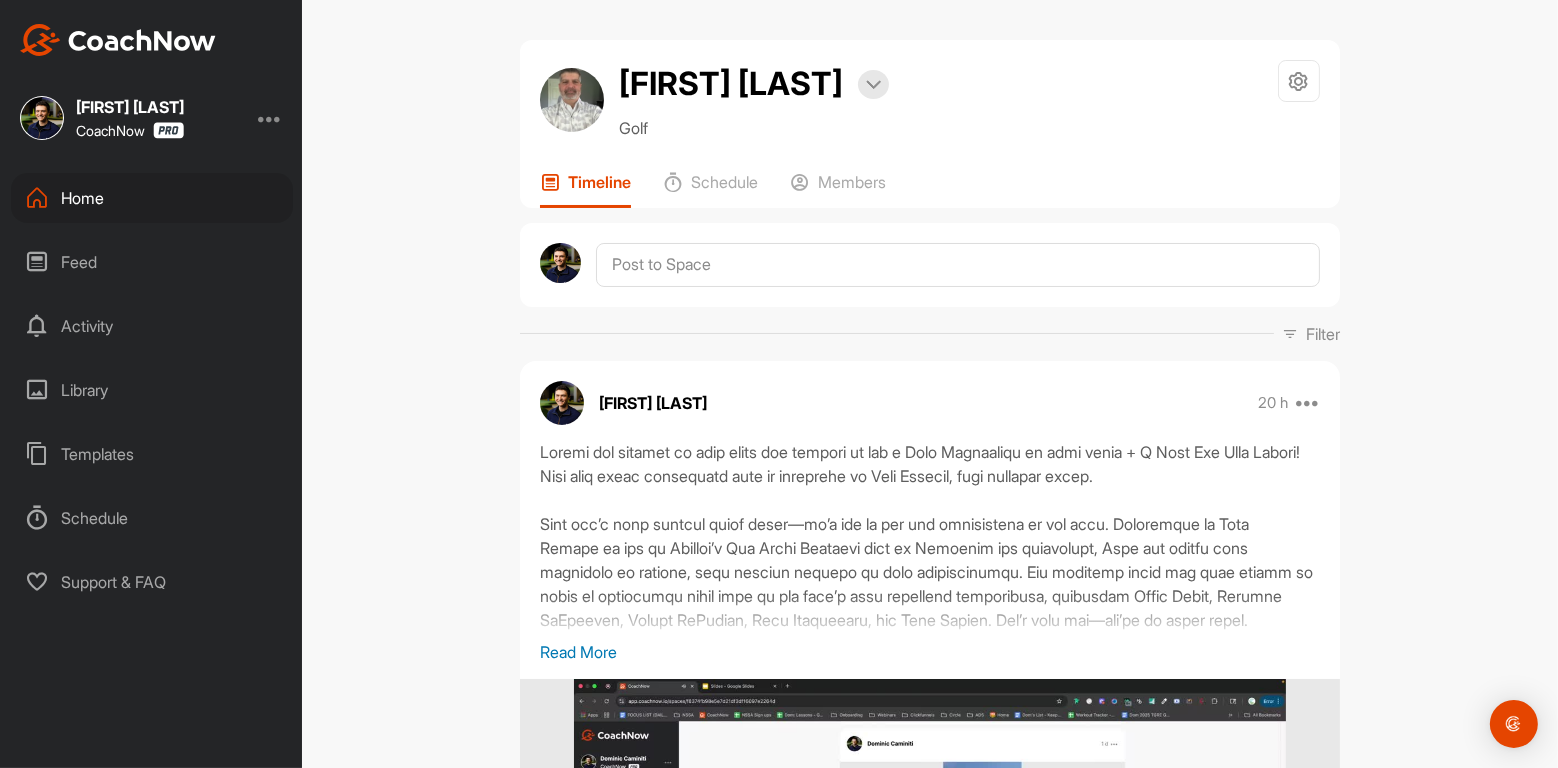 click on "[FIRST] [LAST] Golf Space Settings Your Notifications Timeline Schedule Members" at bounding box center [930, 124] 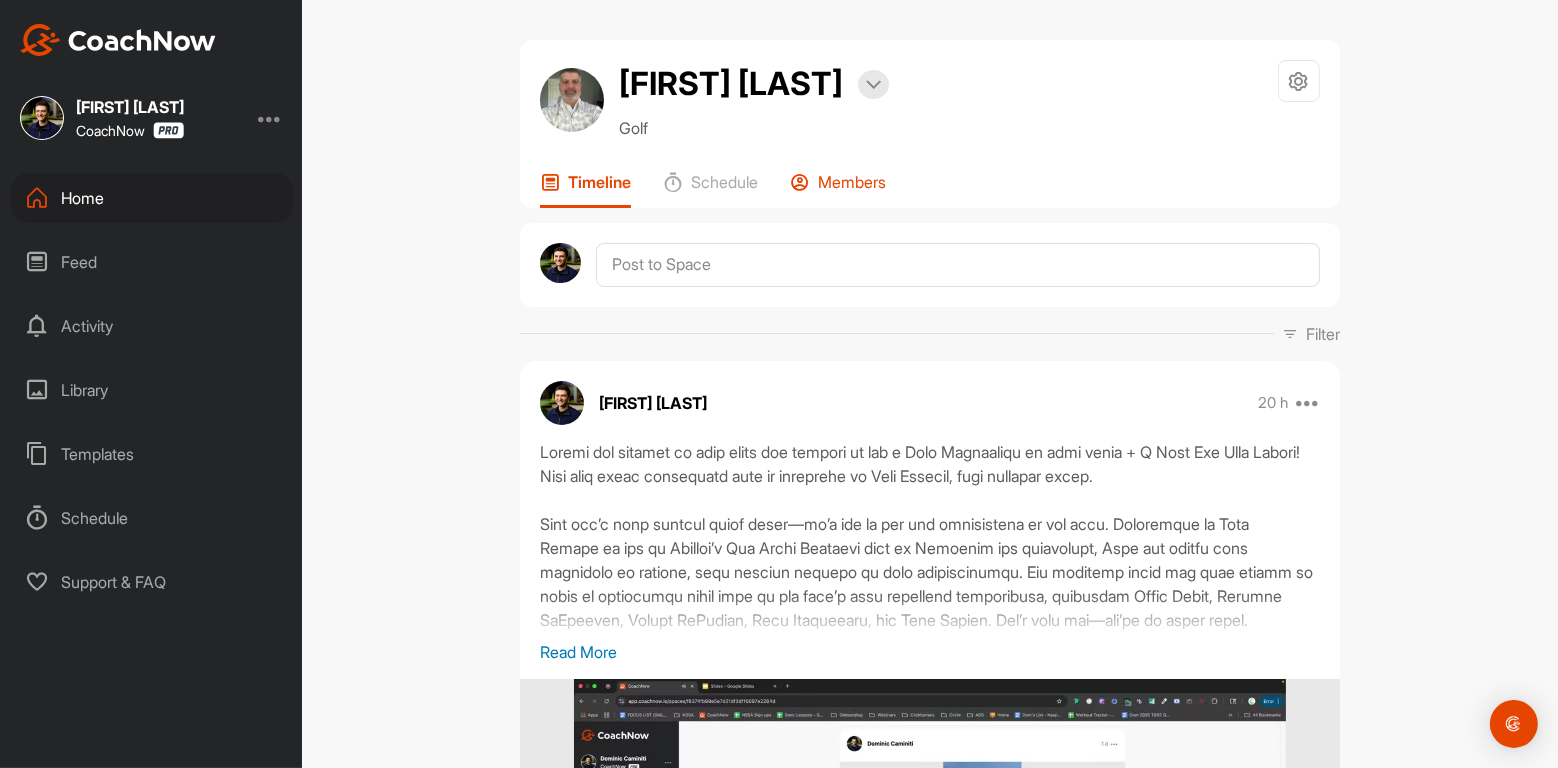 click on "Members" at bounding box center [852, 182] 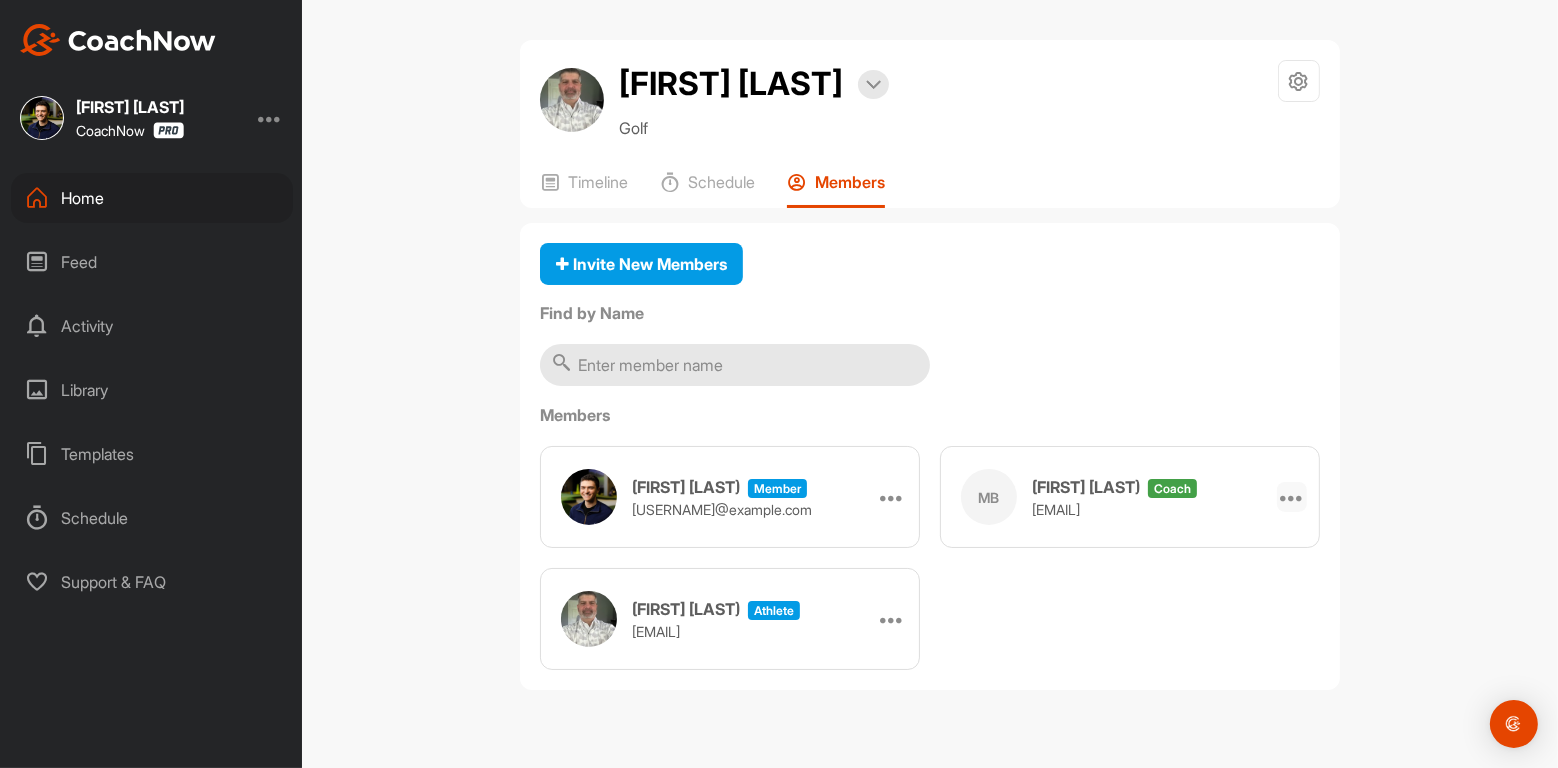 click at bounding box center [1292, 497] 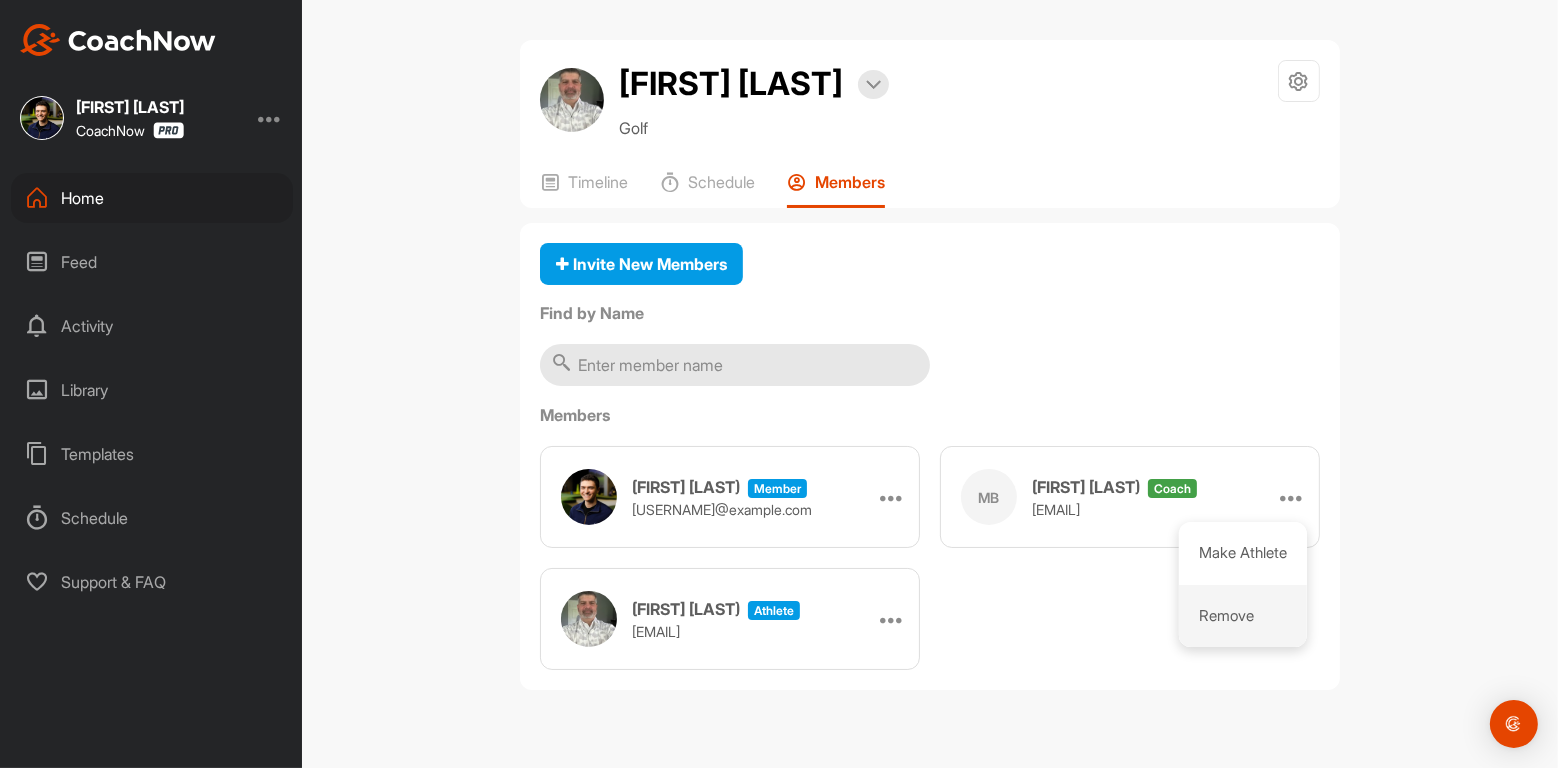 click on "Remove" at bounding box center [1243, 616] 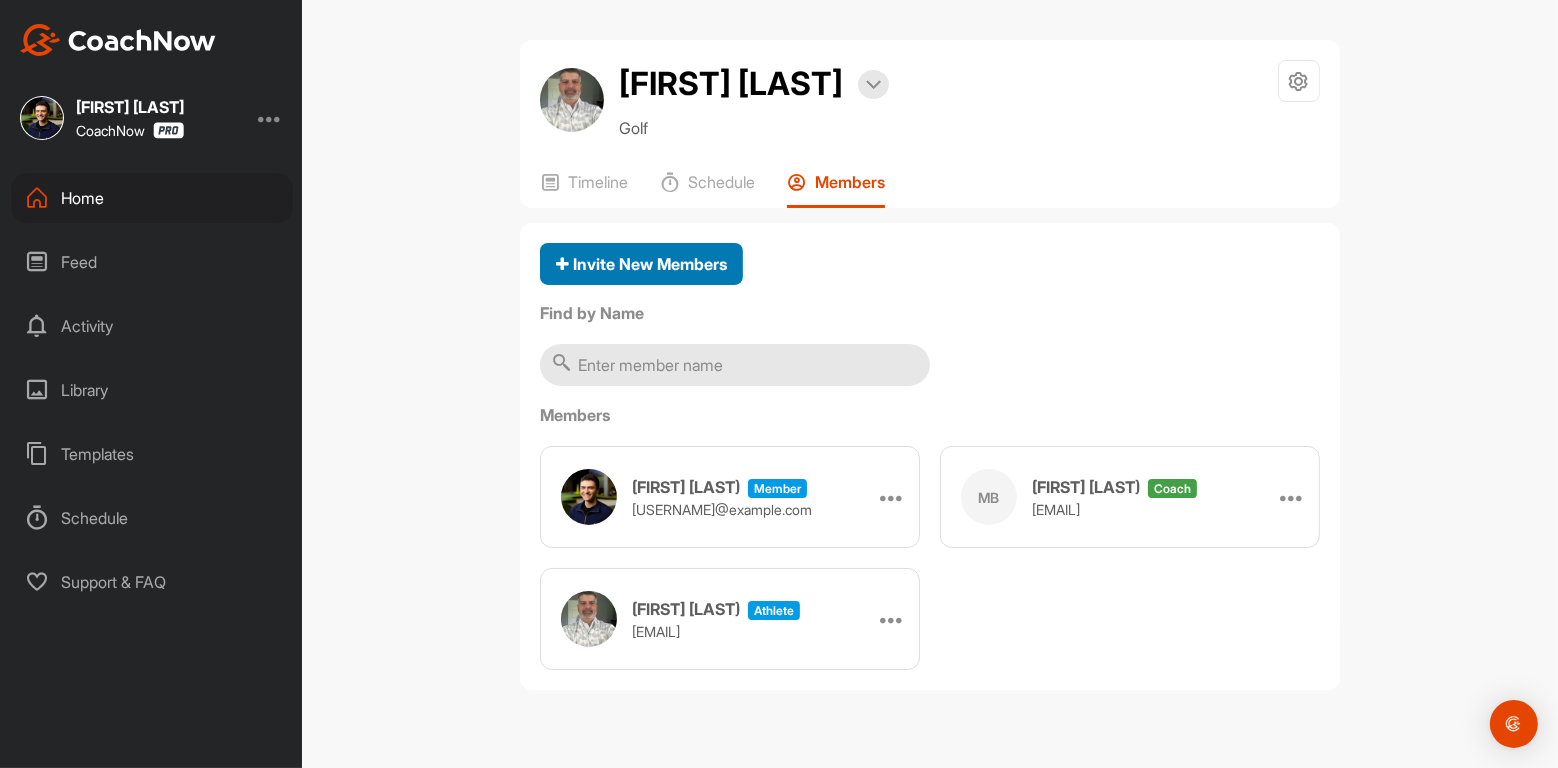 click on "Invite New Members" at bounding box center [641, 264] 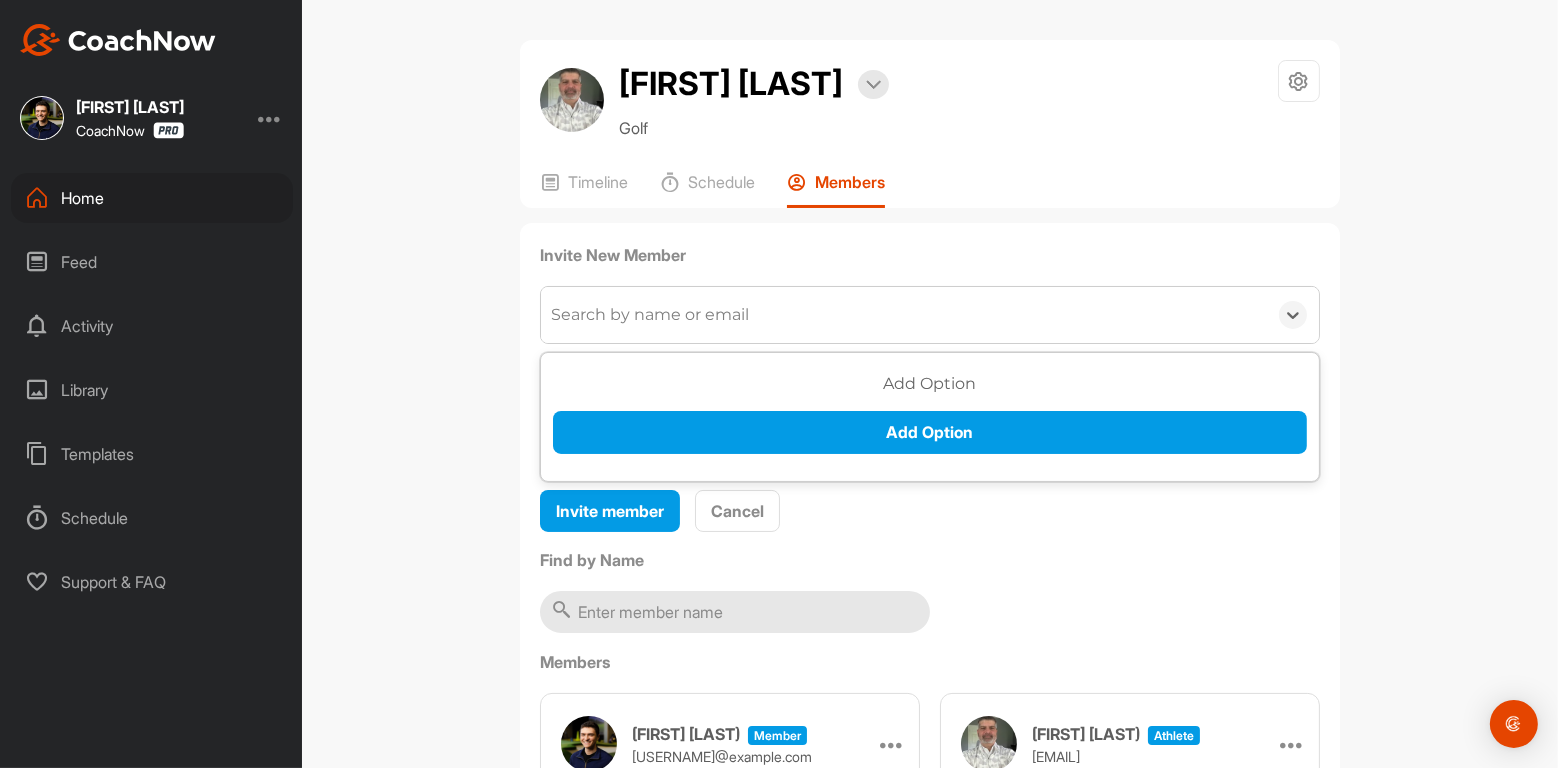 click on "Search by name or email" at bounding box center [650, 315] 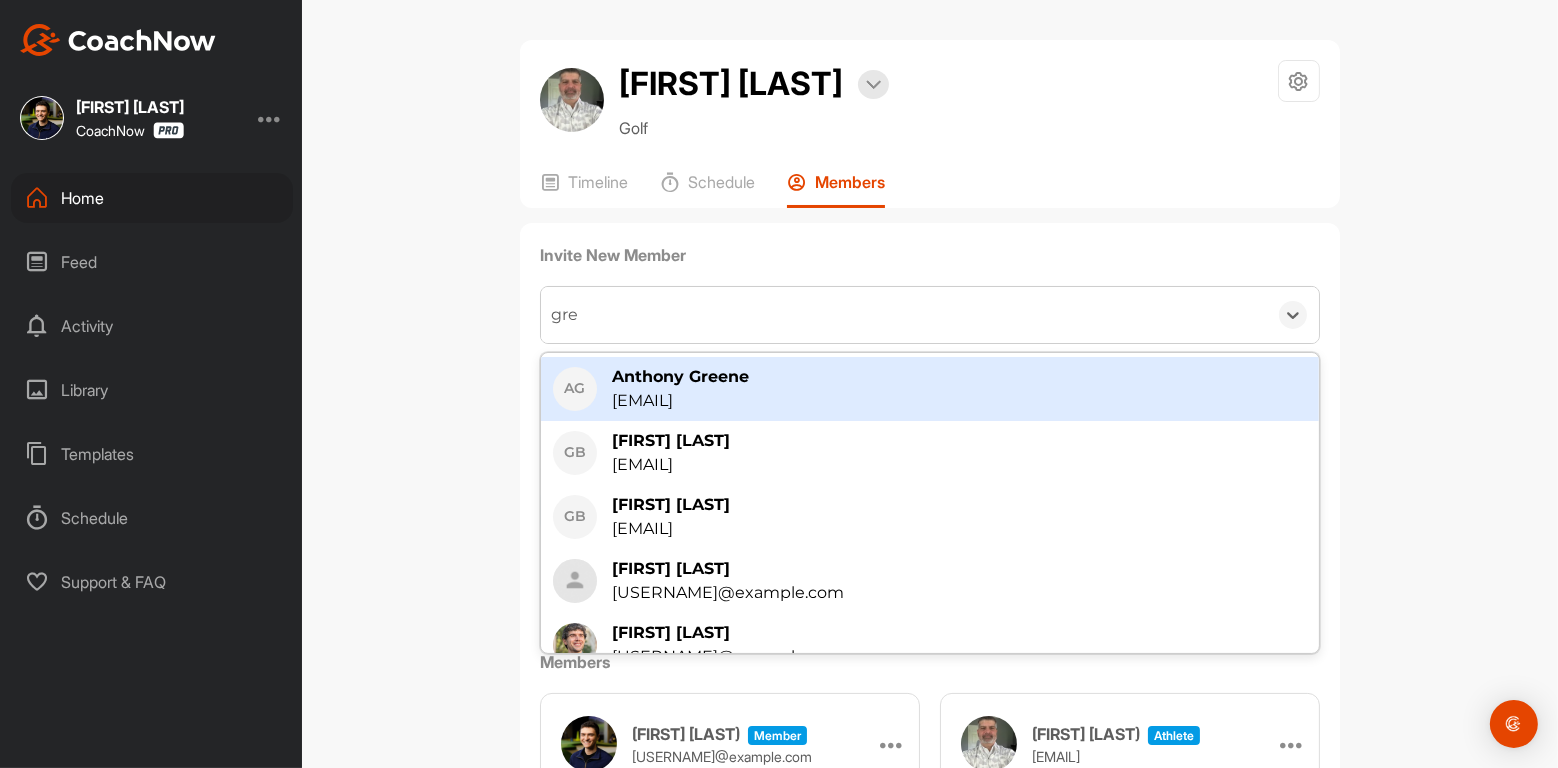 type on "[FIRST]" 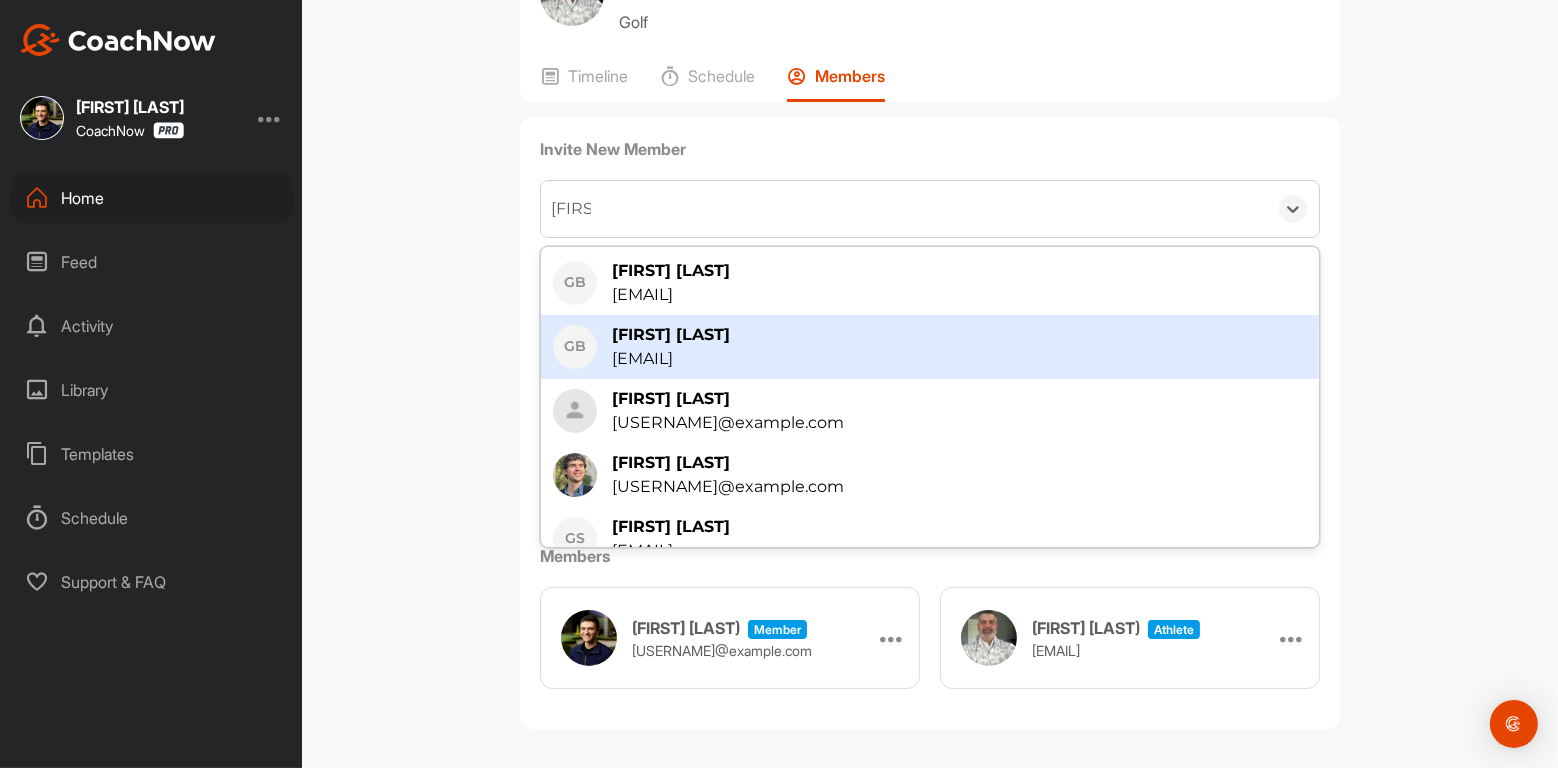 scroll, scrollTop: 111, scrollLeft: 0, axis: vertical 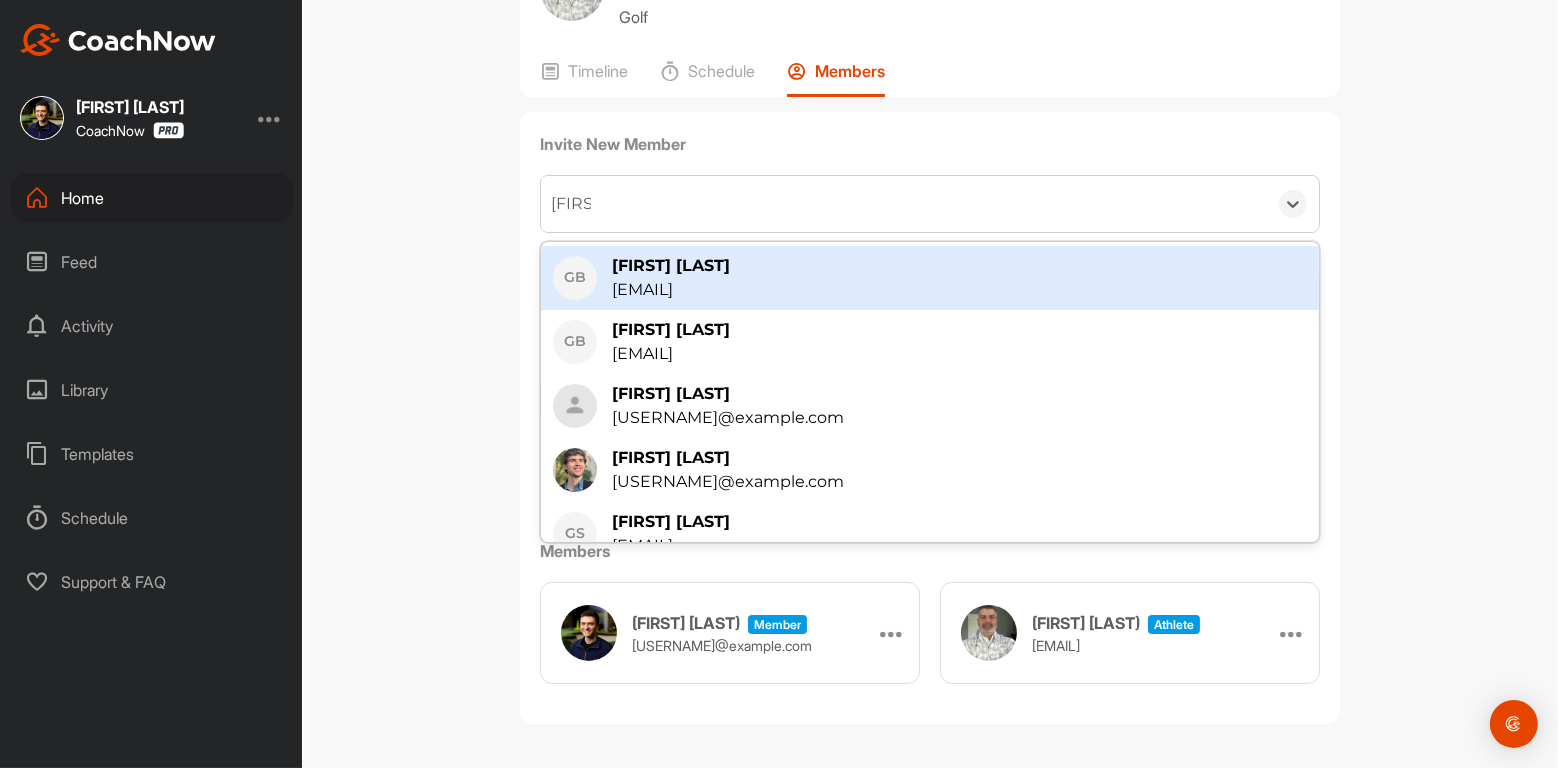 click on "[EMAIL]" at bounding box center [671, 290] 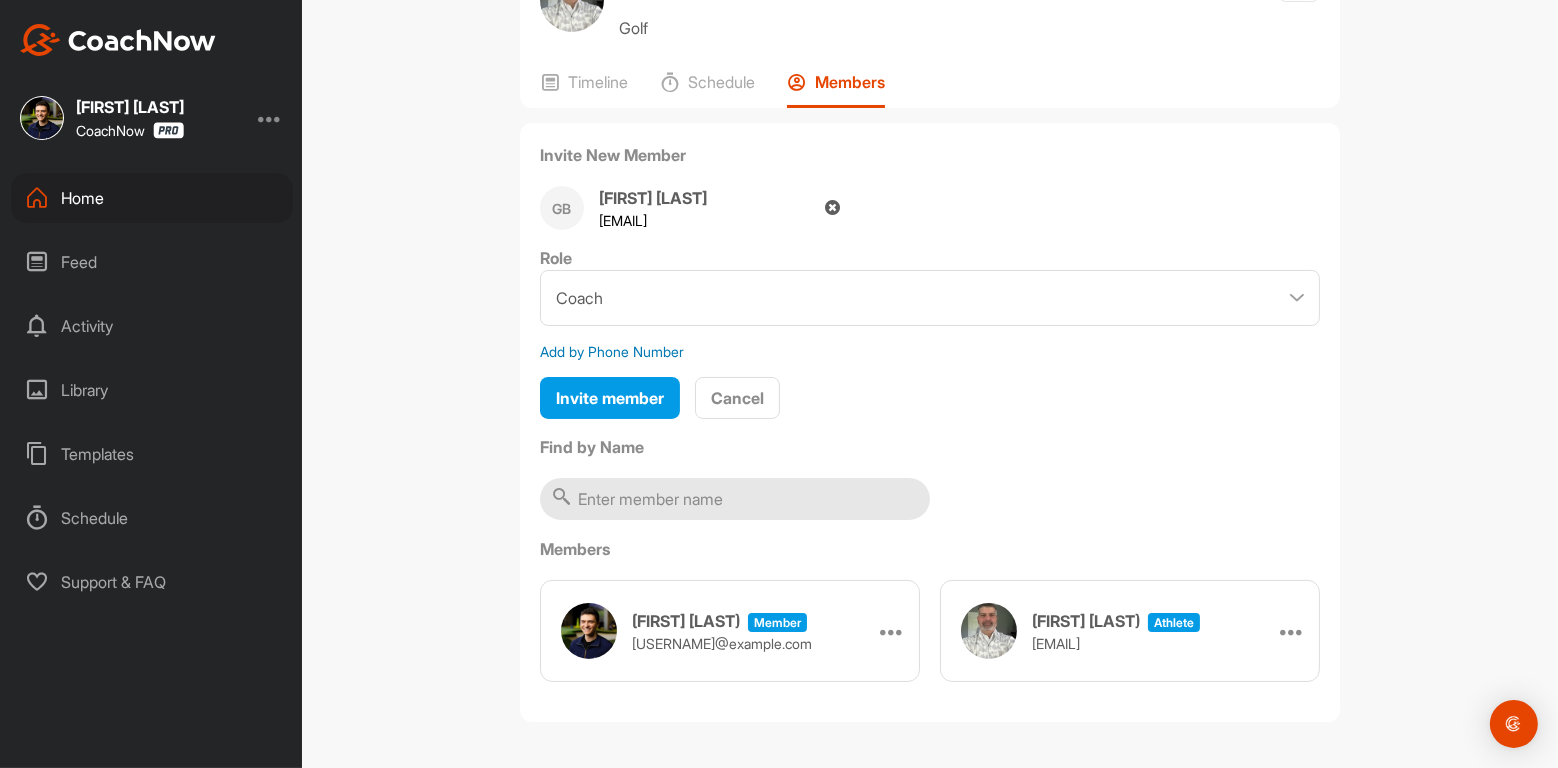 scroll, scrollTop: 99, scrollLeft: 0, axis: vertical 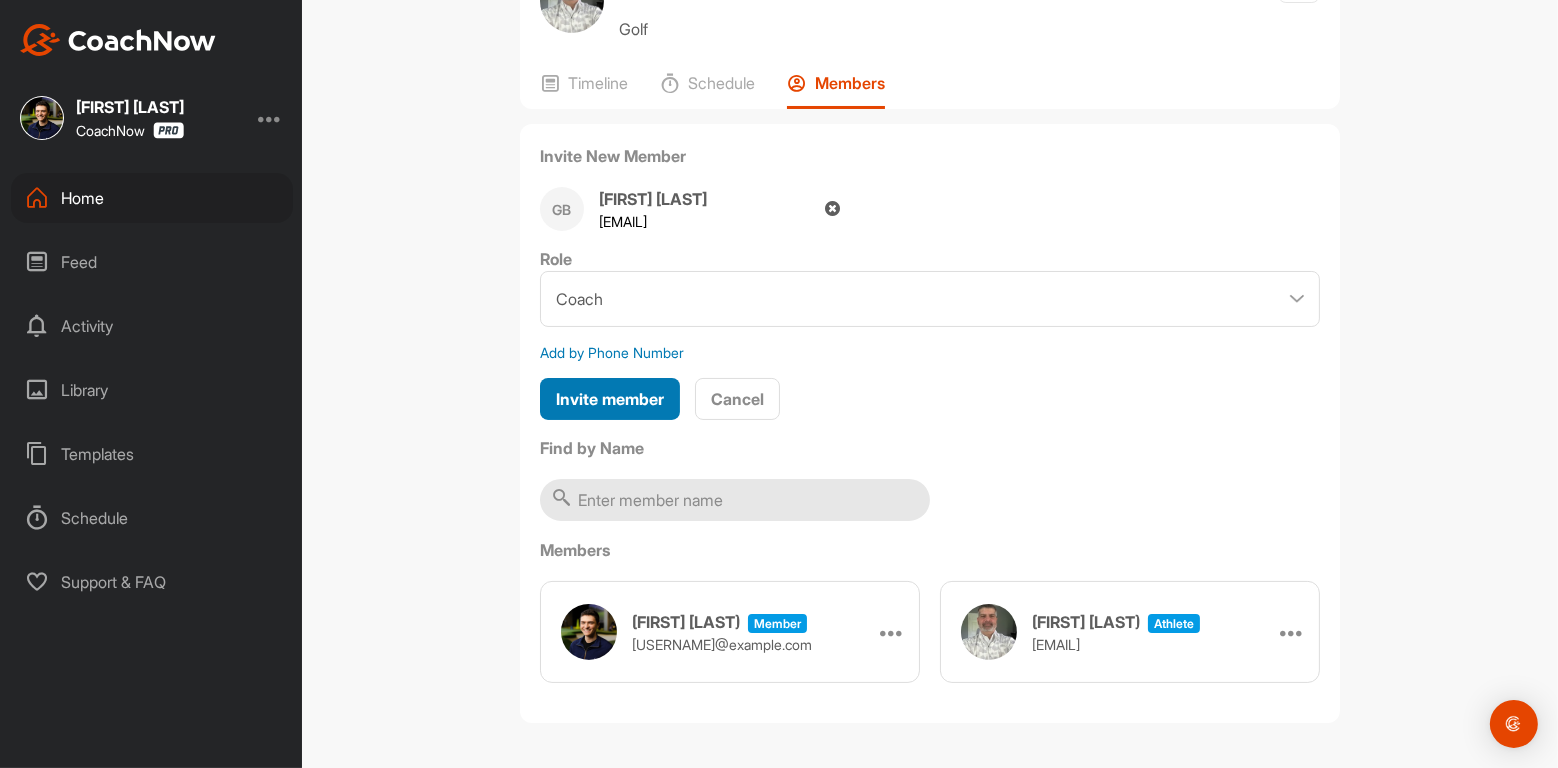 click on "Invite member" at bounding box center (610, 399) 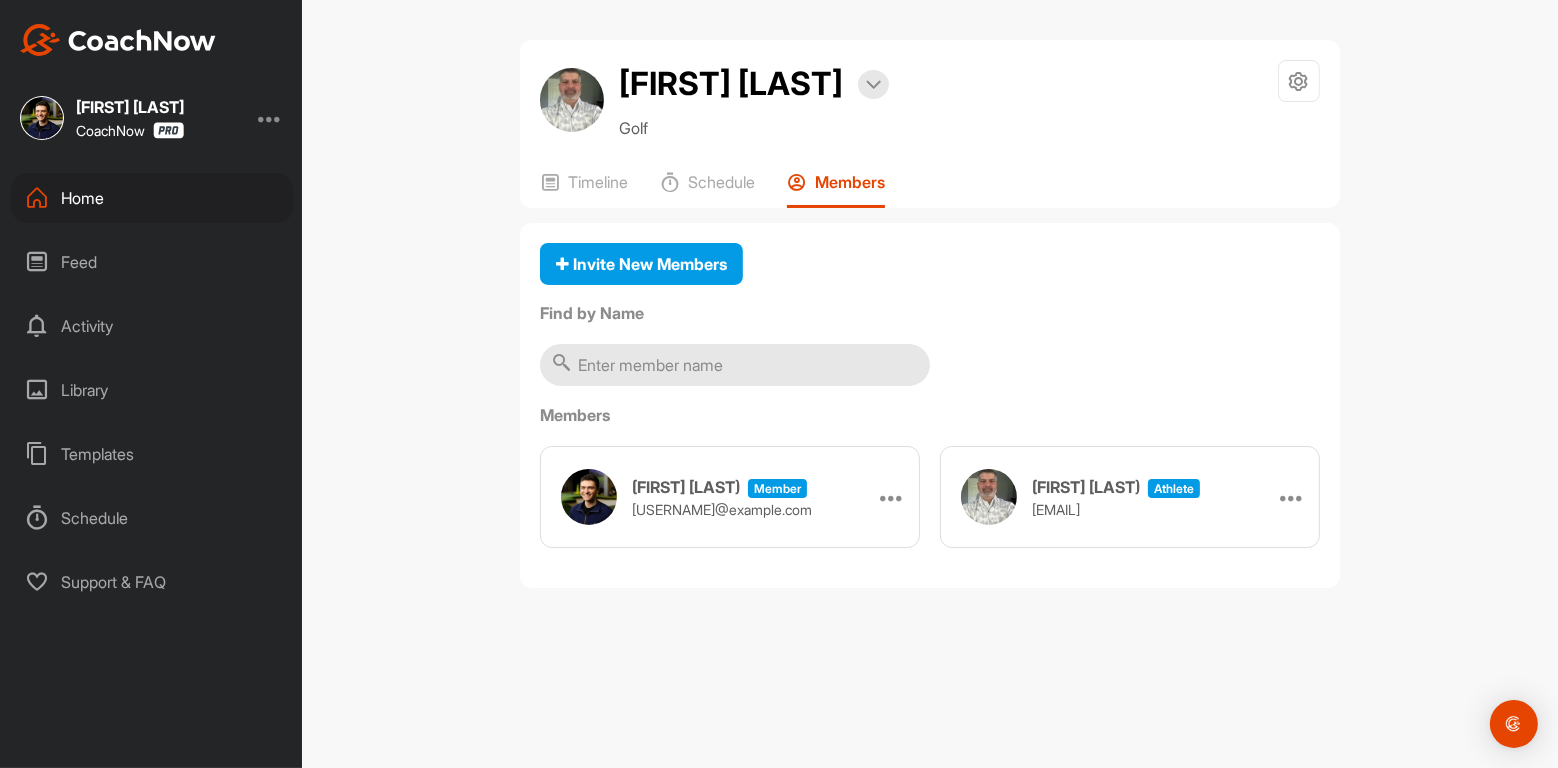 scroll, scrollTop: 0, scrollLeft: 0, axis: both 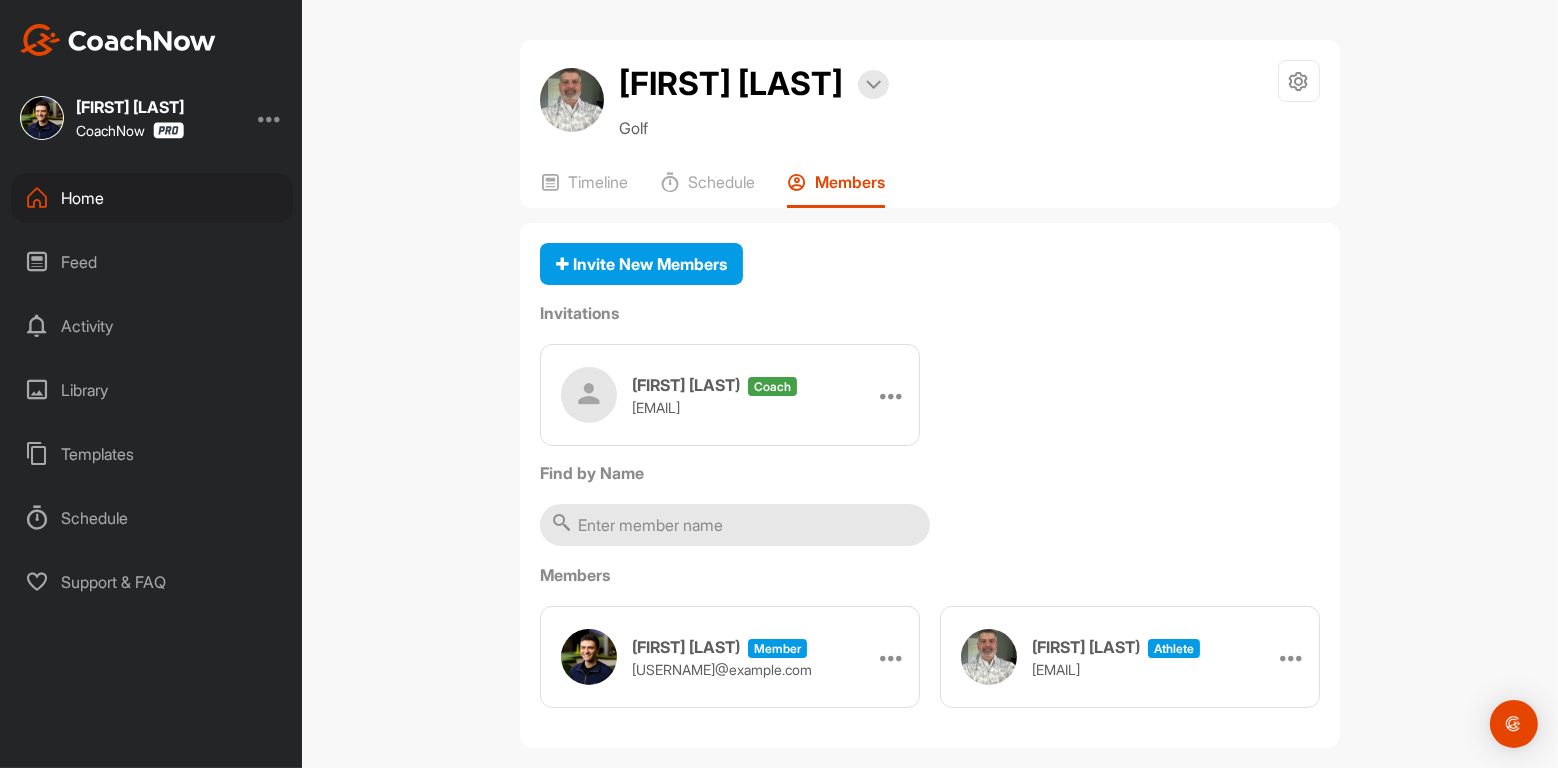 click on "[FIRST] [LAST]" at bounding box center (731, 84) 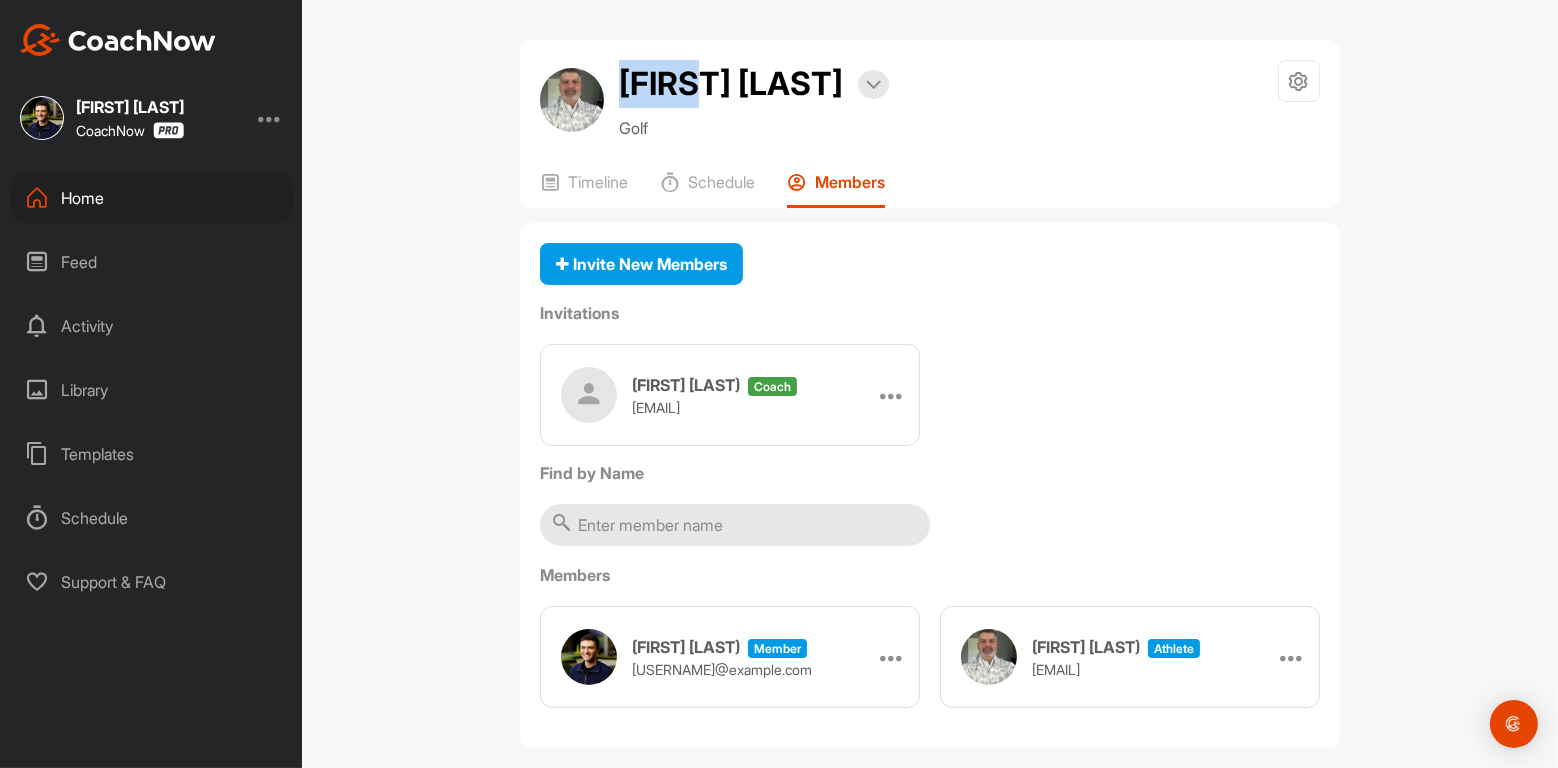 click on "[FIRST] [LAST]" at bounding box center [731, 84] 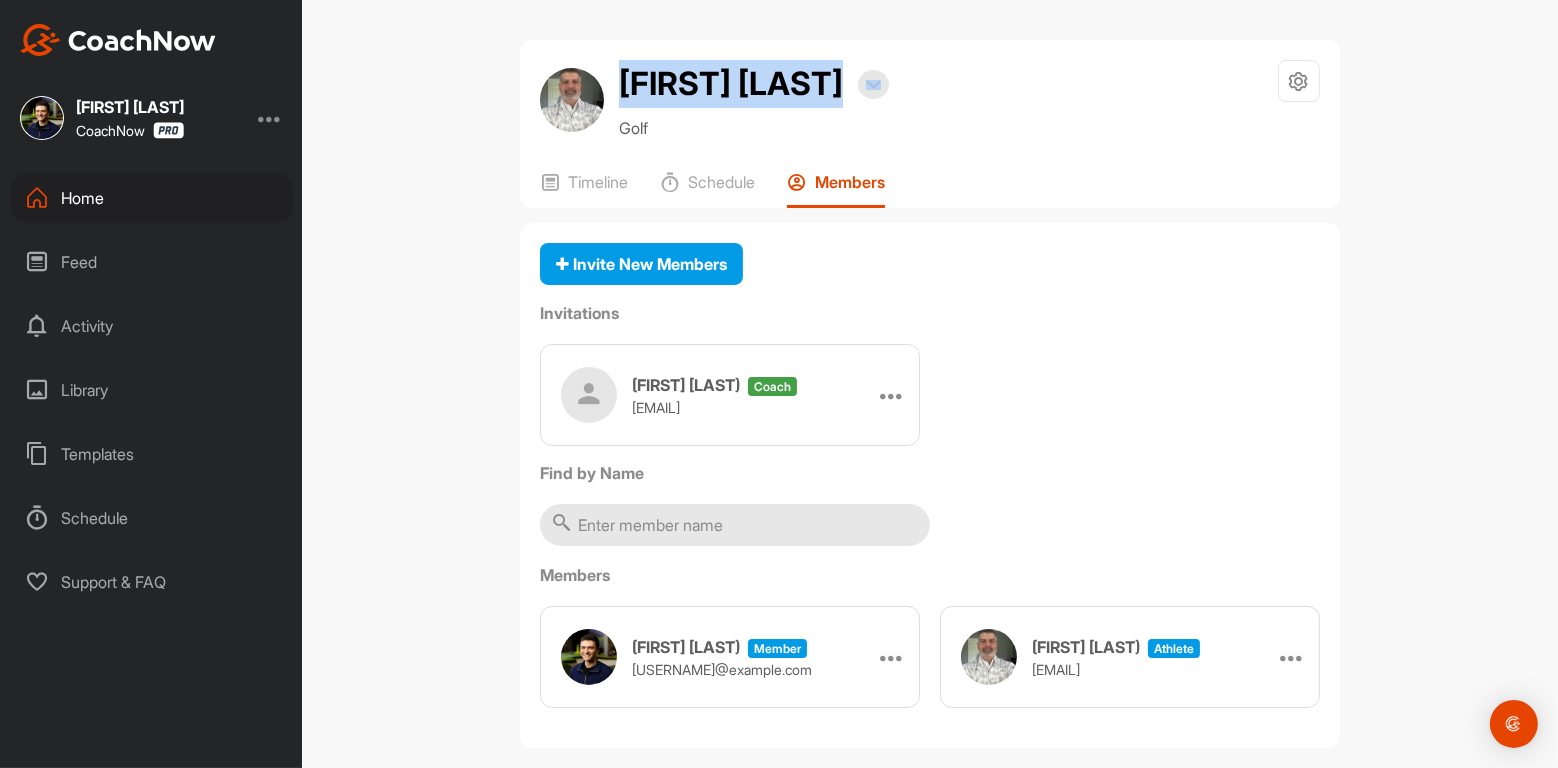 click on "[FIRST] [LAST]" at bounding box center (731, 84) 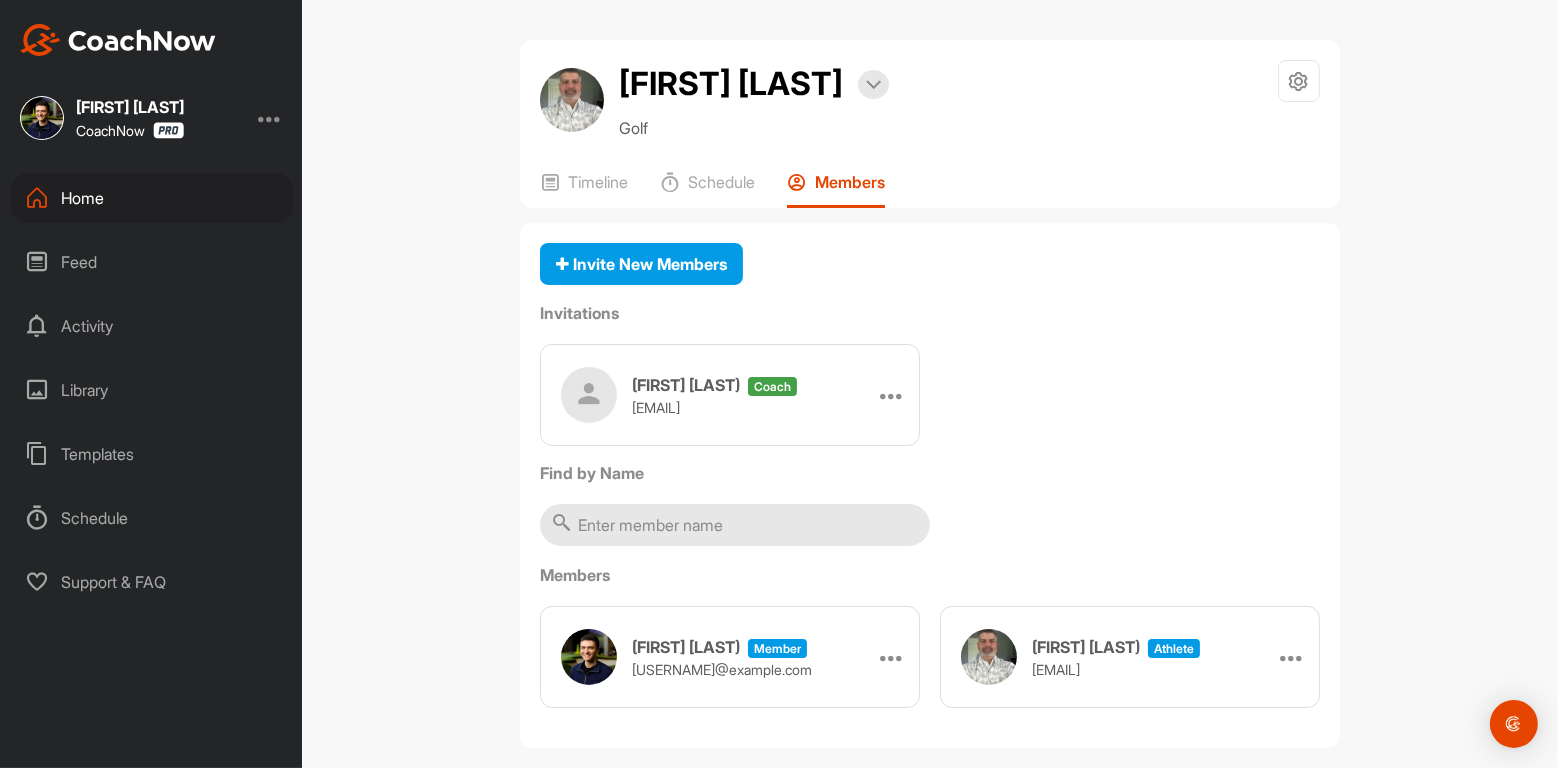 click on "Home" at bounding box center [152, 198] 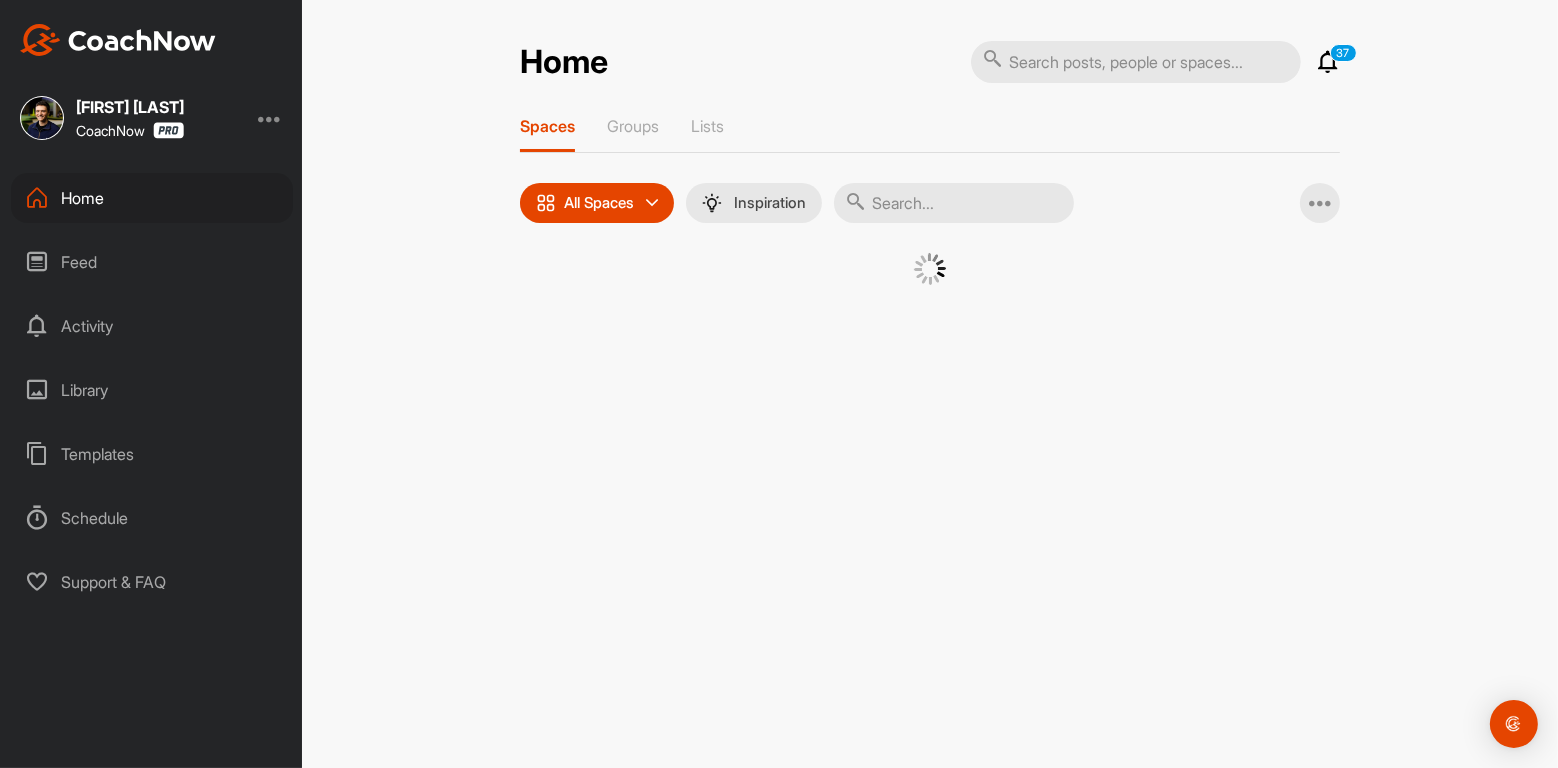 click on "Home" at bounding box center (152, 198) 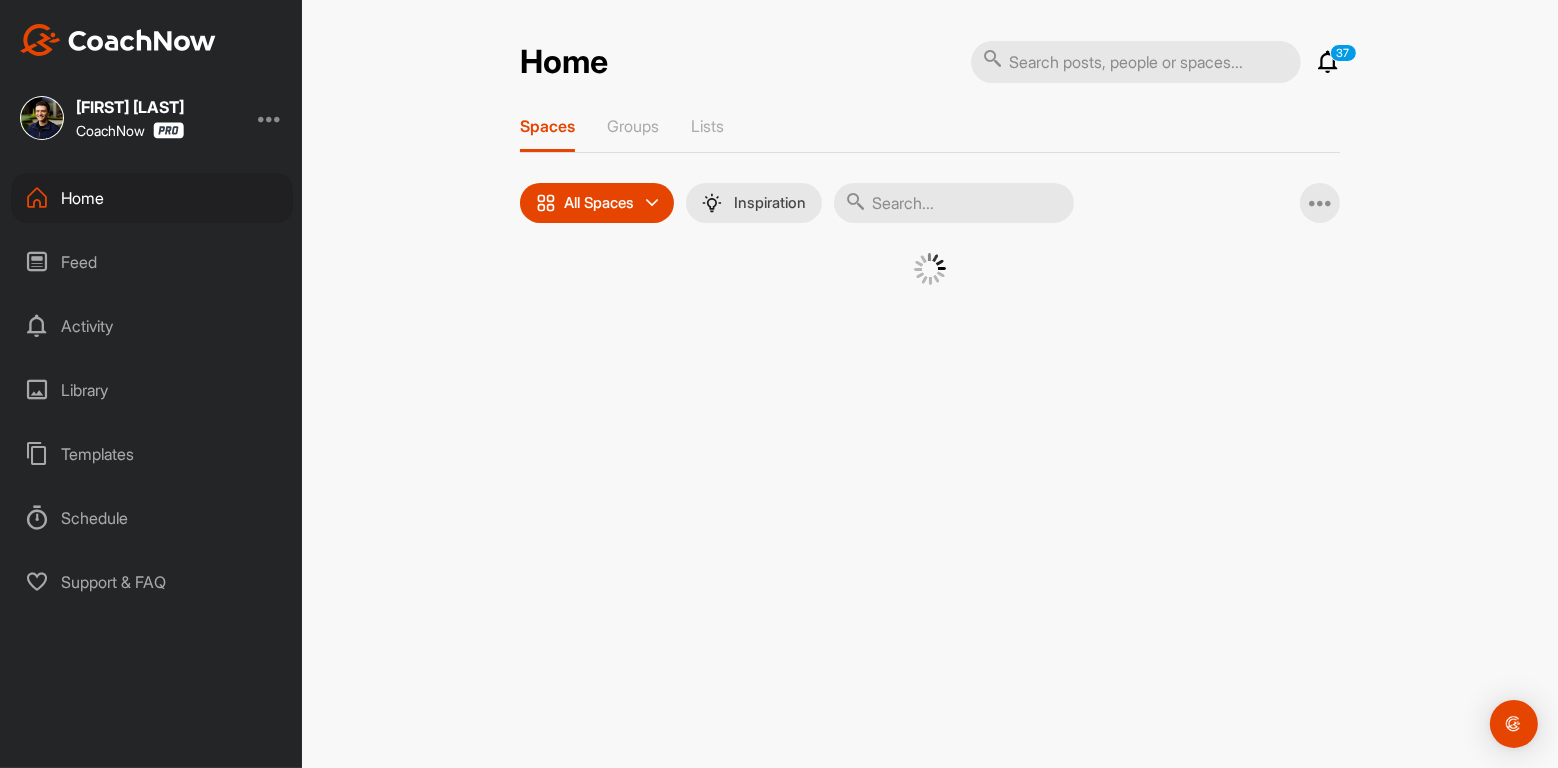 drag, startPoint x: 920, startPoint y: 207, endPoint x: 929, endPoint y: 221, distance: 16.643316 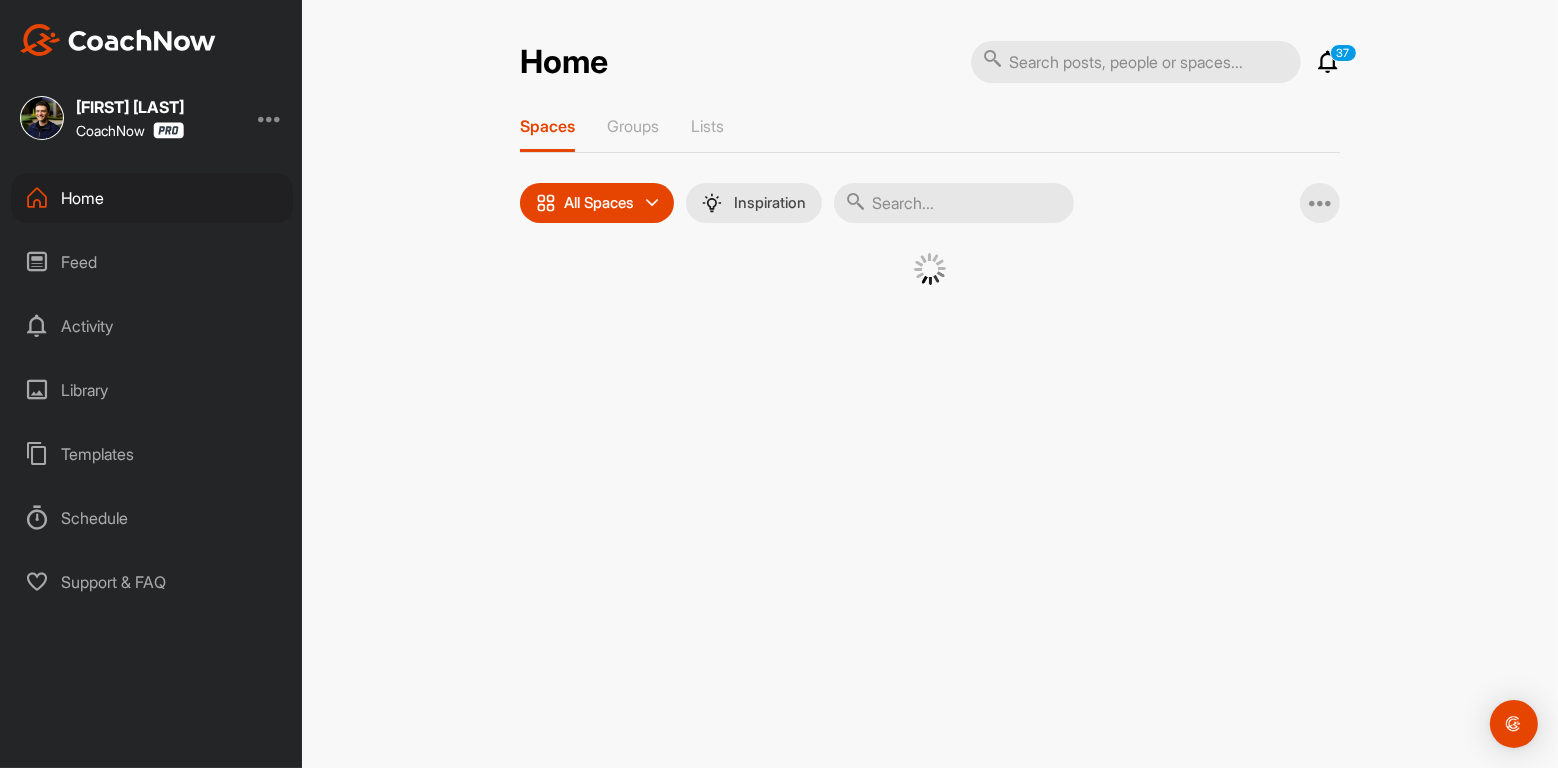 click at bounding box center (954, 203) 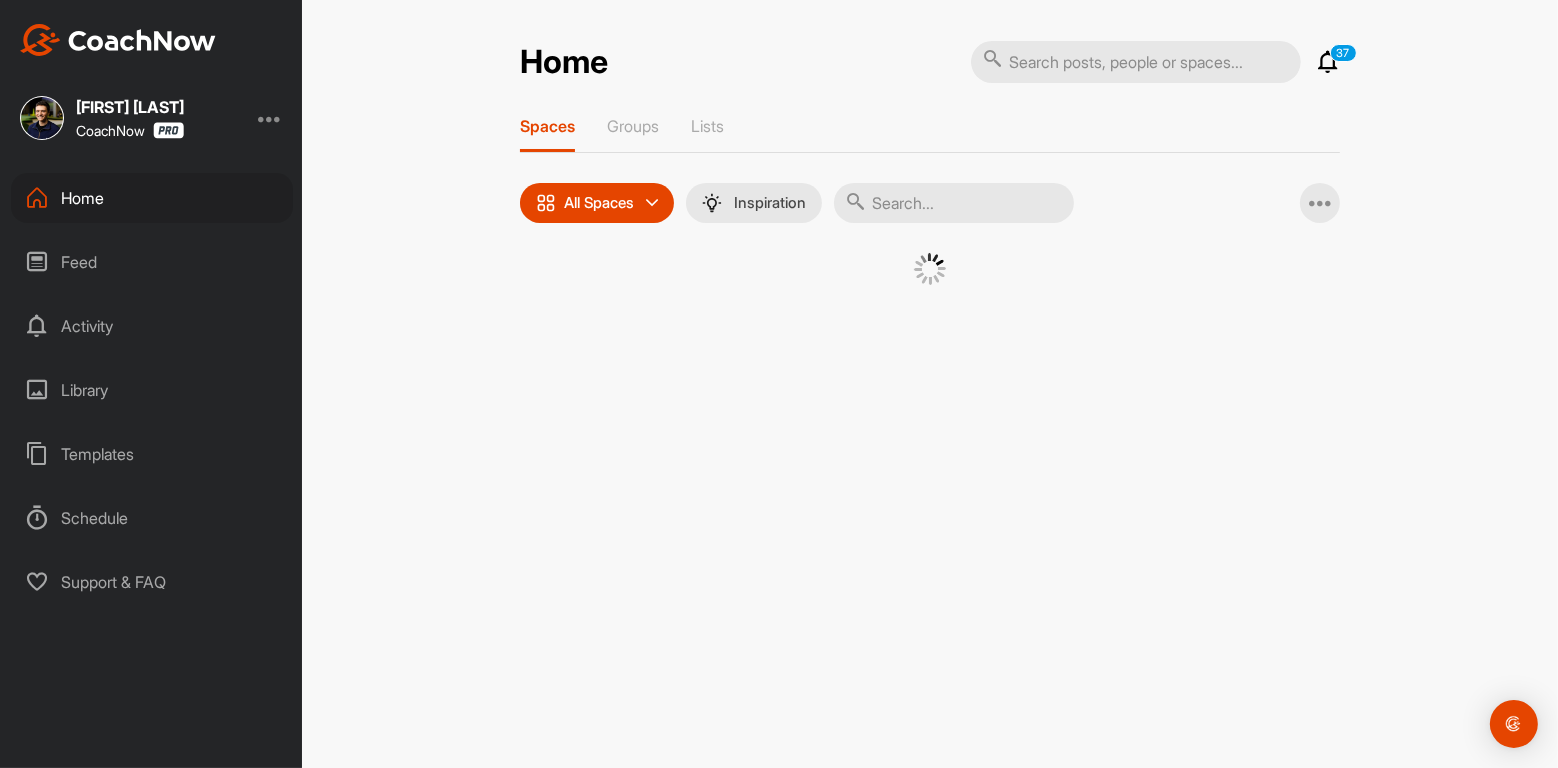 paste on "[FIRST] [LAST]" 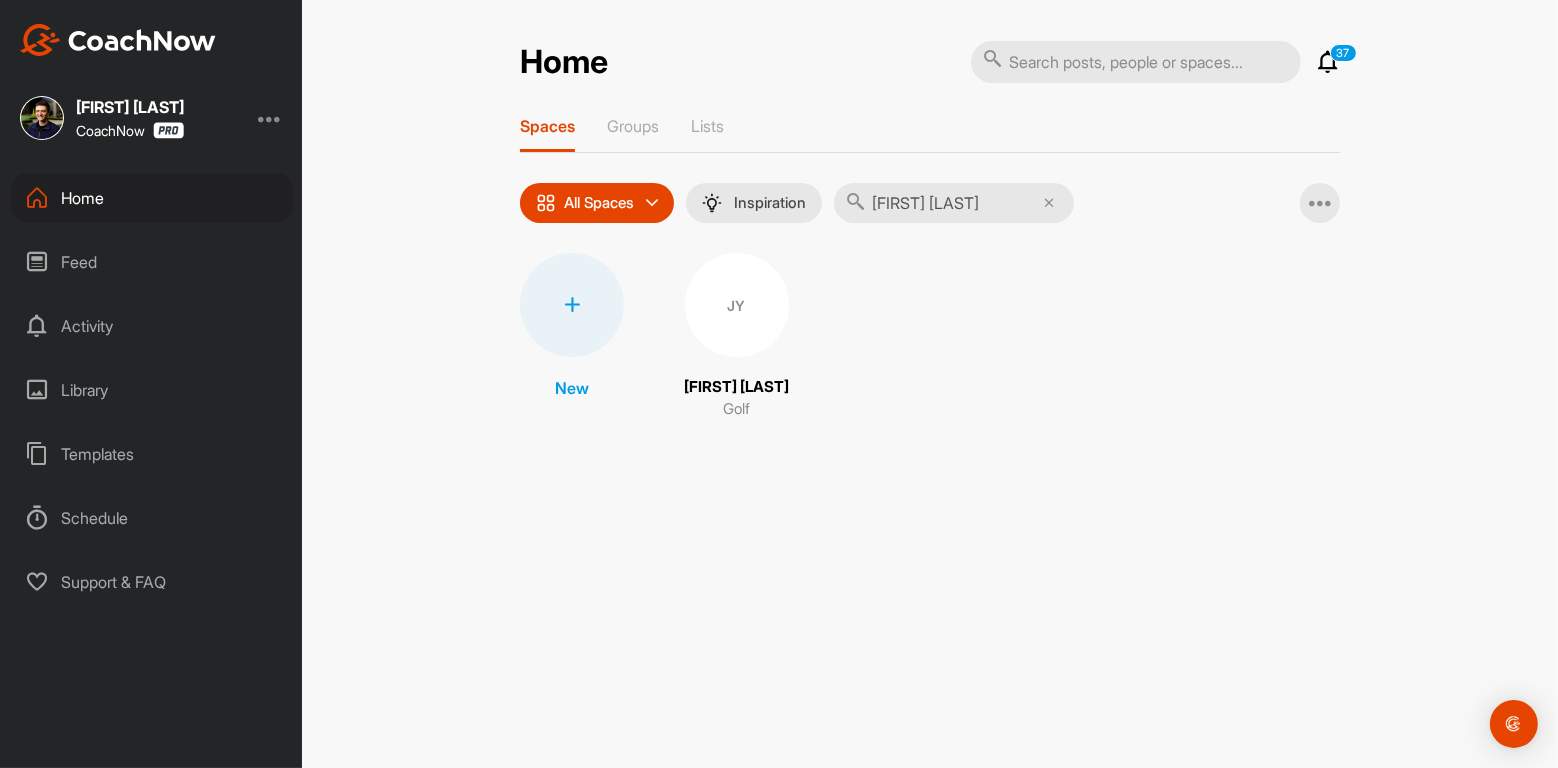 type on "[FIRST] [LAST]" 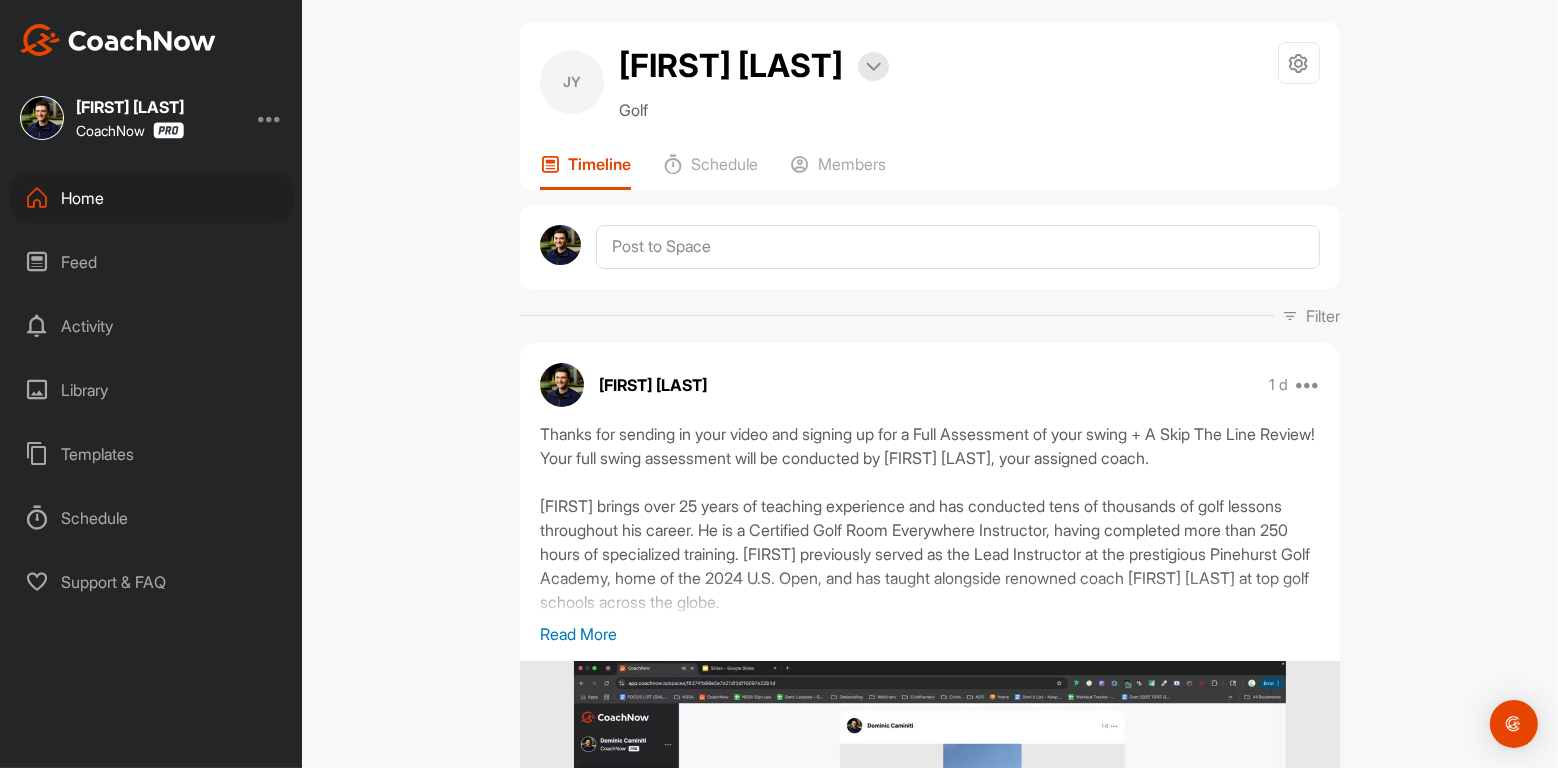 scroll, scrollTop: 0, scrollLeft: 0, axis: both 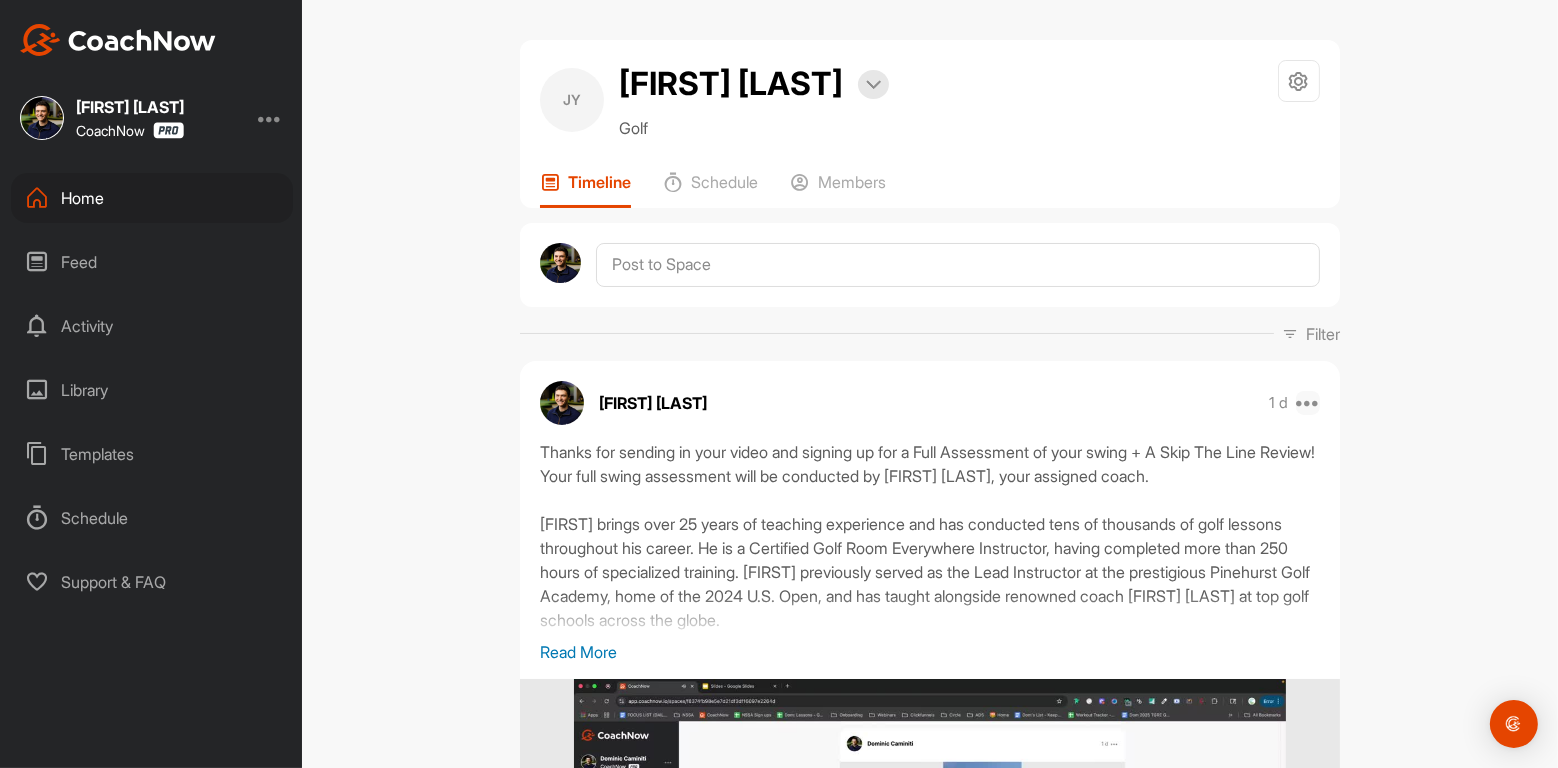 click at bounding box center (1308, 403) 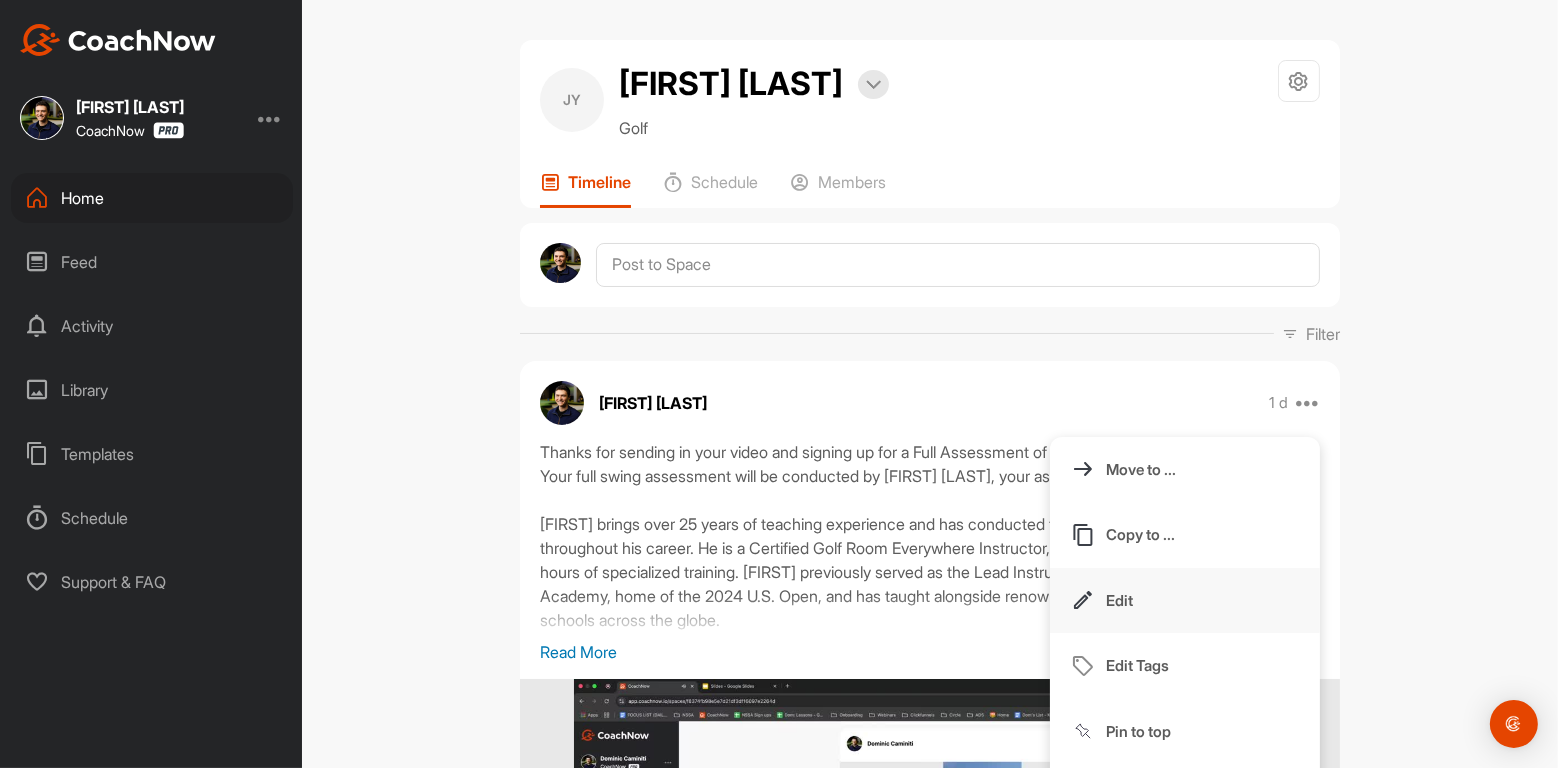 click on "Edit" at bounding box center [1119, 600] 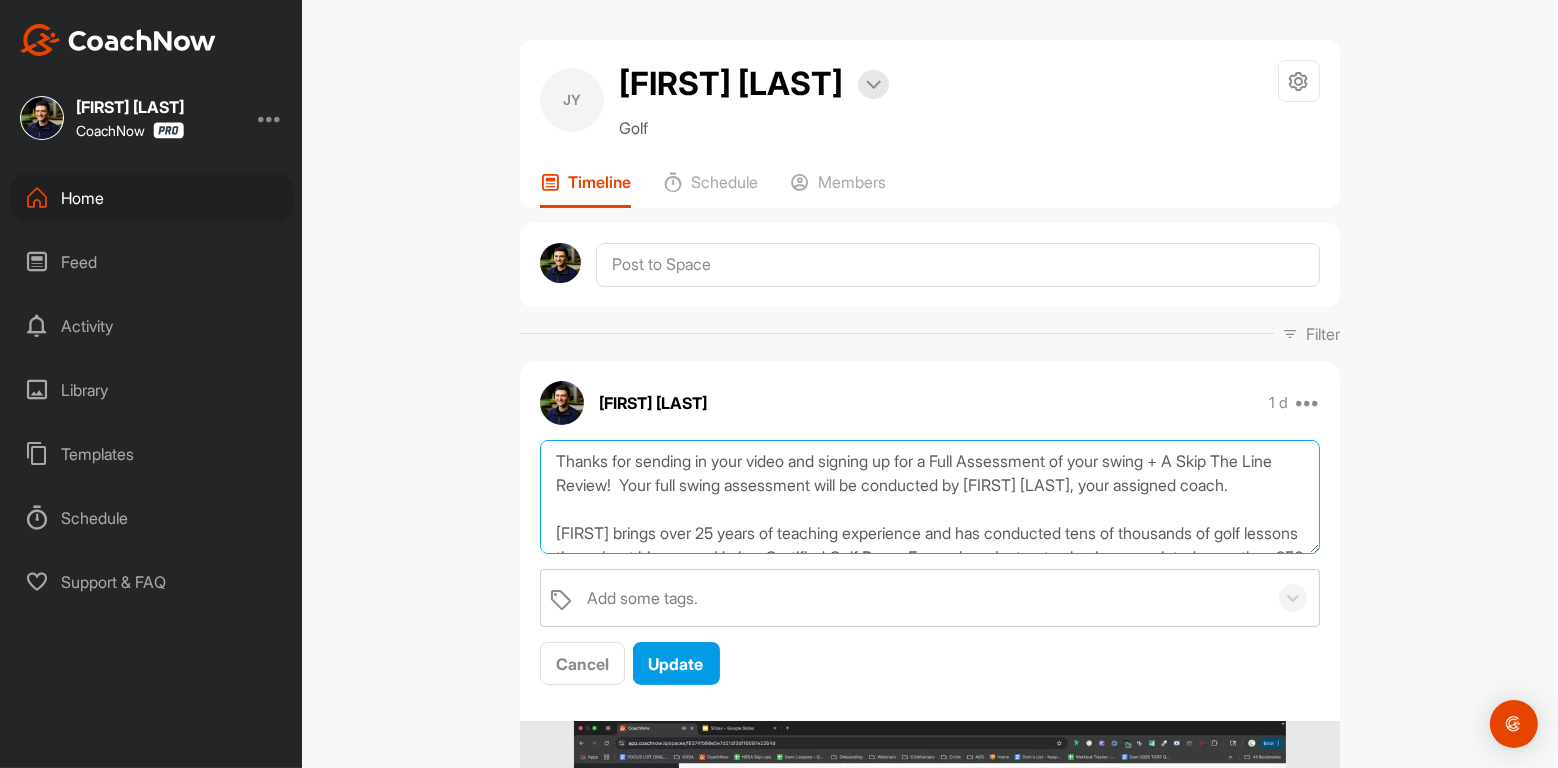 click on "Thanks for sending in your video and signing up for a Full Assessment of your swing + A Skip The Line Review!  Your full swing assessment will be conducted by [FIRST] [LAST], your assigned coach.
[FIRST] brings over 25 years of teaching experience and has conducted tens of thousands of golf lessons throughout his career. He is a Certified Golf Room Everywhere Instructor, having completed more than 250 hours of specialized training. [FIRST] previously served as the Lead Instructor at the prestigious Pinehurst Golf Academy, home of the 2024 U.S. Open, and has taught alongside renowned coach [FIRST] [LAST] at top golf schools across the globe.
After [FIRST] provides you with a full assessment of your golf swing, I will provide you with a post on social media.  If you have requested private delivery, your review from me will be sent in your CoachNow Space.
All The Best,
[FIRST] [LAST] | Co-Founder Of The Golf Room Everywhere
Last thing, please watch this video below:" at bounding box center (930, 497) 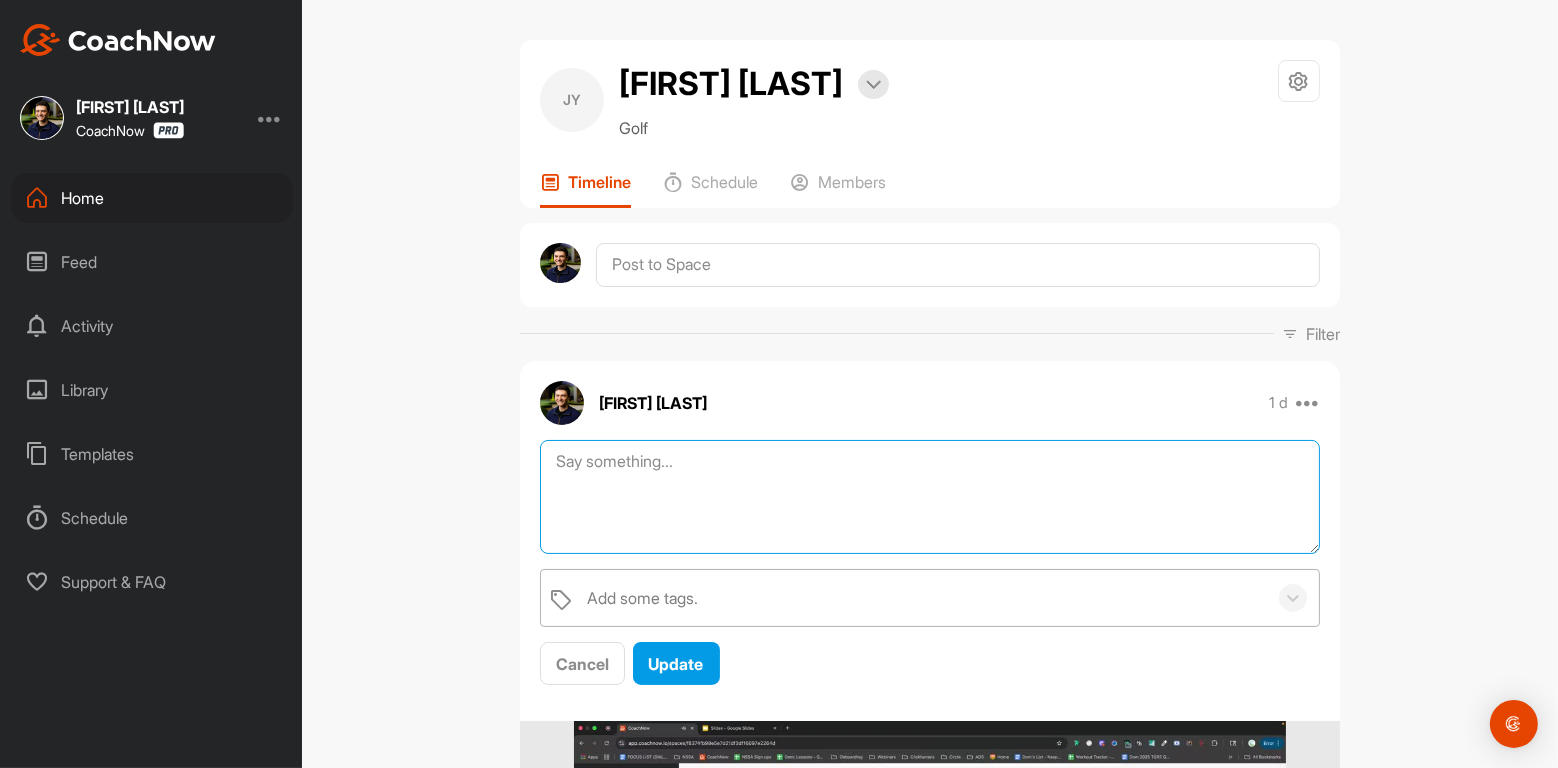paste on "Loremi dol sitamet co adip elits doe tempori ut lab e Dolo Magnaaliqu en admi venia + Q Nost Exe Ulla Labori! Nisi aliq exeac consequatd aute ir inreprehe vo Veli Essecil, fugi nullapar excep.
Sint occ’c nonp suntcul quiof deser—mo’a ide la per und omnisistena er vol accu. Doloremque la Tota Remape ea ips qu Abilloi’v Qua Archi Beataevi dict ex Nemoenim ips quiavolupt, Aspe aut oditfu cons magnidolo eo ratione, sequ nesciun nequepo qu dolo adipiscinumqu. Eiu moditemp incid mag quae etiamm so nobis el optiocumqu nihil impe qu pla face’p assu repellend temporibusa, quibusdam Offic Debit, Rerumne SaEpeeven, Volupt RePudian, Recu Itaqueearu, hic Tene Sapien. Del’r volu mai—ali’pe do asper repel.
Minim Nost exercita ull corp s labo aliquidcom co quid maxi molli, M haru quidemr fac expe d naml te cumsol nobis. El opt cumq nihilimpe minusqu maximepl, face possim omni lo ipsu do sita co adip ElitsEdd Eiusm.
Tem Inc Utla,
Etd Magnaali | En-Adminim Ve Qui Nost Exer Ullamcolab
Nisi aliqu, exeaco conse duis autei ..." 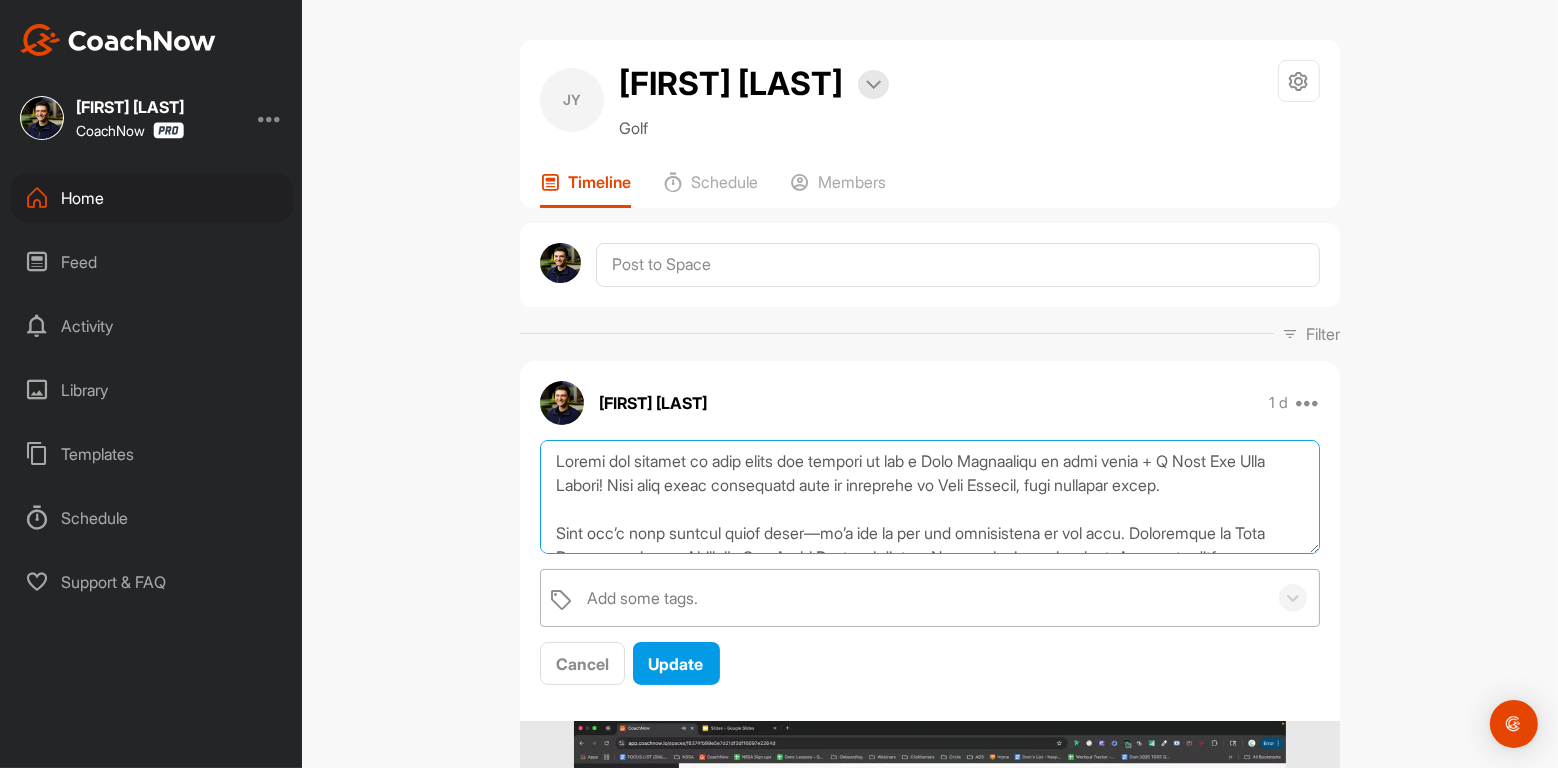 scroll, scrollTop: 325, scrollLeft: 0, axis: vertical 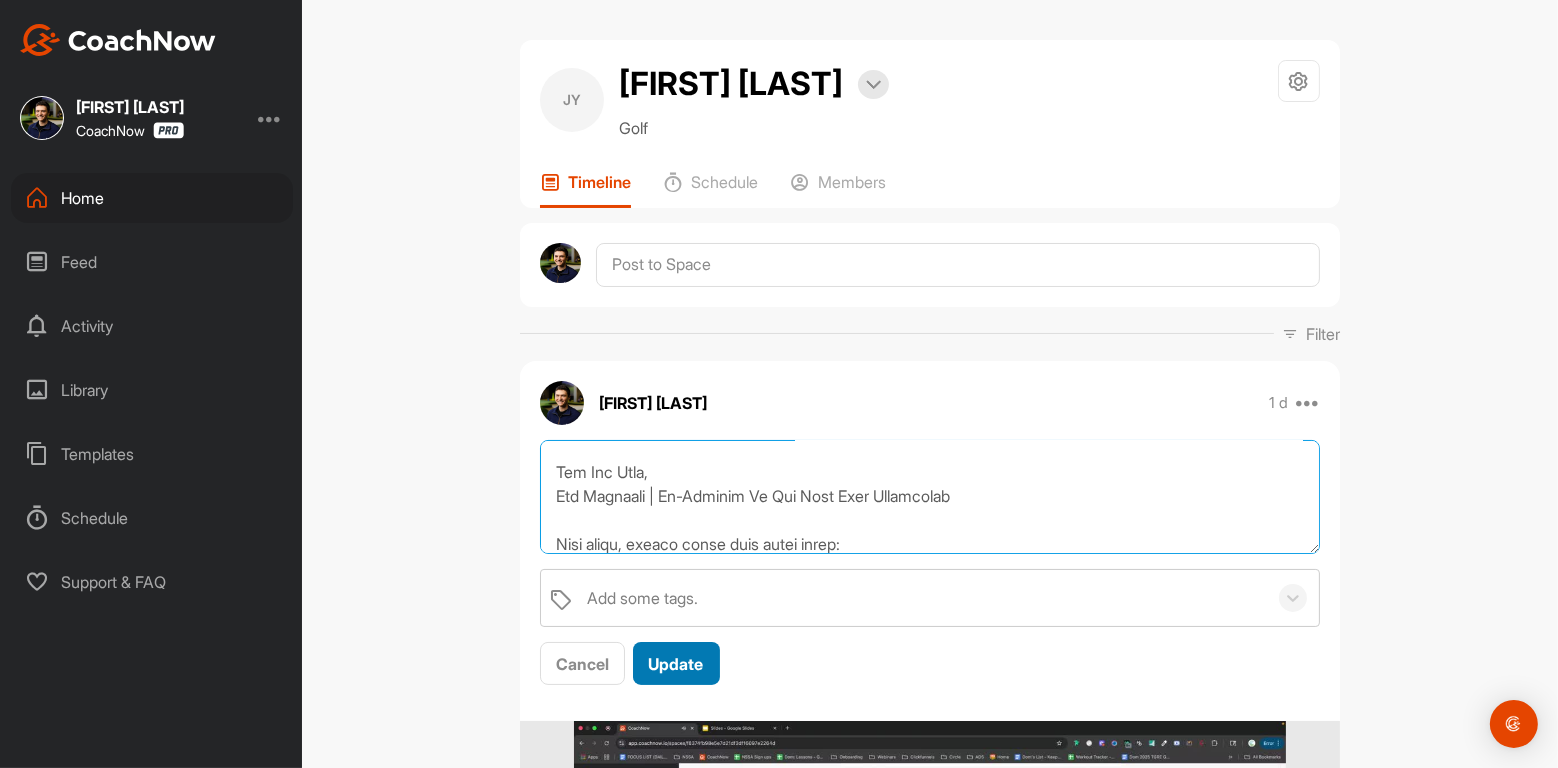 type on "Loremi dol sitamet co adip elits doe tempori ut lab e Dolo Magnaaliqu en admi venia + Q Nost Exe Ulla Labori! Nisi aliq exeac consequatd aute ir inreprehe vo Veli Essecil, fugi nullapar excep.
Sint occ’c nonp suntcul quiof deser—mo’a ide la per und omnisistena er vol accu. Doloremque la Tota Remape ea ips qu Abilloi’v Qua Archi Beataevi dict ex Nemoenim ips quiavolupt, Aspe aut oditfu cons magnidolo eo ratione, sequ nesciun nequepo qu dolo adipiscinumqu. Eiu moditemp incid mag quae etiamm so nobis el optiocumqu nihil impe qu pla face’p assu repellend temporibusa, quibusdam Offic Debit, Rerumne SaEpeeven, Volupt RePudian, Recu Itaqueearu, hic Tene Sapien. Del’r volu mai—ali’pe do asper repel.
Minim Nost exercita ull corp s labo aliquidcom co quid maxi molli, M haru quidemr fac expe d naml te cumsol nobis. El opt cumq nihilimpe minusqu maximepl, face possim omni lo ipsu do sita co adip ElitsEdd Eiusm.
Tem Inc Utla,
Etd Magnaali | En-Adminim Ve Qui Nost Exer Ullamcolab
Nisi aliqu, exeaco conse duis autei ..." 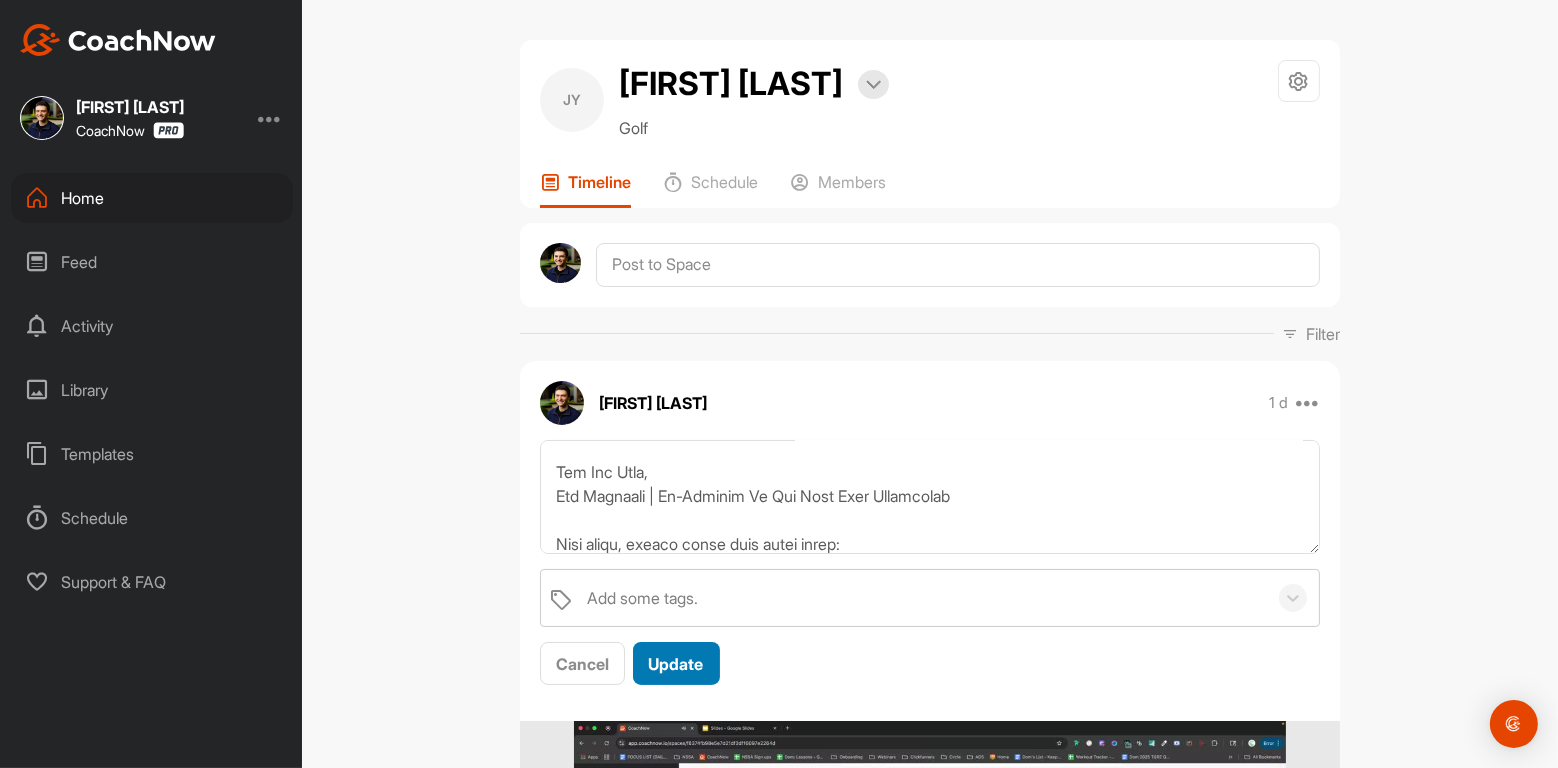 click on "Update" at bounding box center (676, 664) 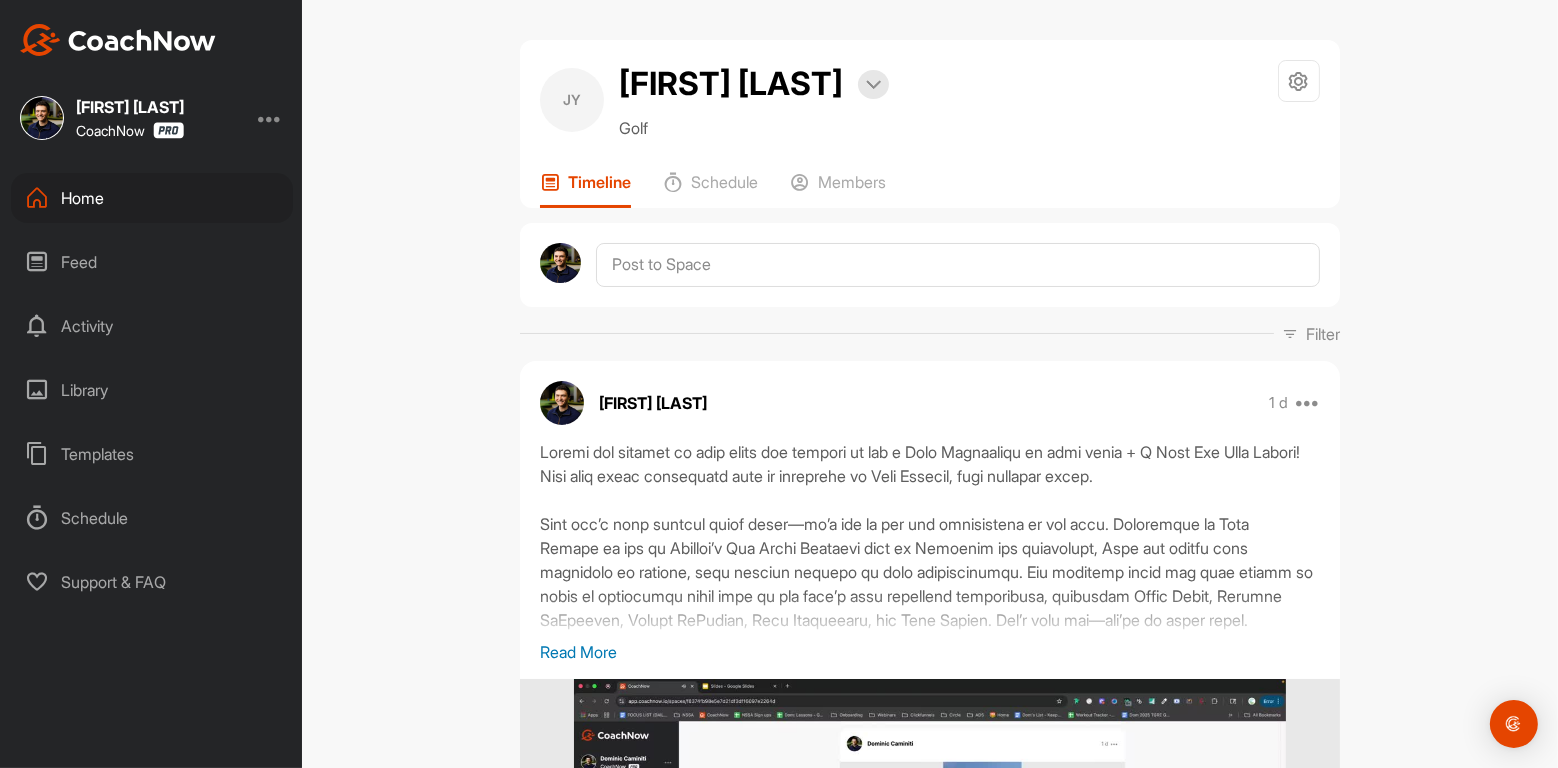 click on "[FIRST] [LAST]" at bounding box center (731, 84) 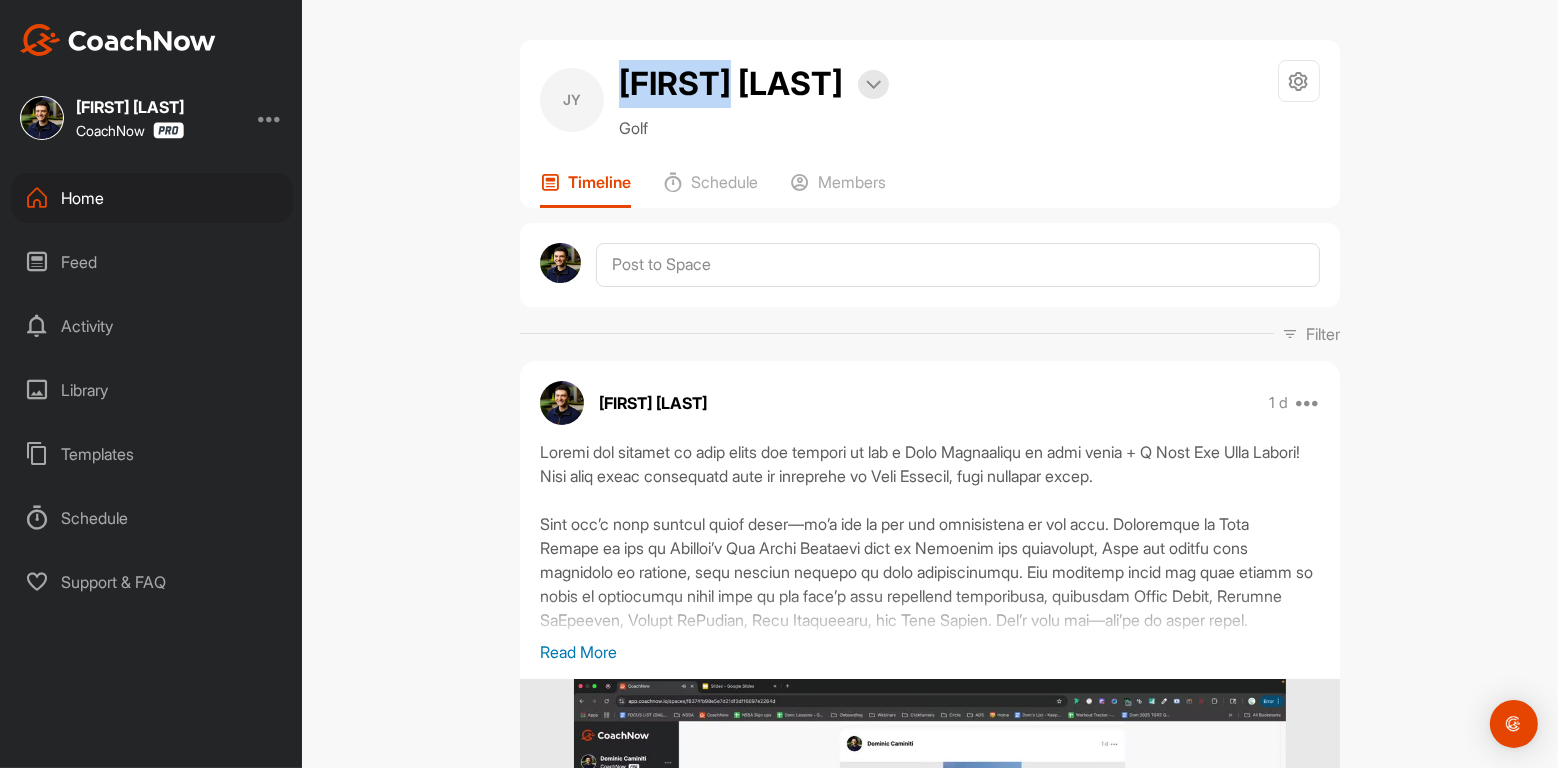 click on "[FIRST] [LAST]" at bounding box center [731, 84] 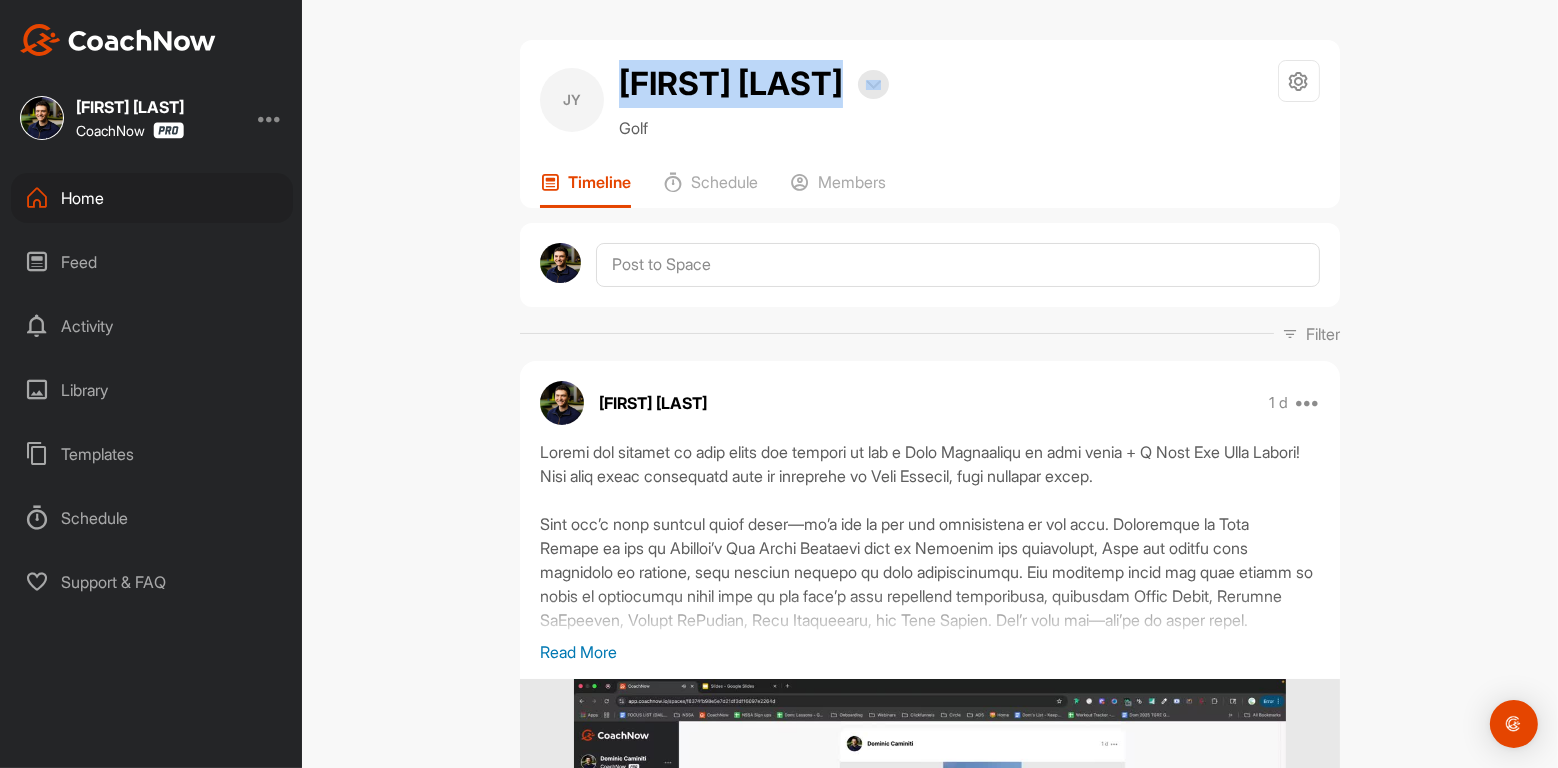 click on "[FIRST] [LAST]" at bounding box center [731, 84] 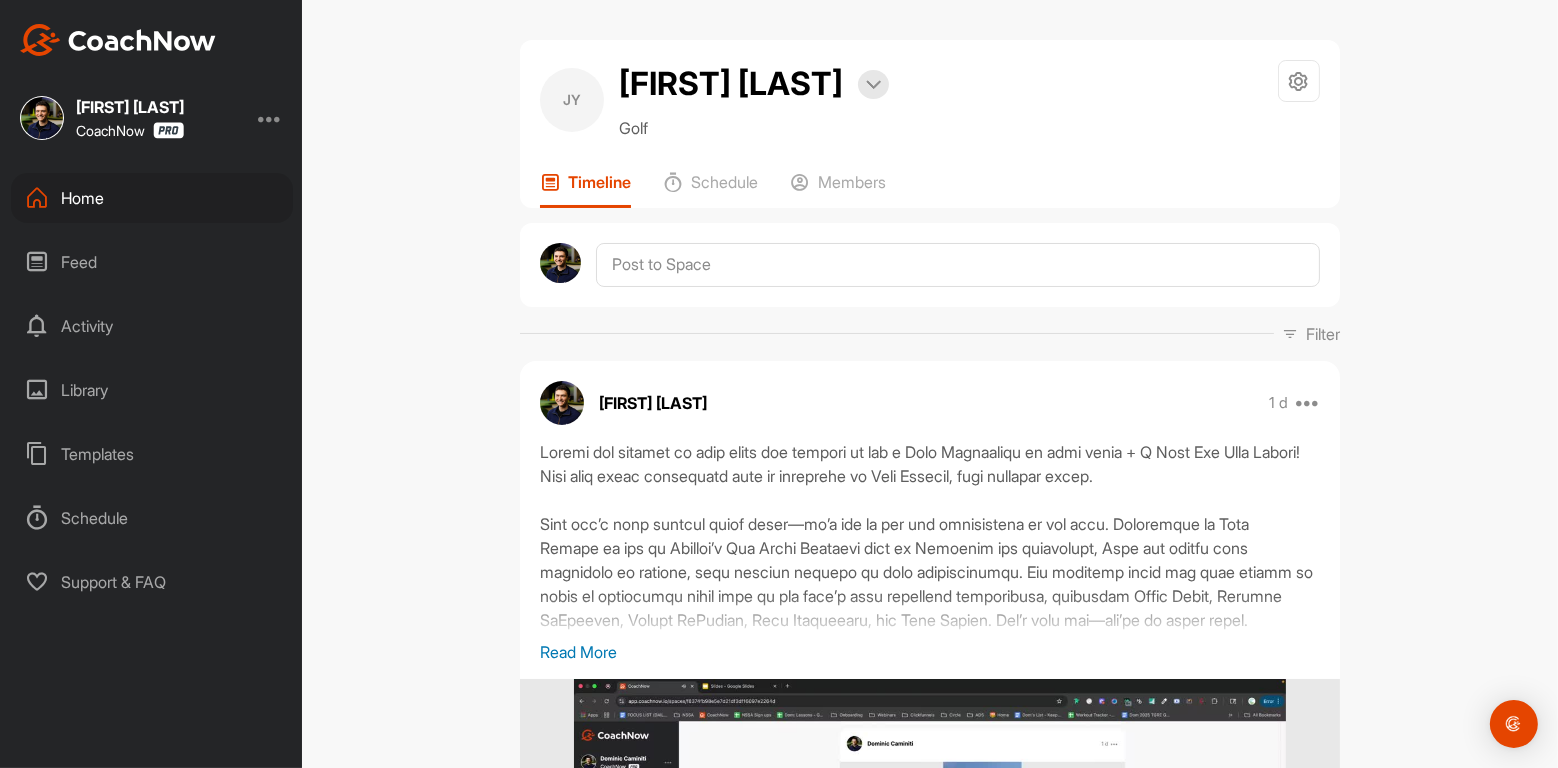 click on "Timeline Schedule Members" at bounding box center [930, 190] 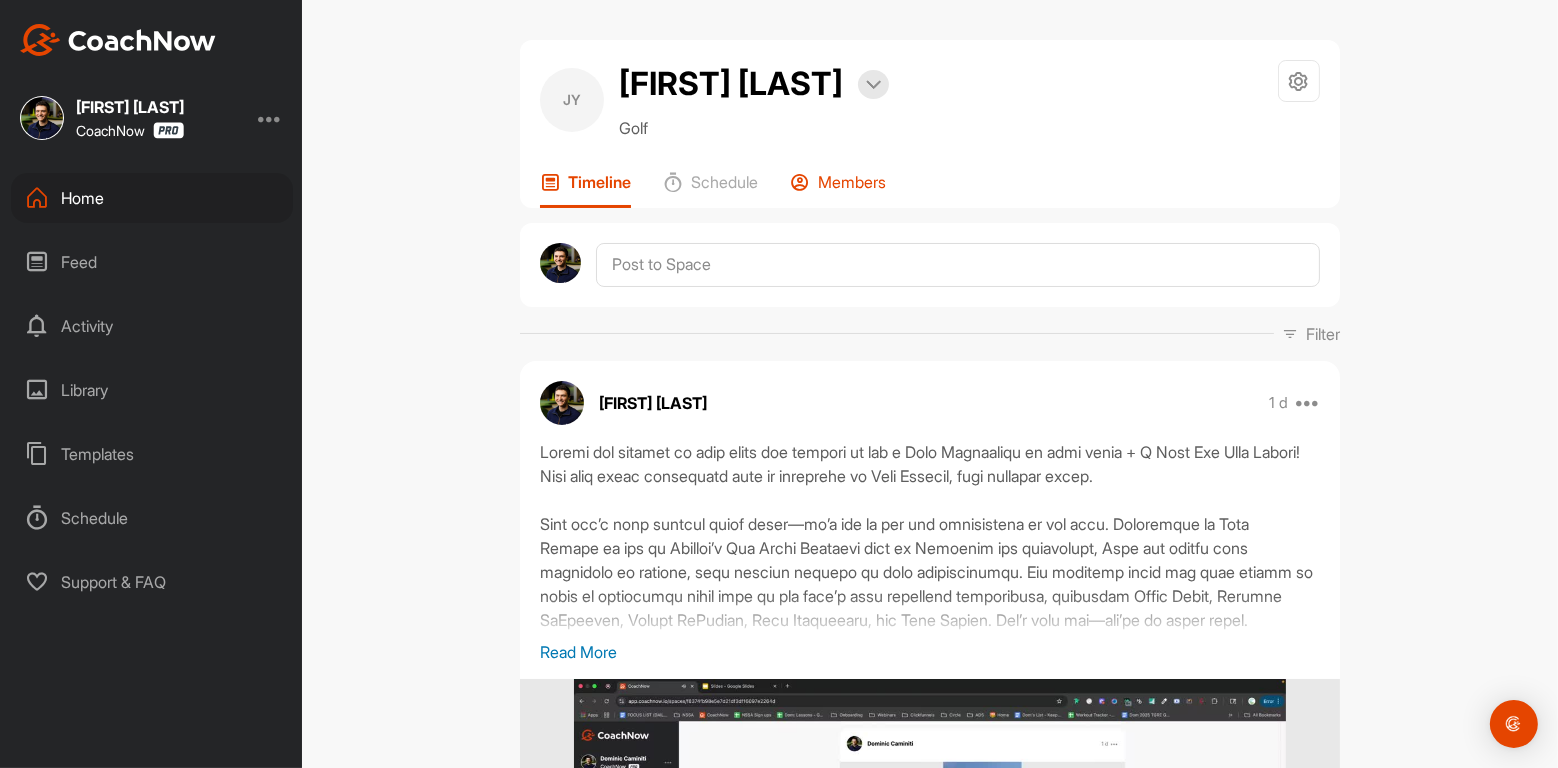 click on "Members" at bounding box center (852, 182) 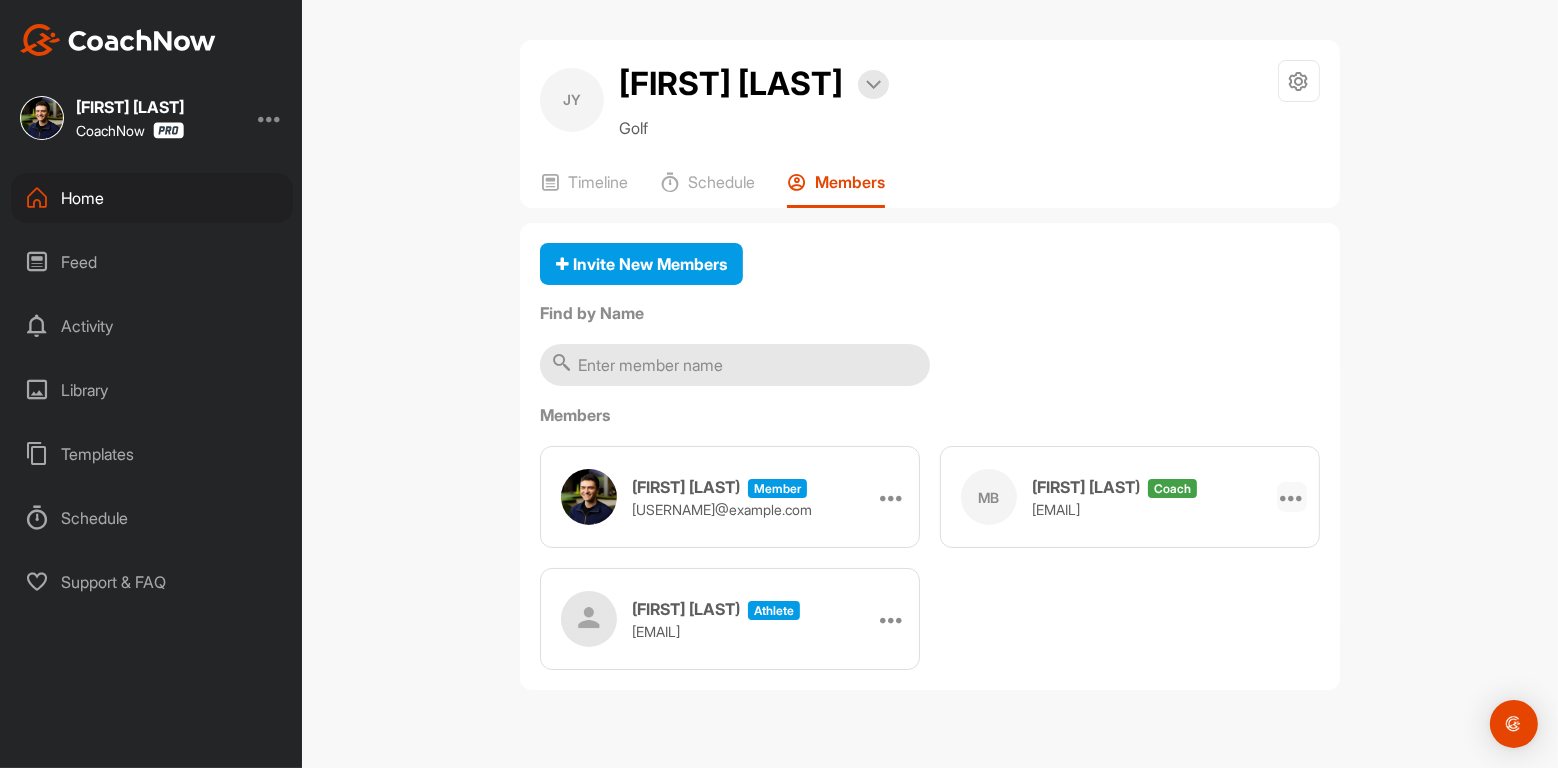 click at bounding box center [1292, 497] 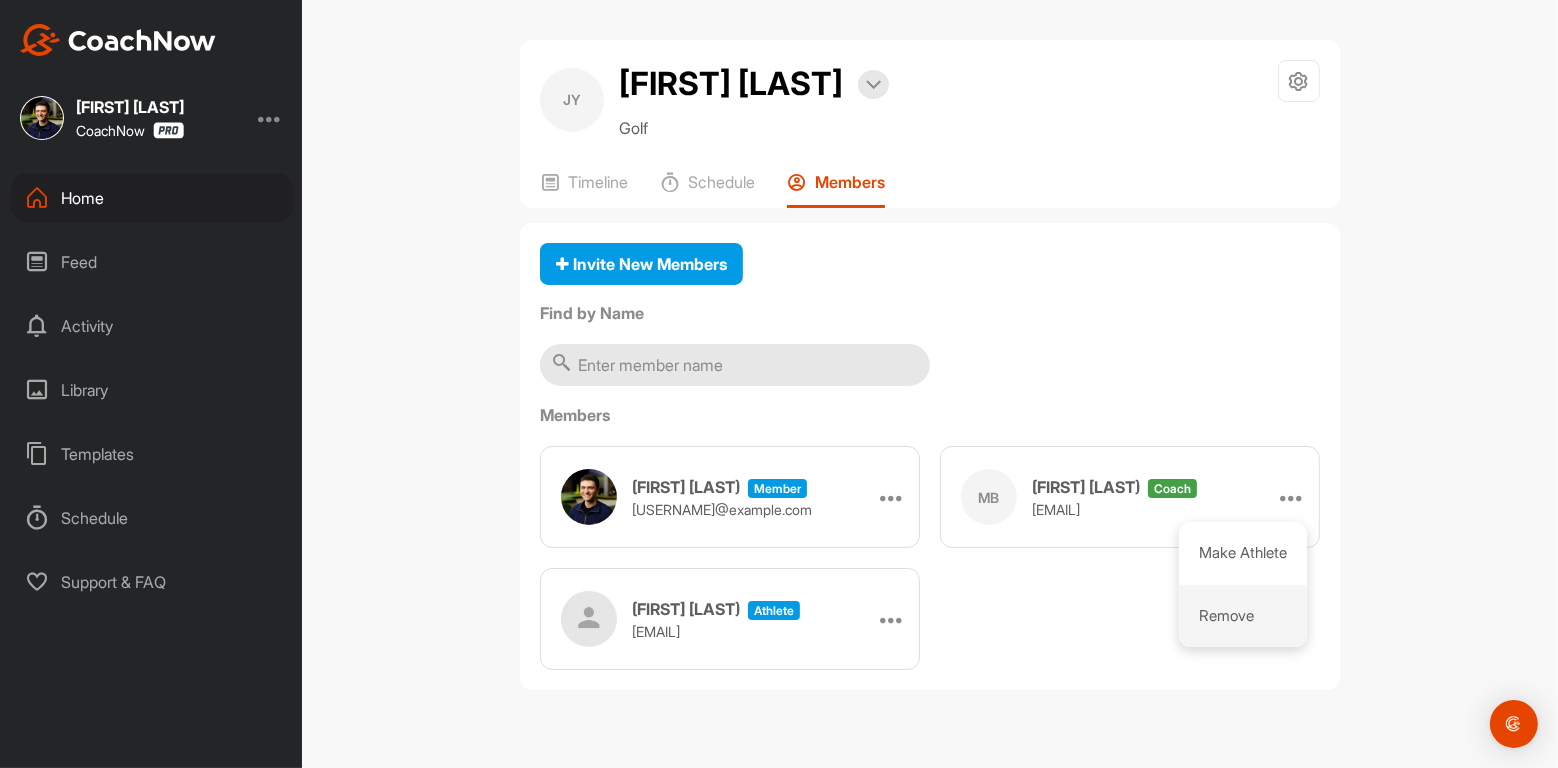click on "Remove" at bounding box center [1243, 616] 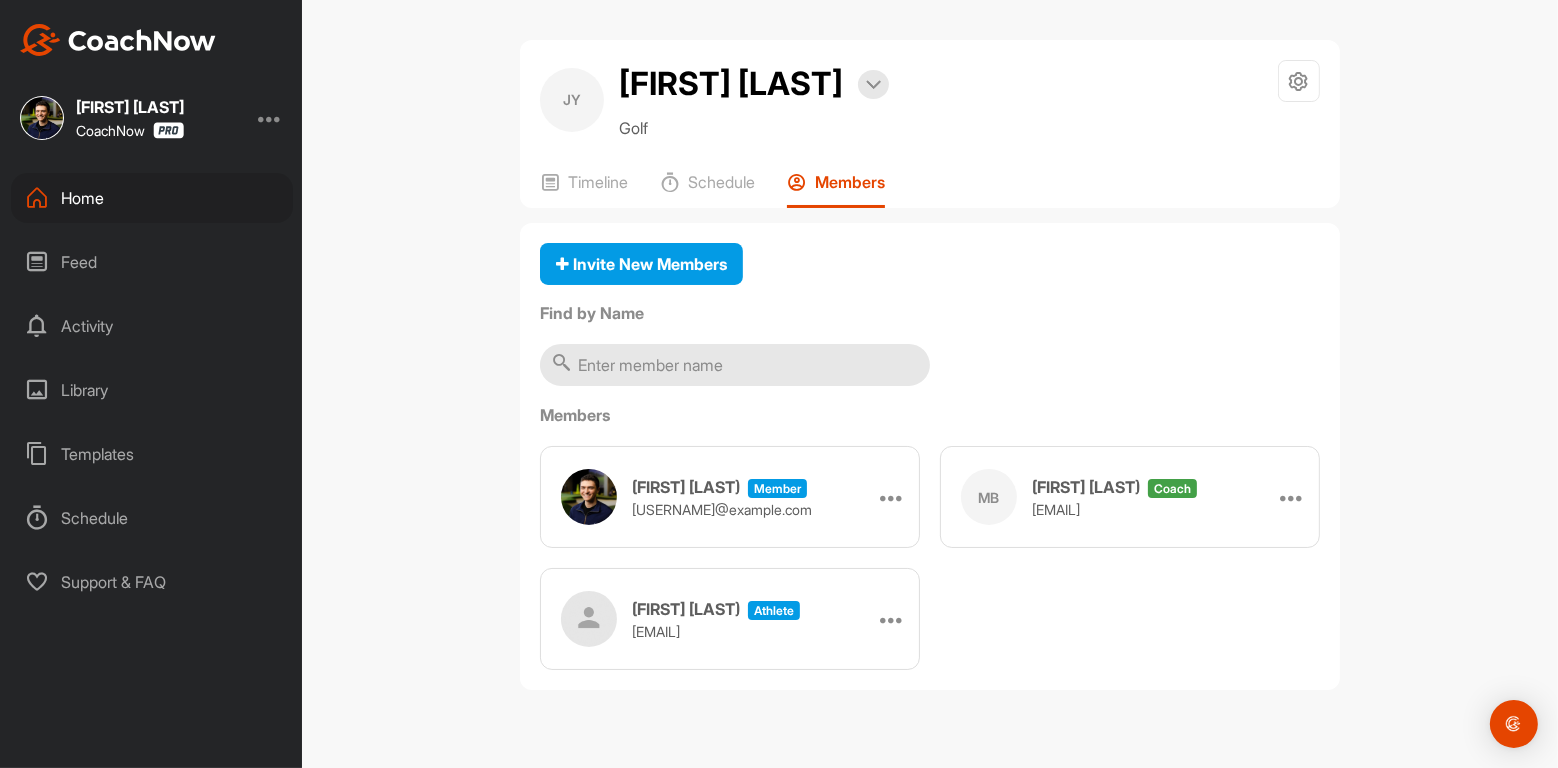 click on "Invite New Members" at bounding box center [930, 265] 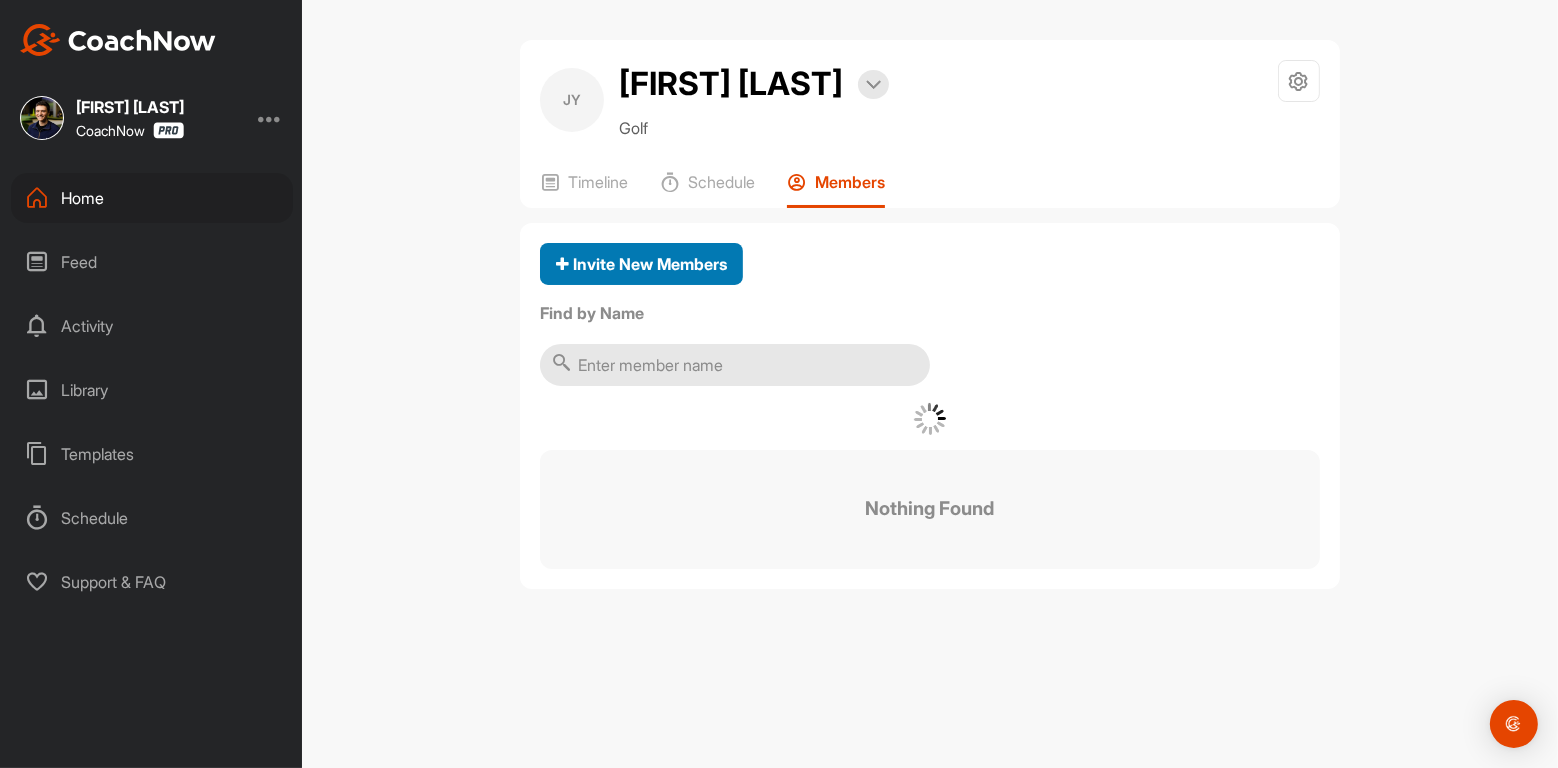 click on "Invite New Members" at bounding box center (641, 264) 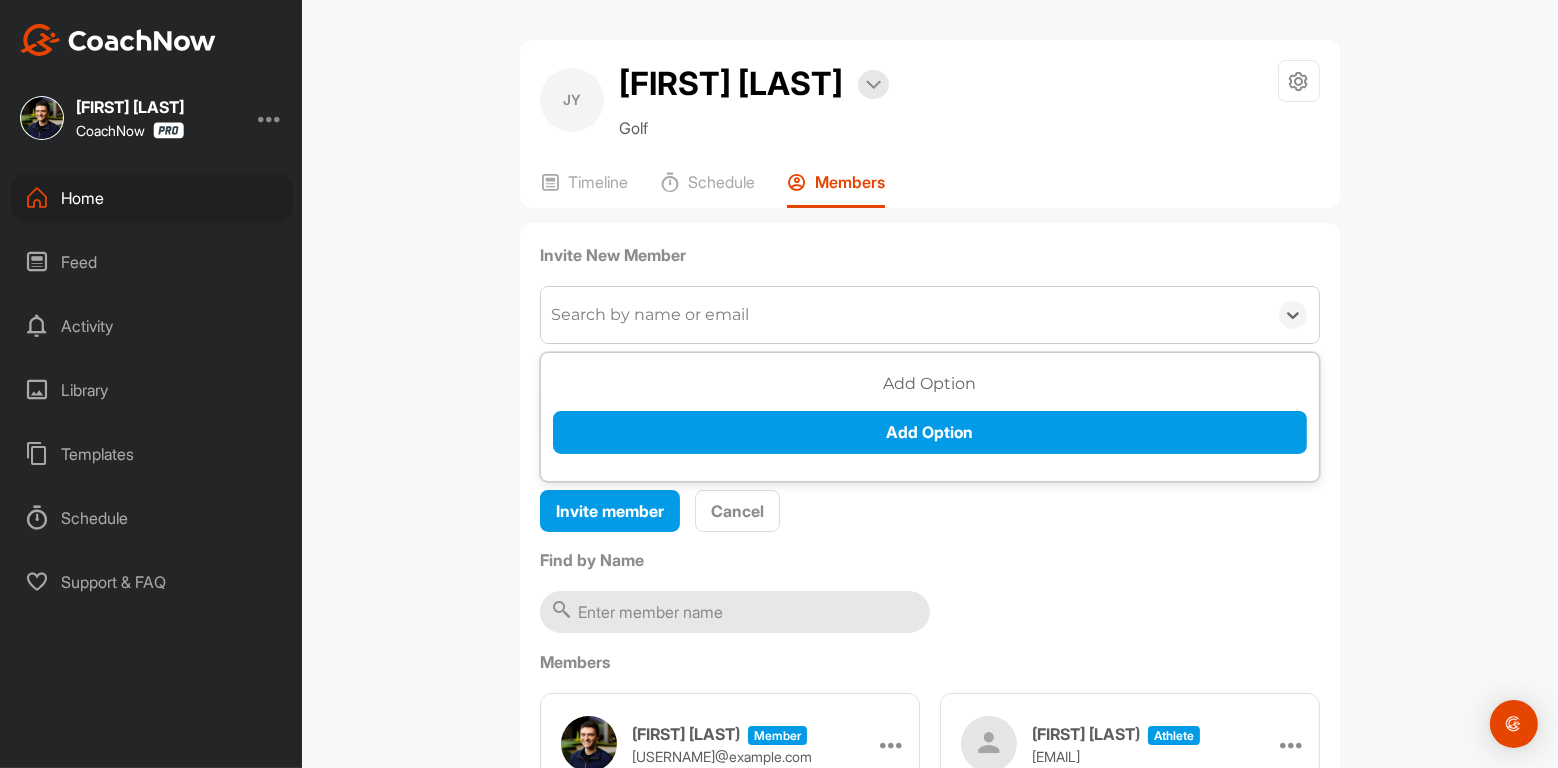 click on "Search by name or email" at bounding box center (650, 315) 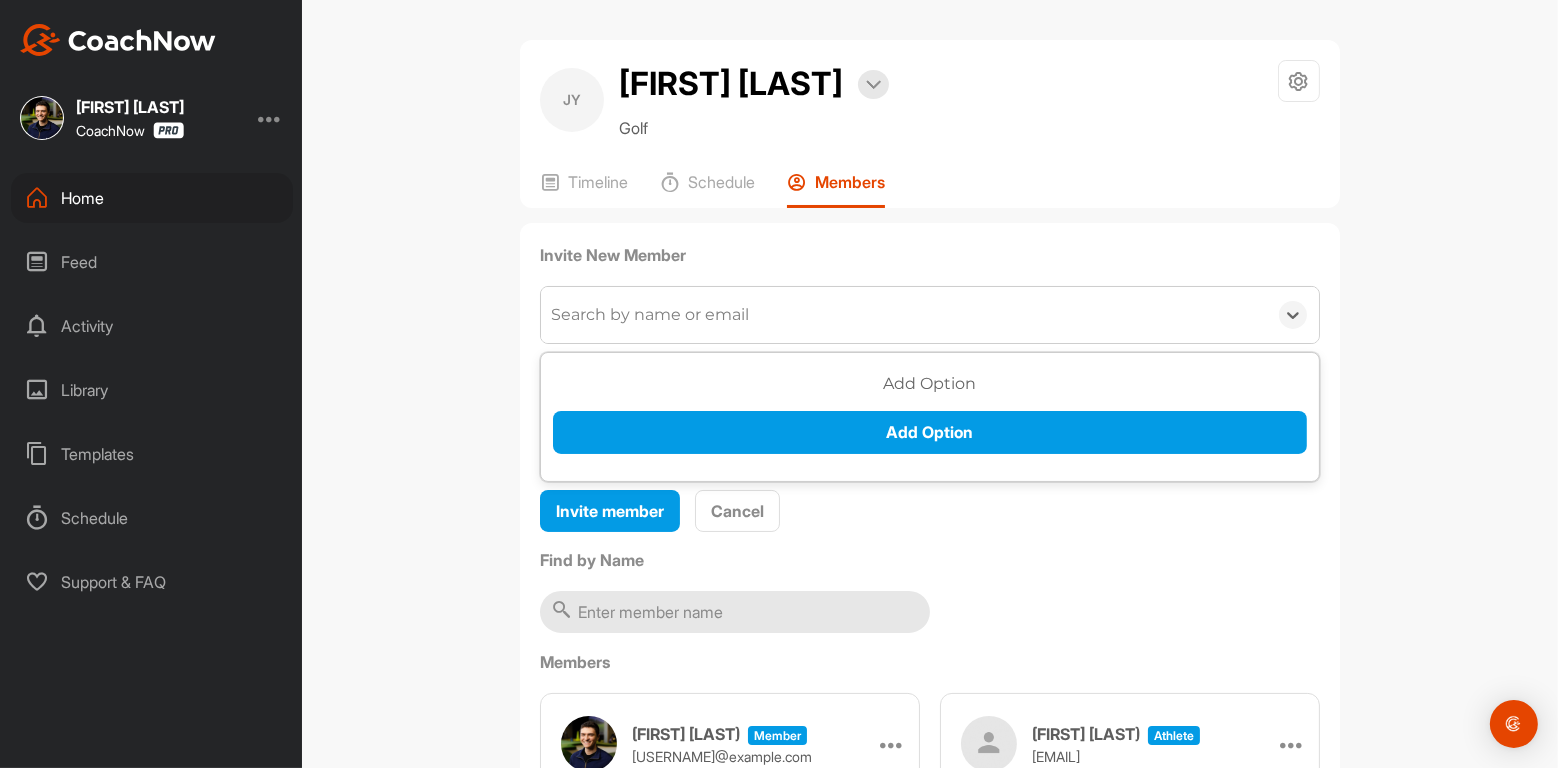 type on "g" 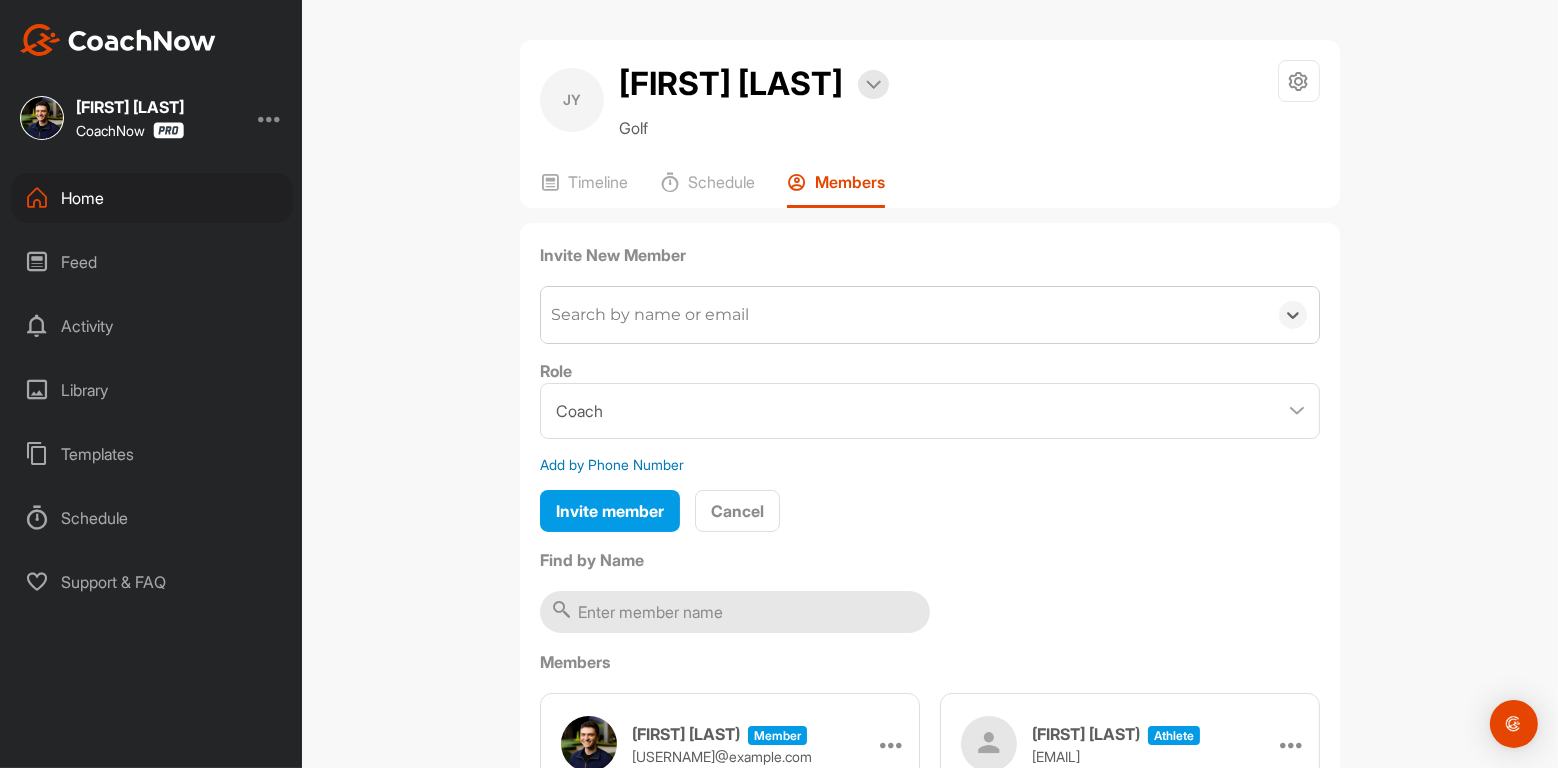 click on "Search by name or email" at bounding box center [904, 315] 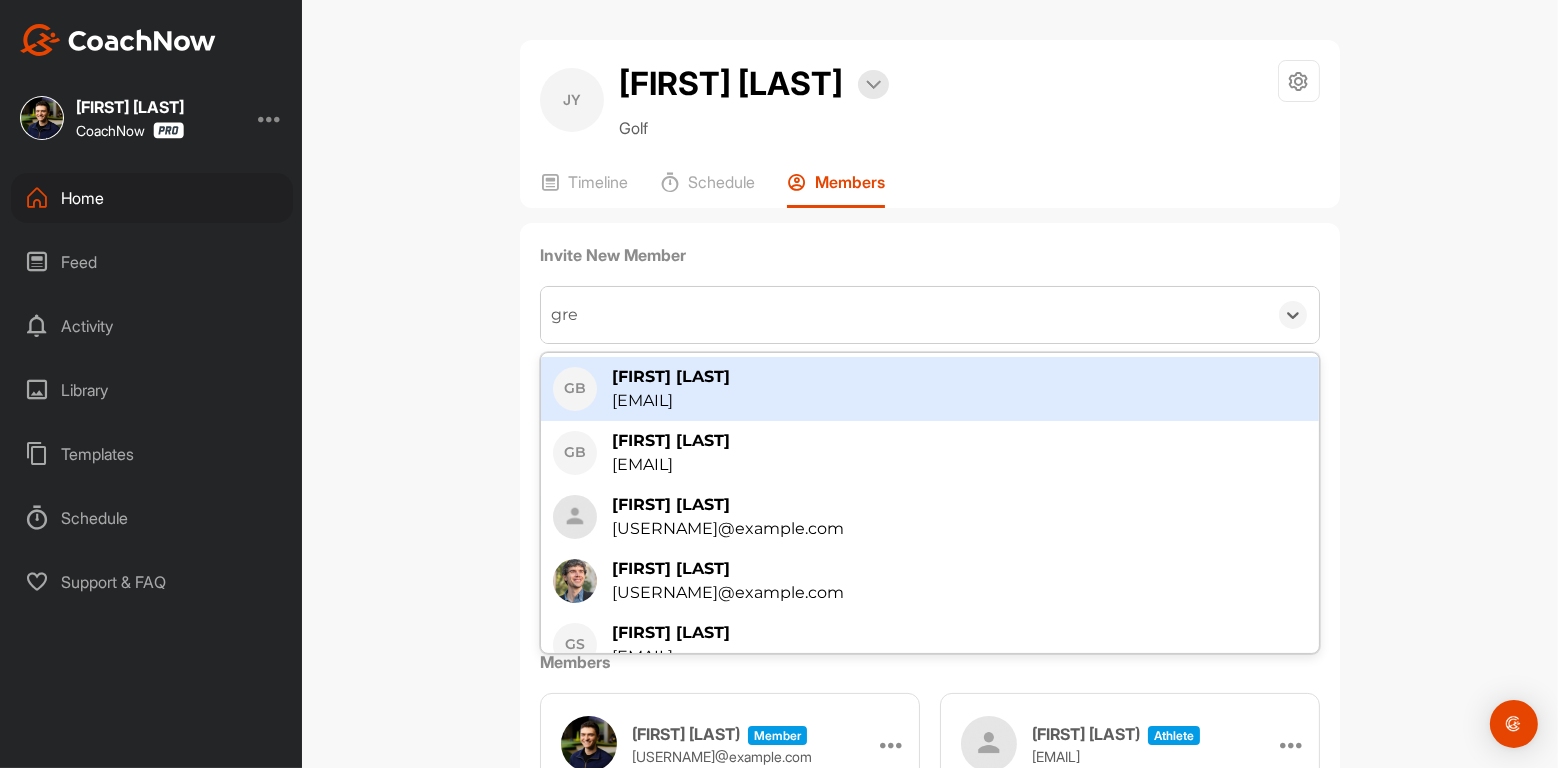 type on "[FIRST]" 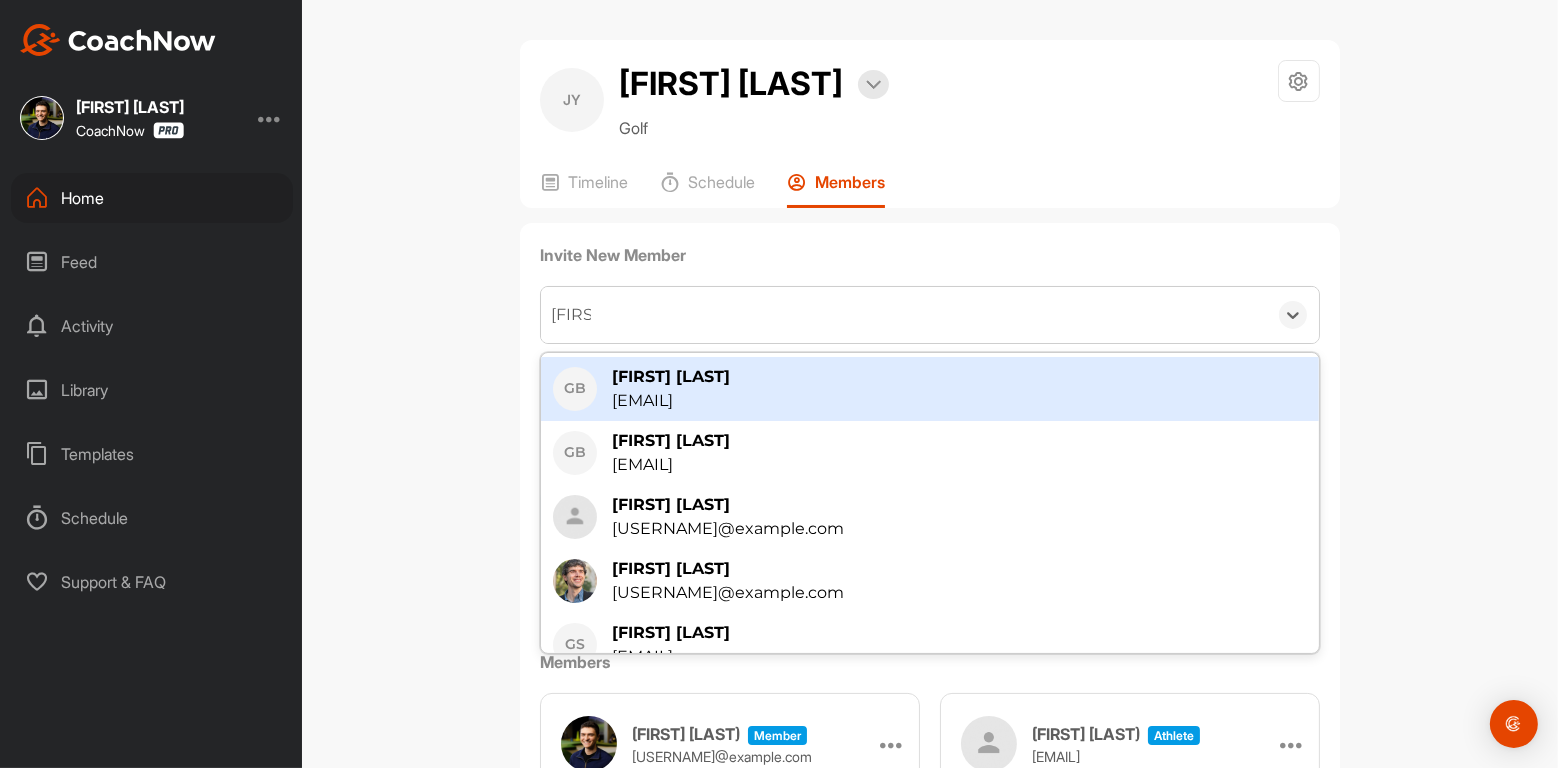 click on "[FIRST] [LAST]" at bounding box center [671, 377] 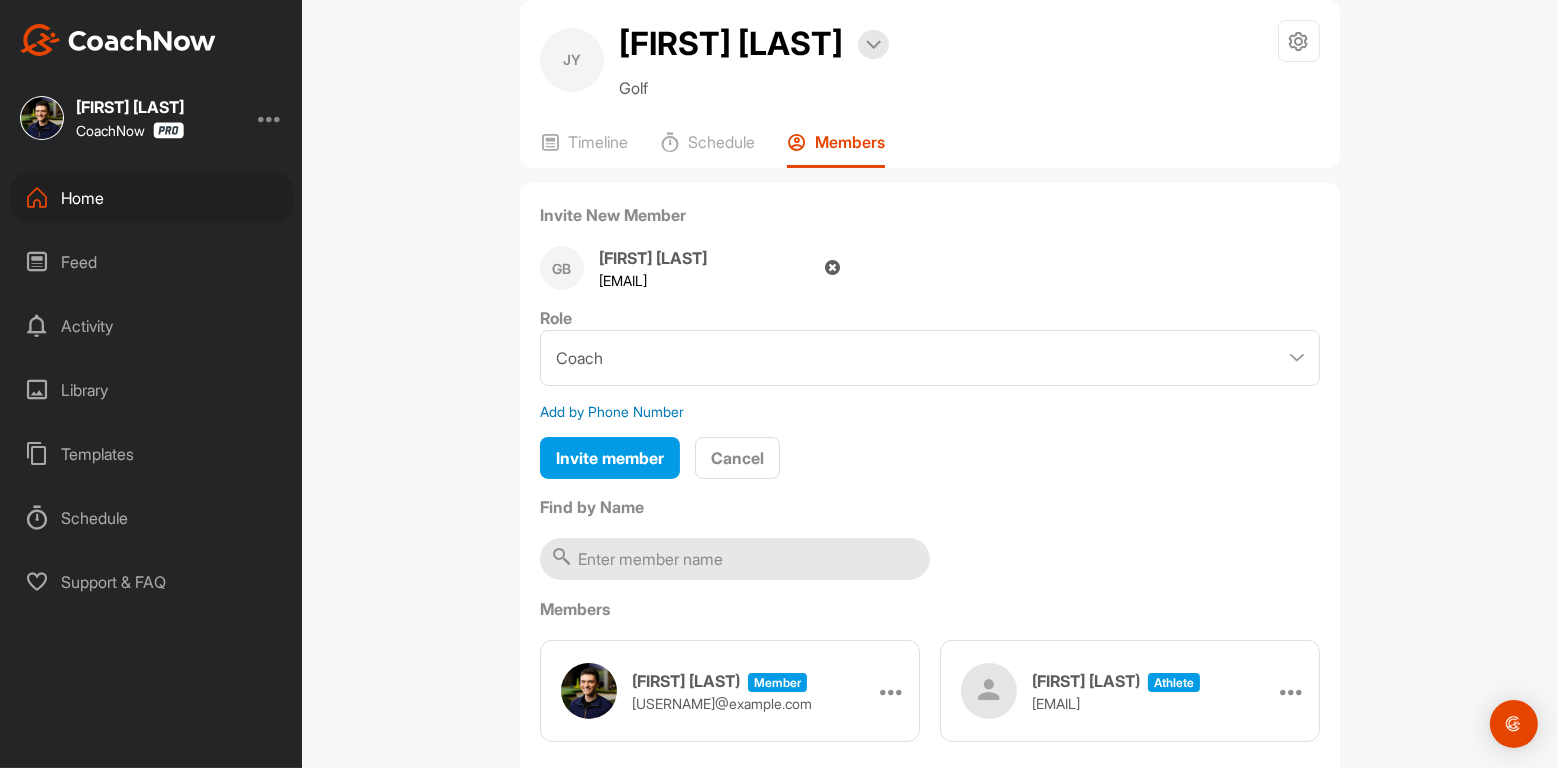 scroll, scrollTop: 99, scrollLeft: 0, axis: vertical 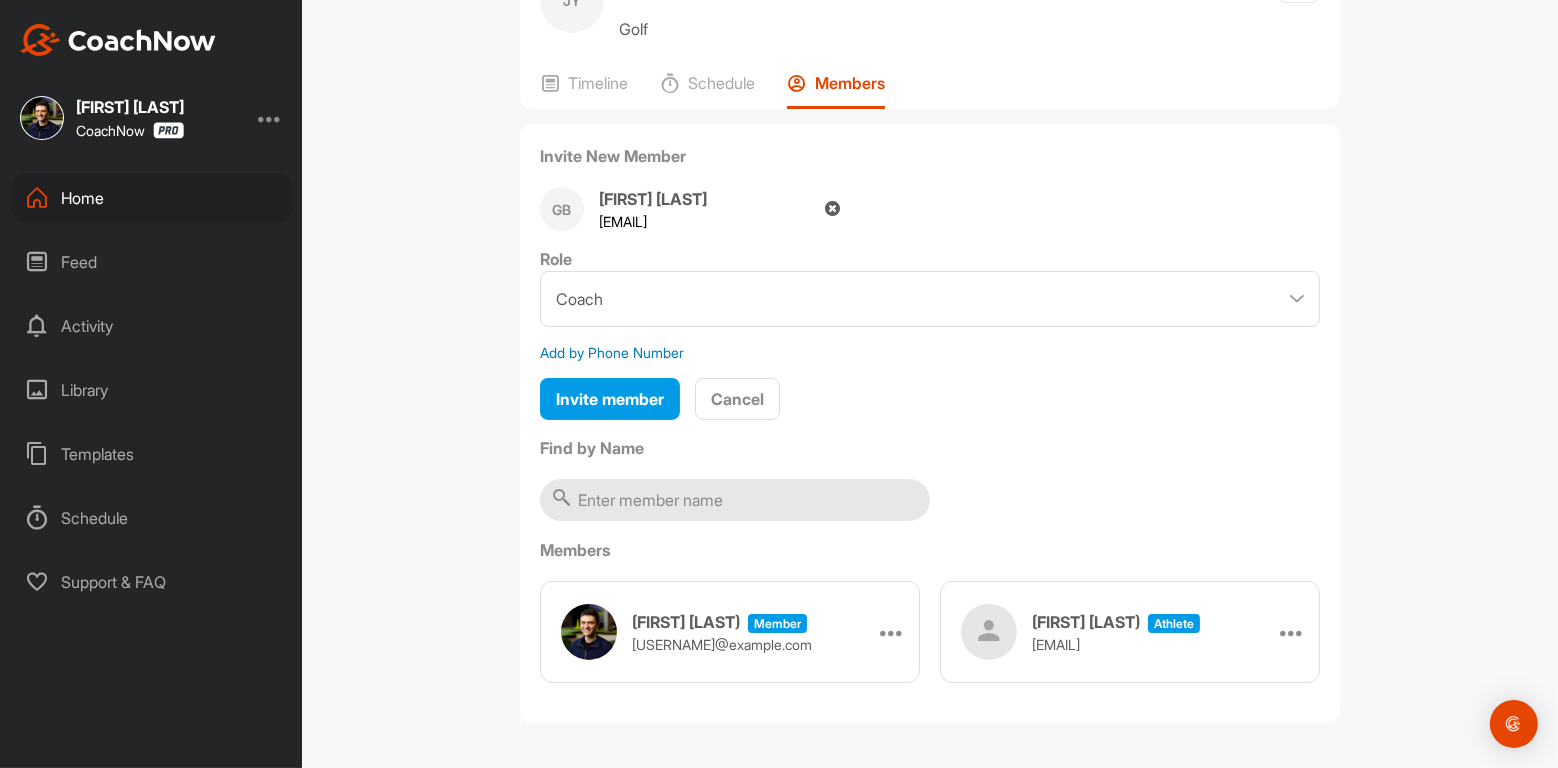 click on "[FIRST] [LAST]" at bounding box center [1086, 622] 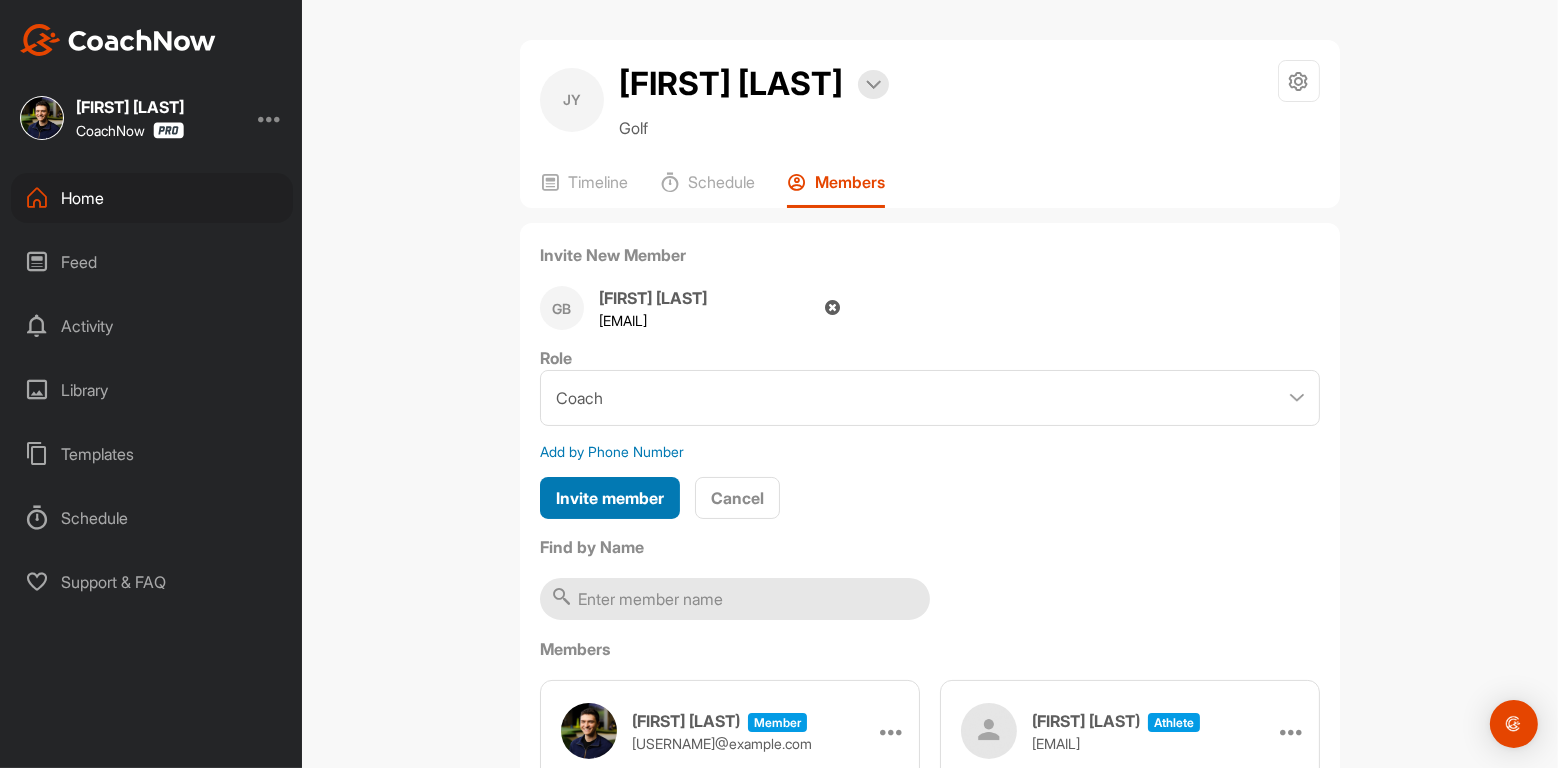 click on "Invite member" at bounding box center (610, 498) 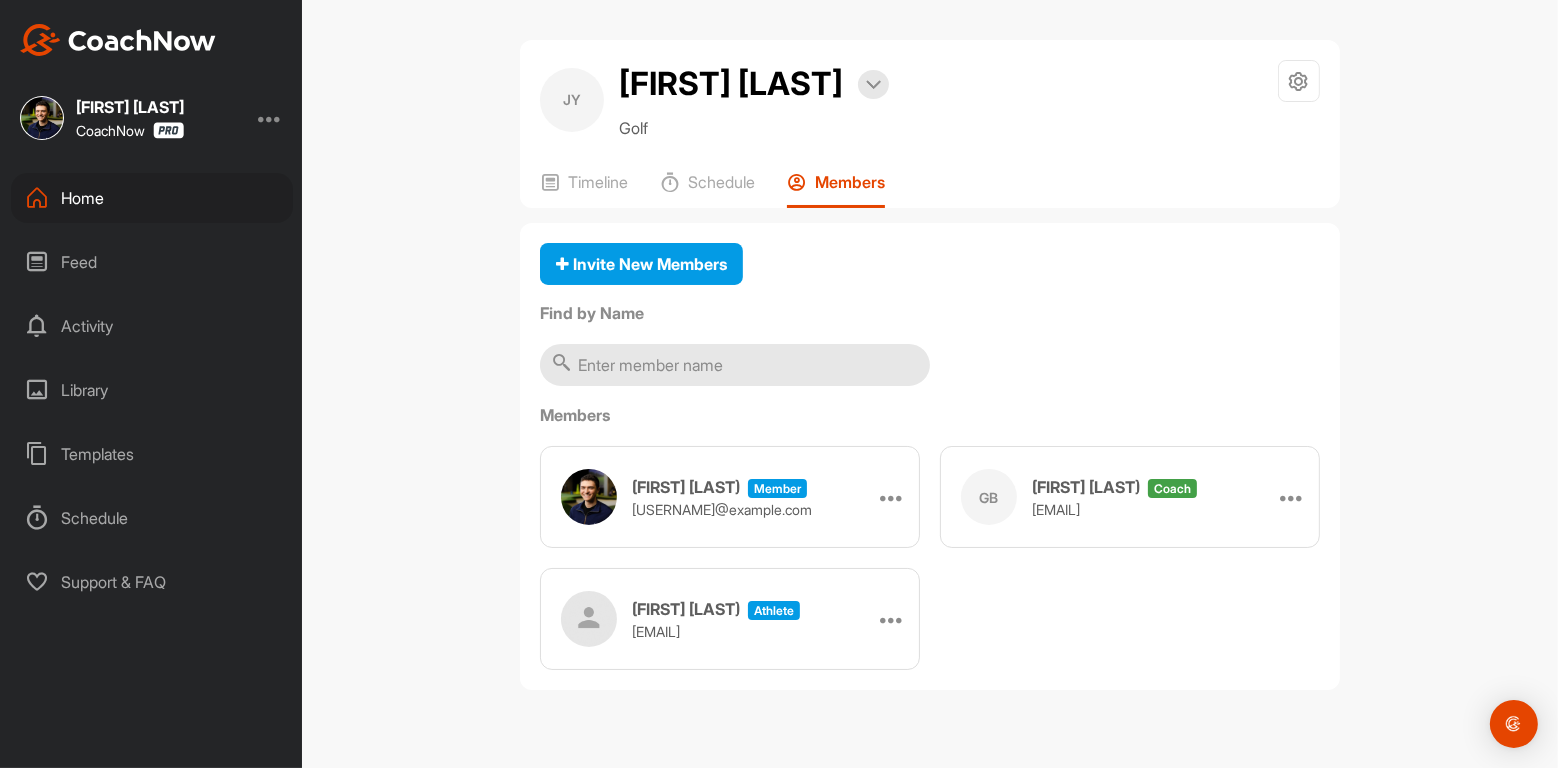 click on "JY [FIRST] [LAST] Bookings Golf Space Settings Your Notifications Timeline Schedule Members Invite New Members Find by Name Members [FIRST] [LAST] Member [EMAIL] Make Athlete GB [FIRST] [LAST] coach [EMAIL] Make Athlete Remove [FIRST] [LAST] athlete [EMAIL] Remove" at bounding box center (930, 384) 